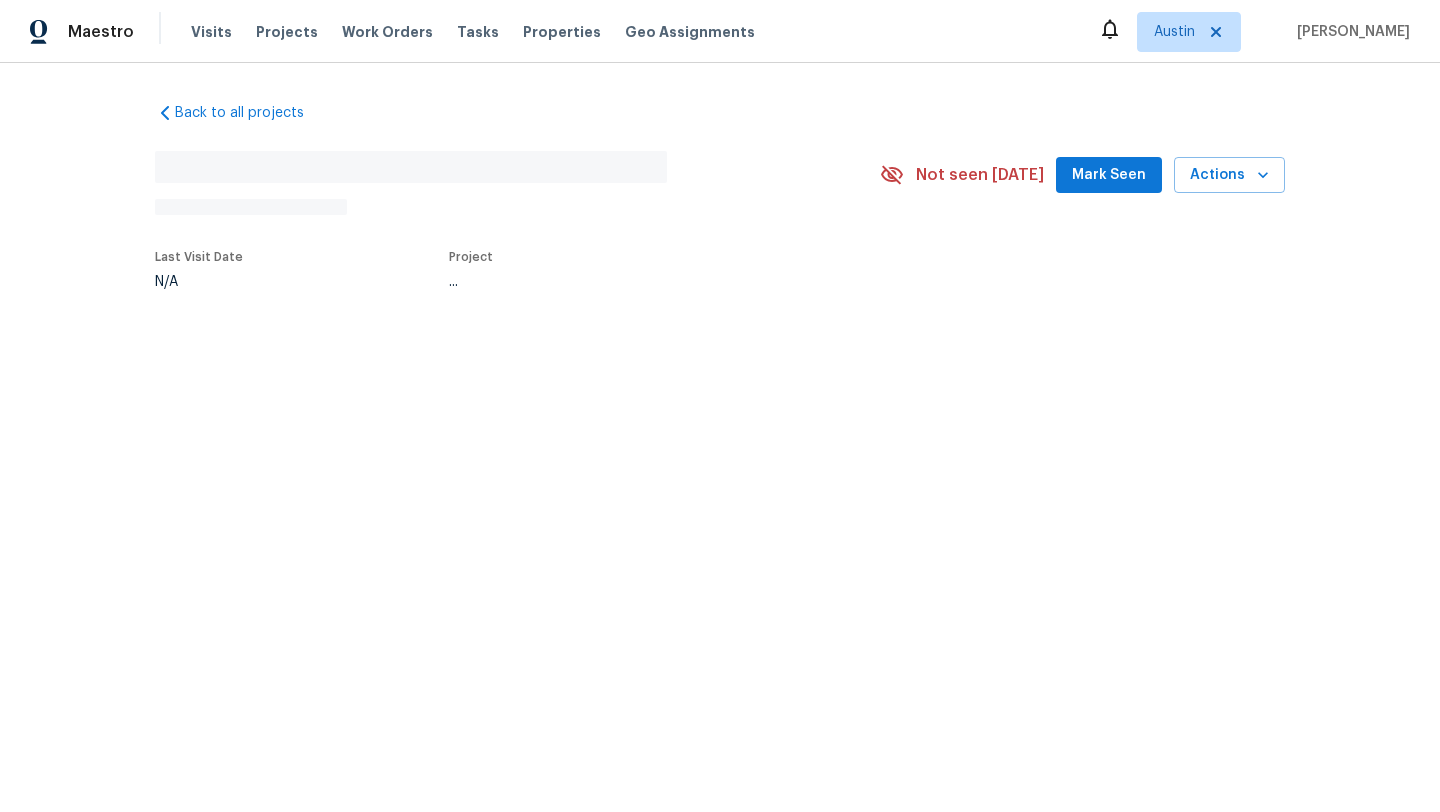 scroll, scrollTop: 0, scrollLeft: 0, axis: both 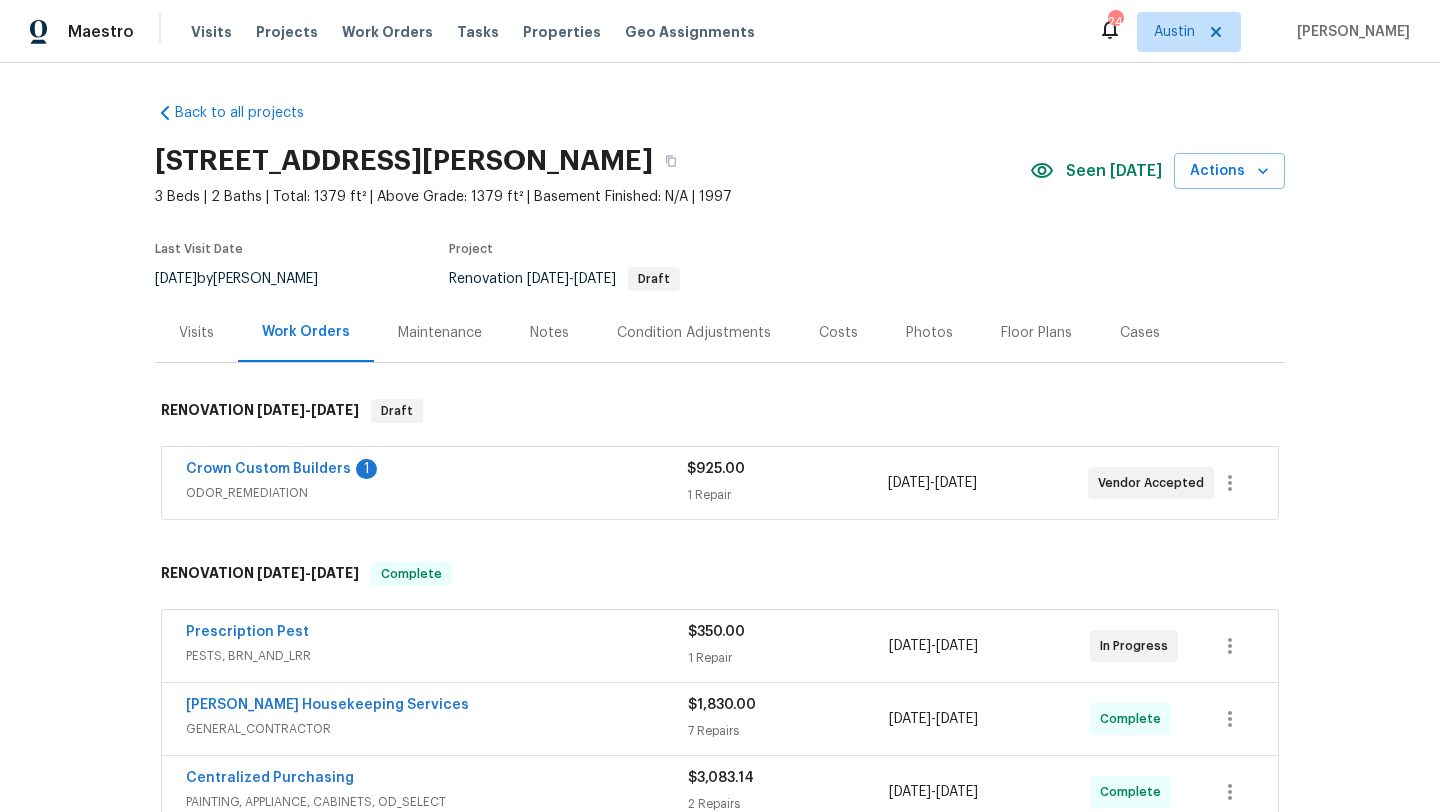 click on "Notes" at bounding box center (549, 333) 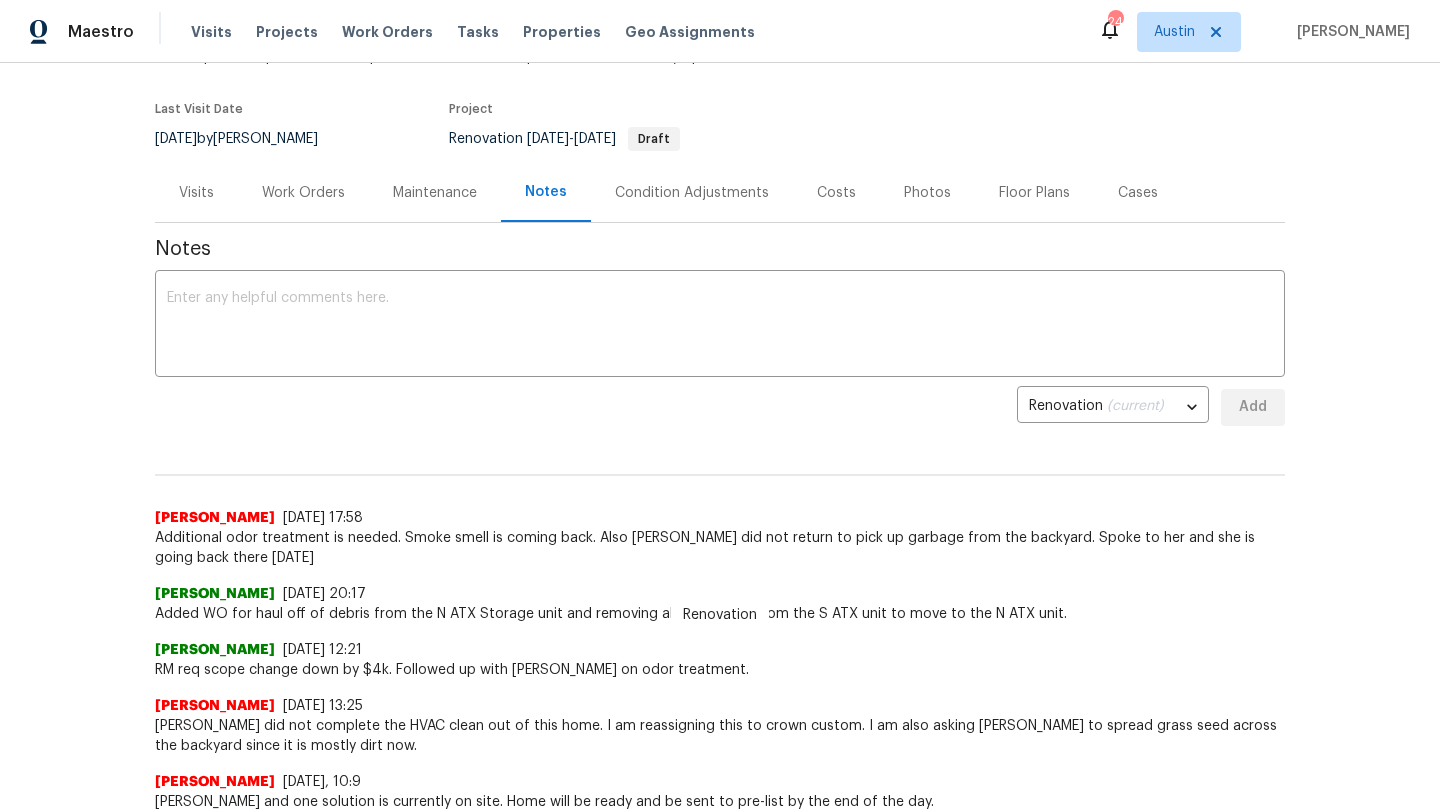 scroll, scrollTop: 0, scrollLeft: 0, axis: both 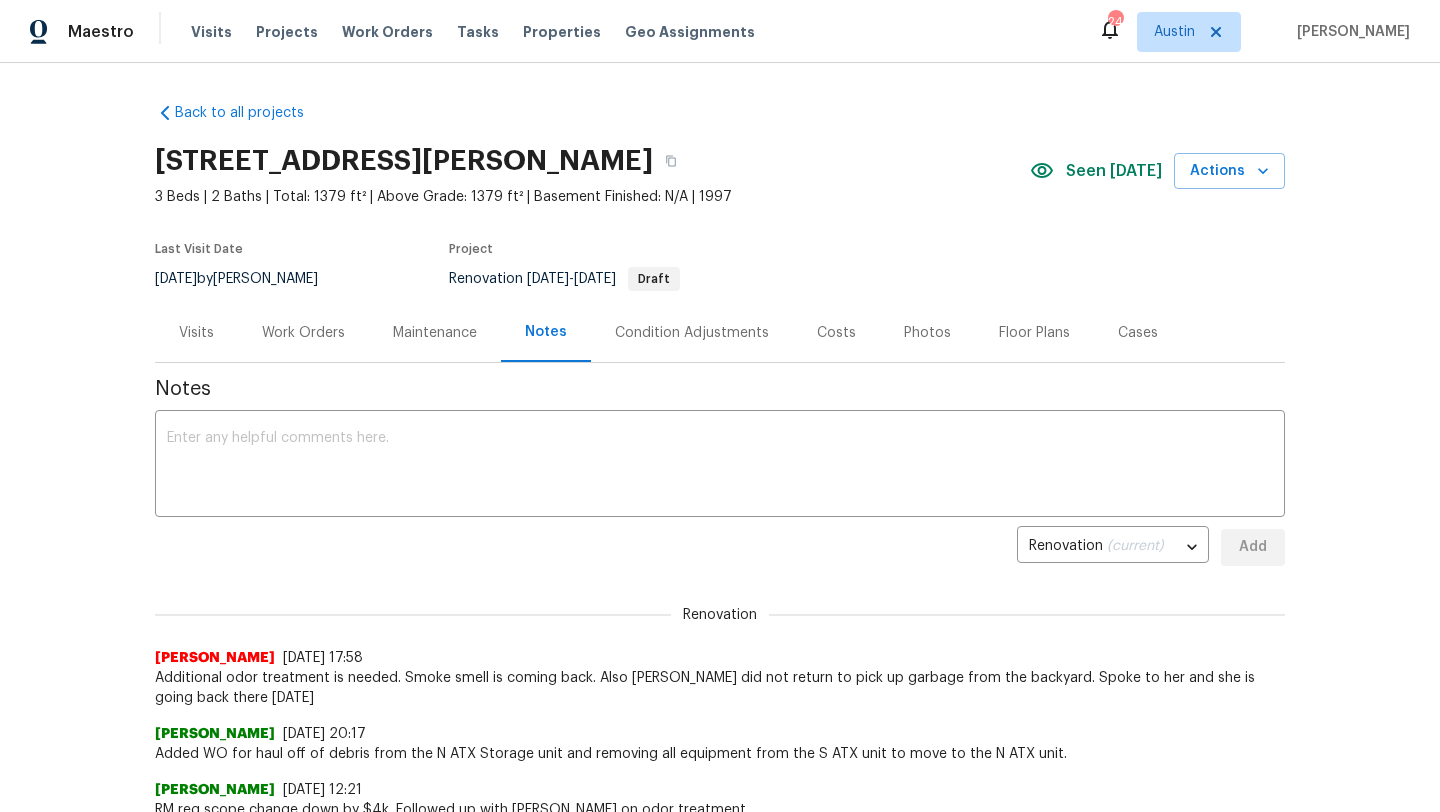 click on "Work Orders" at bounding box center [303, 333] 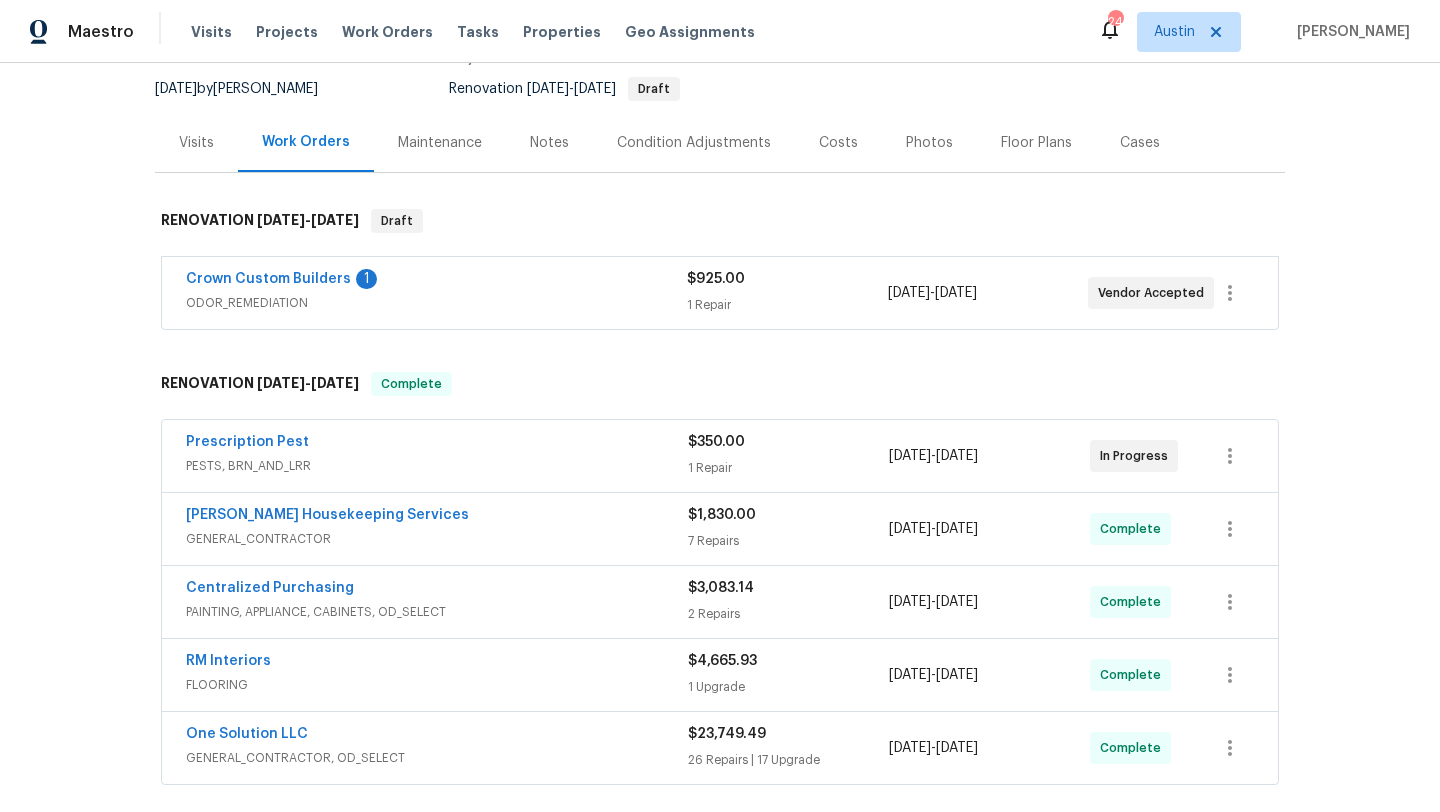 scroll, scrollTop: 0, scrollLeft: 0, axis: both 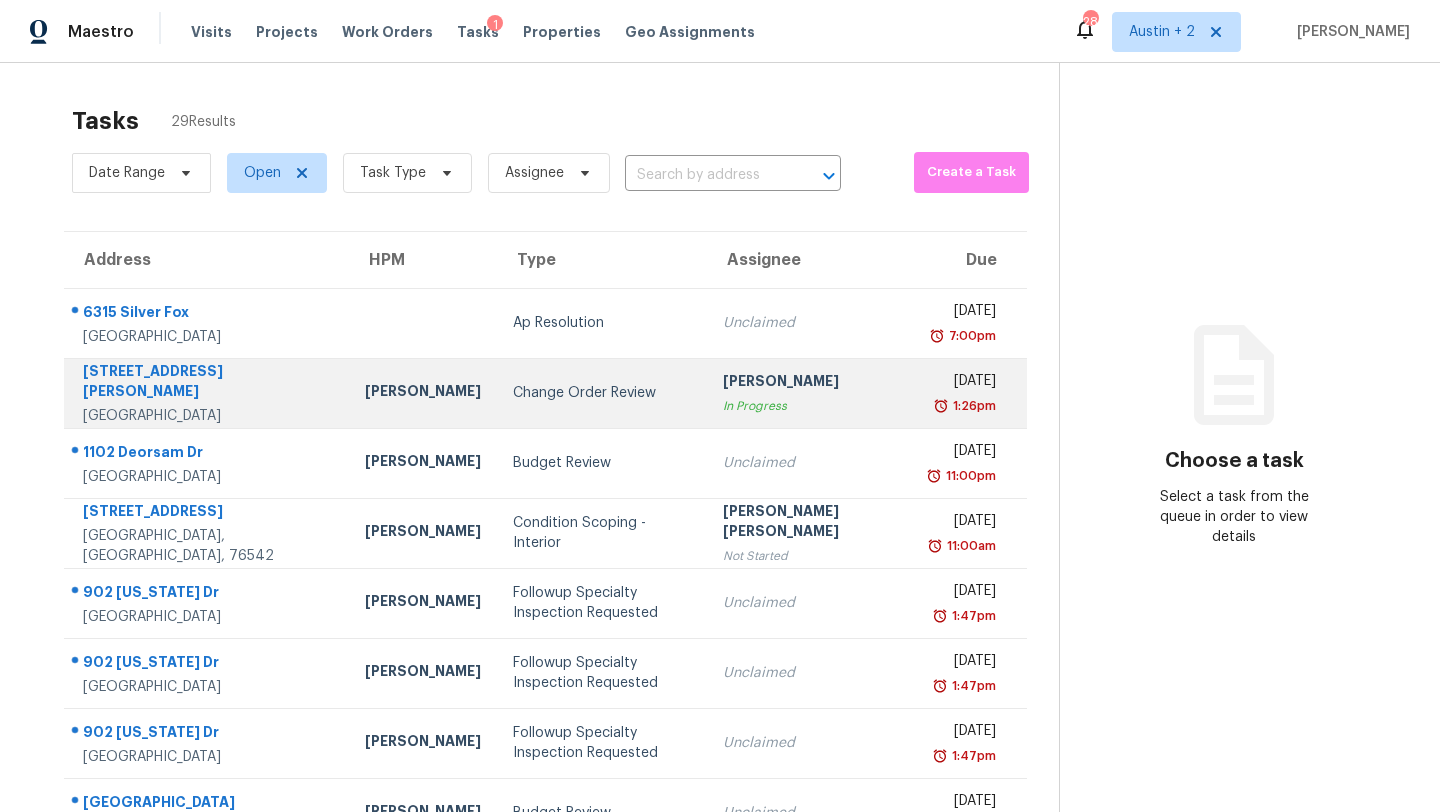 click on "Change Order Review" at bounding box center [602, 393] 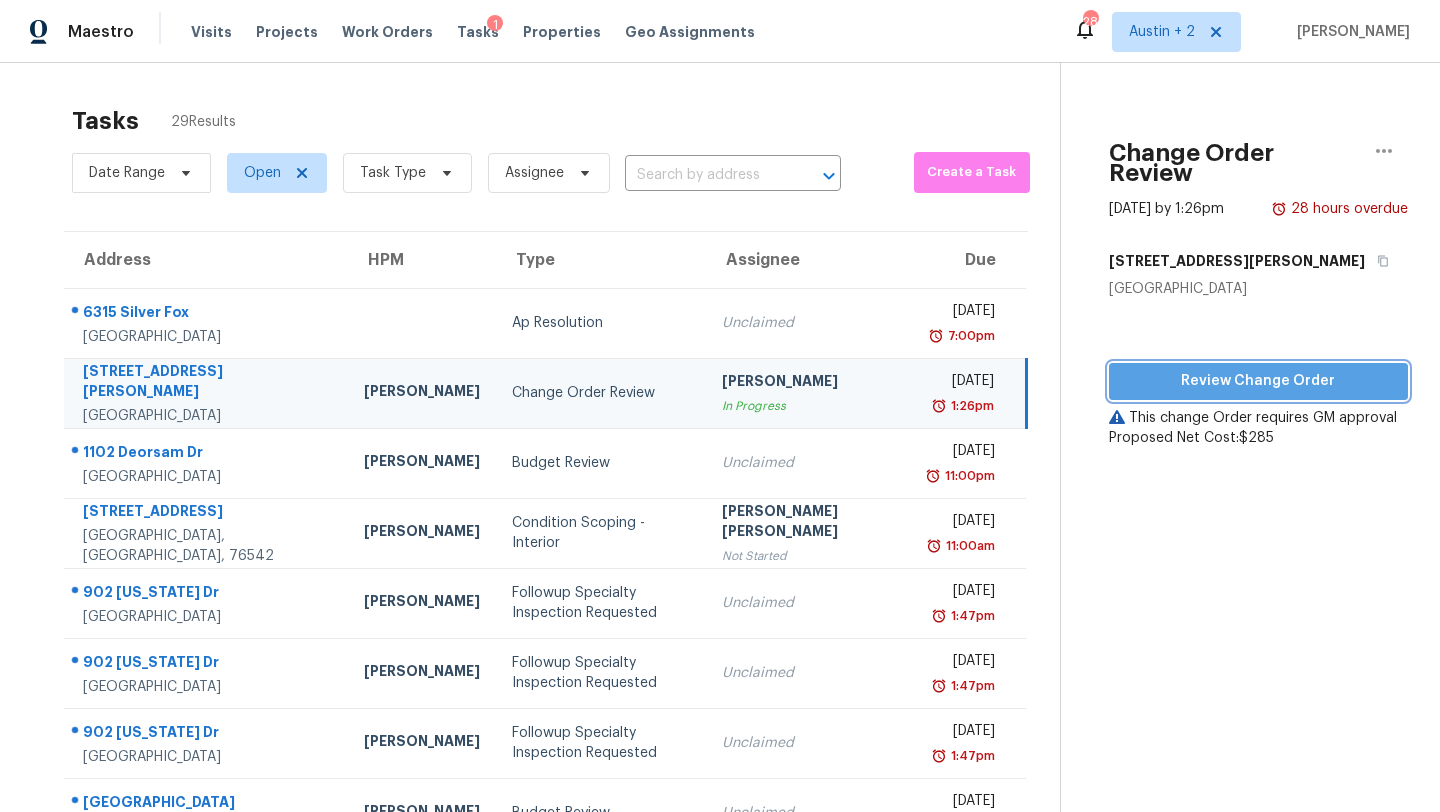 click on "Review Change Order" at bounding box center [1258, 381] 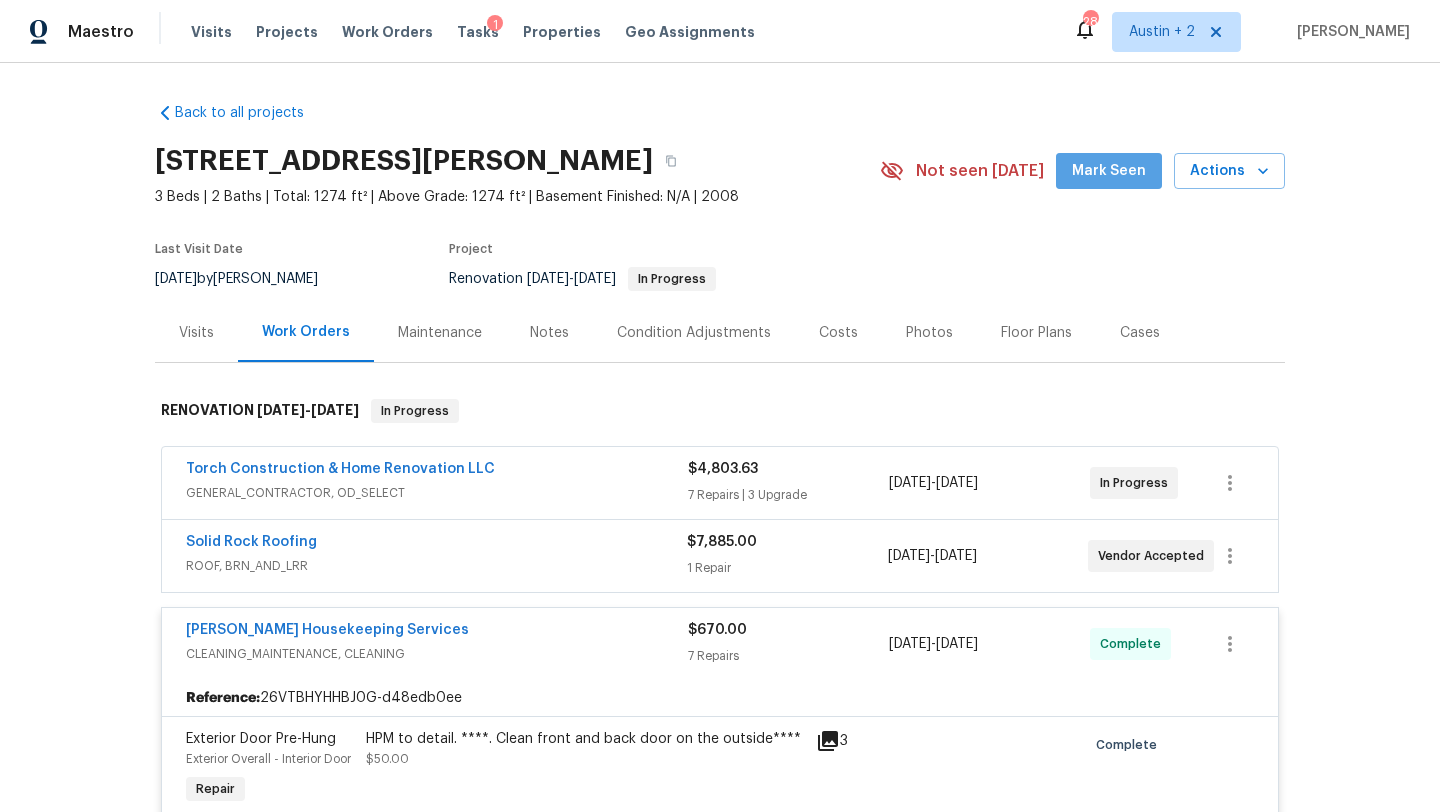 click on "Mark Seen" at bounding box center [1109, 171] 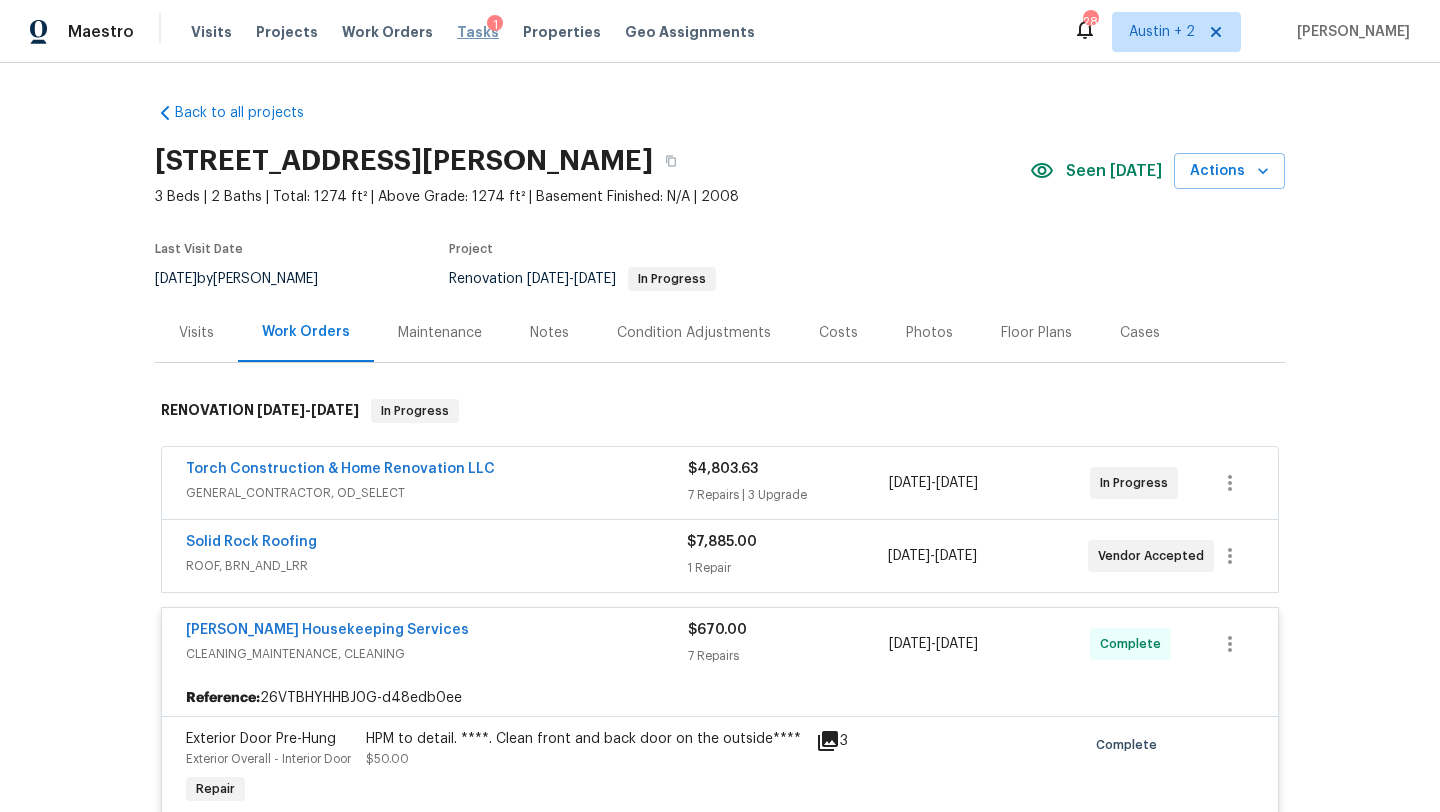 click on "Tasks" at bounding box center [478, 32] 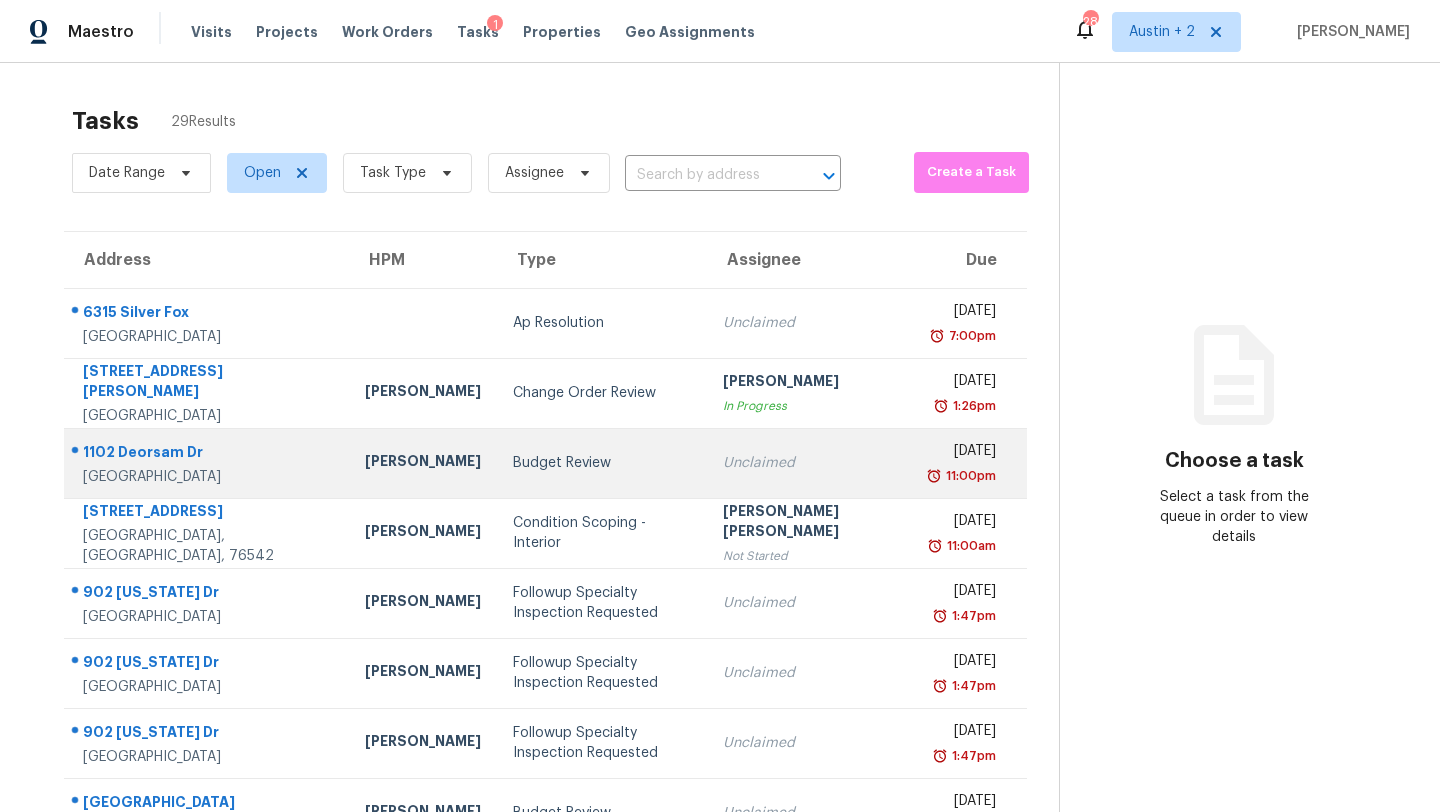 click on "Budget Review" at bounding box center [602, 463] 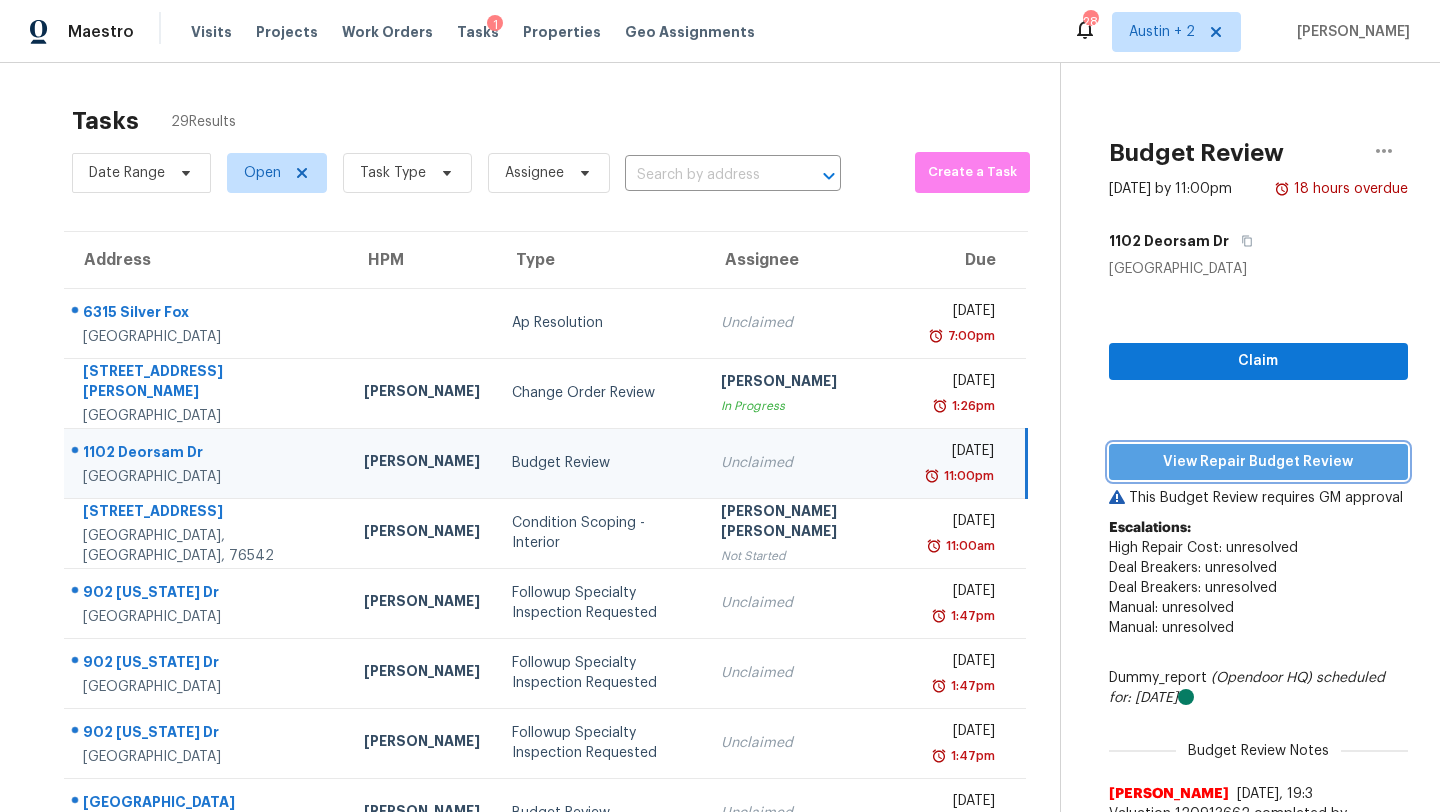 click on "View Repair Budget Review" at bounding box center [1258, 462] 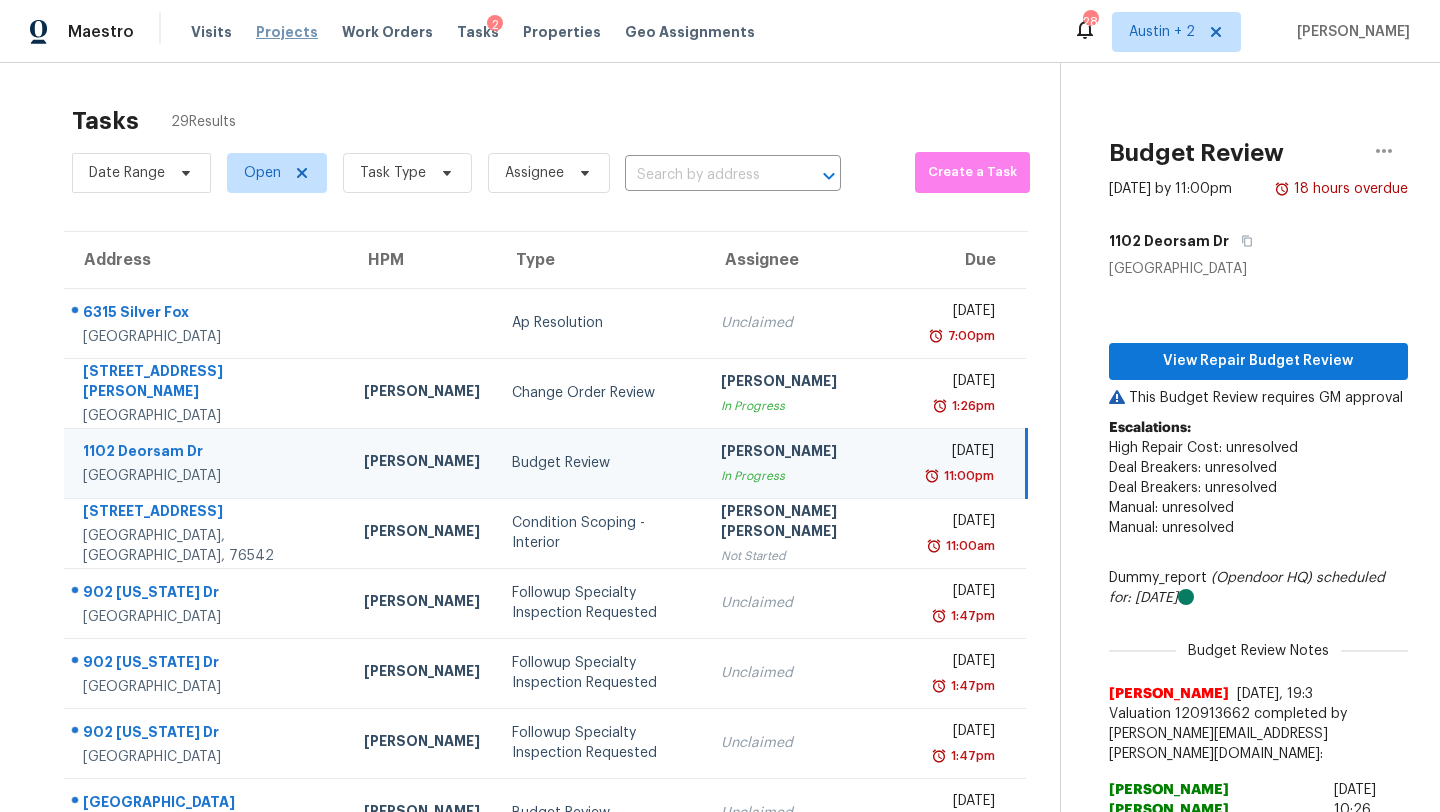 click on "Projects" at bounding box center [287, 32] 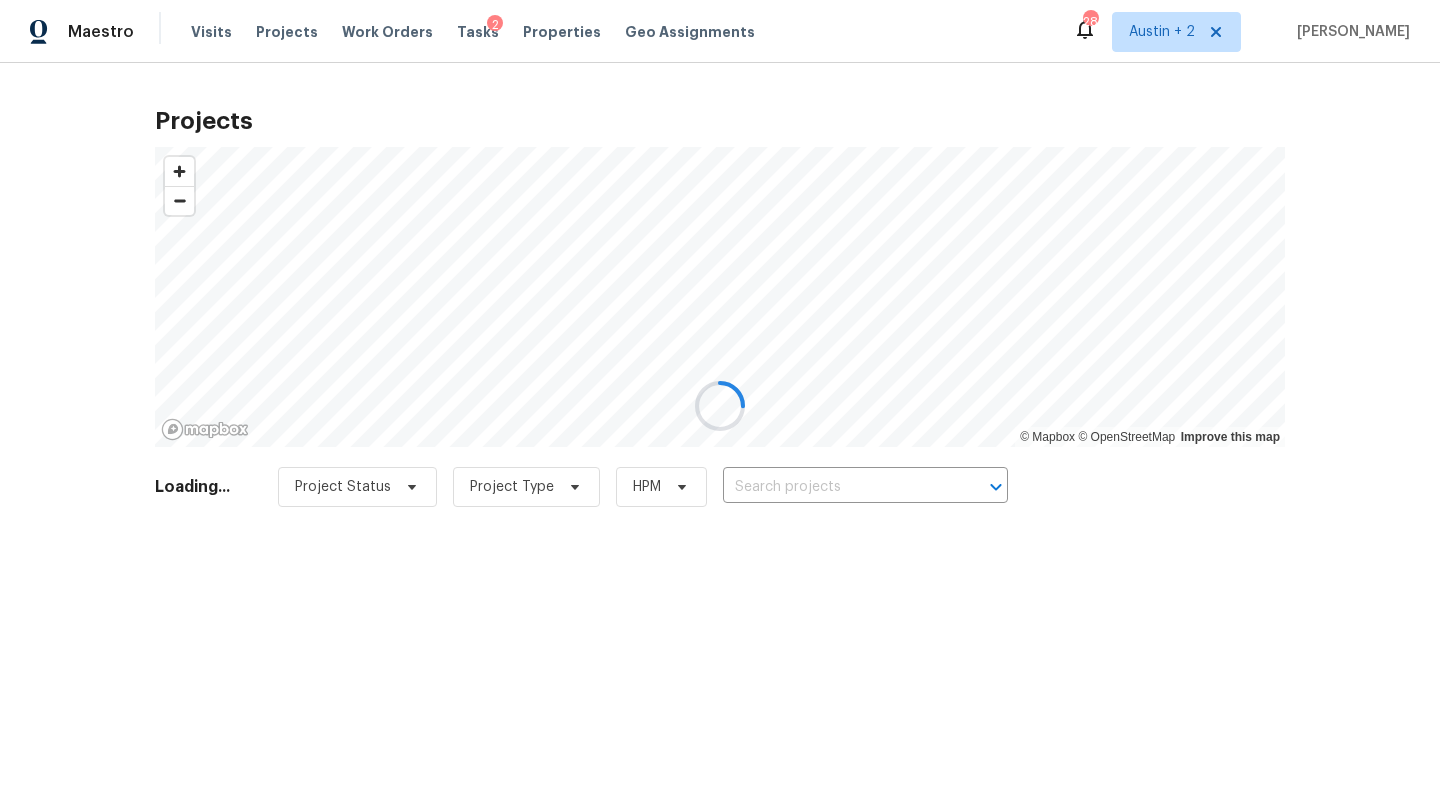 click at bounding box center [720, 406] 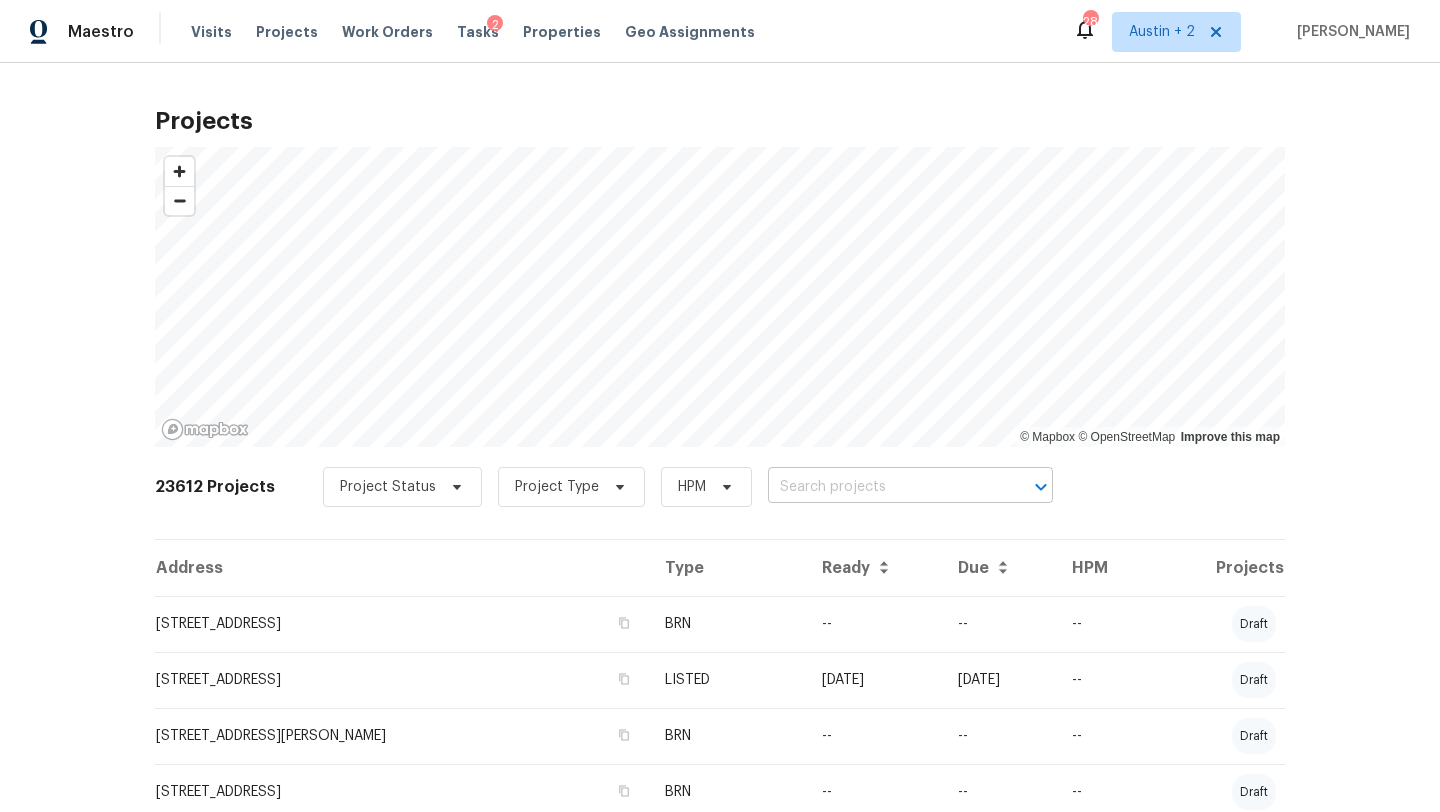 click at bounding box center [882, 487] 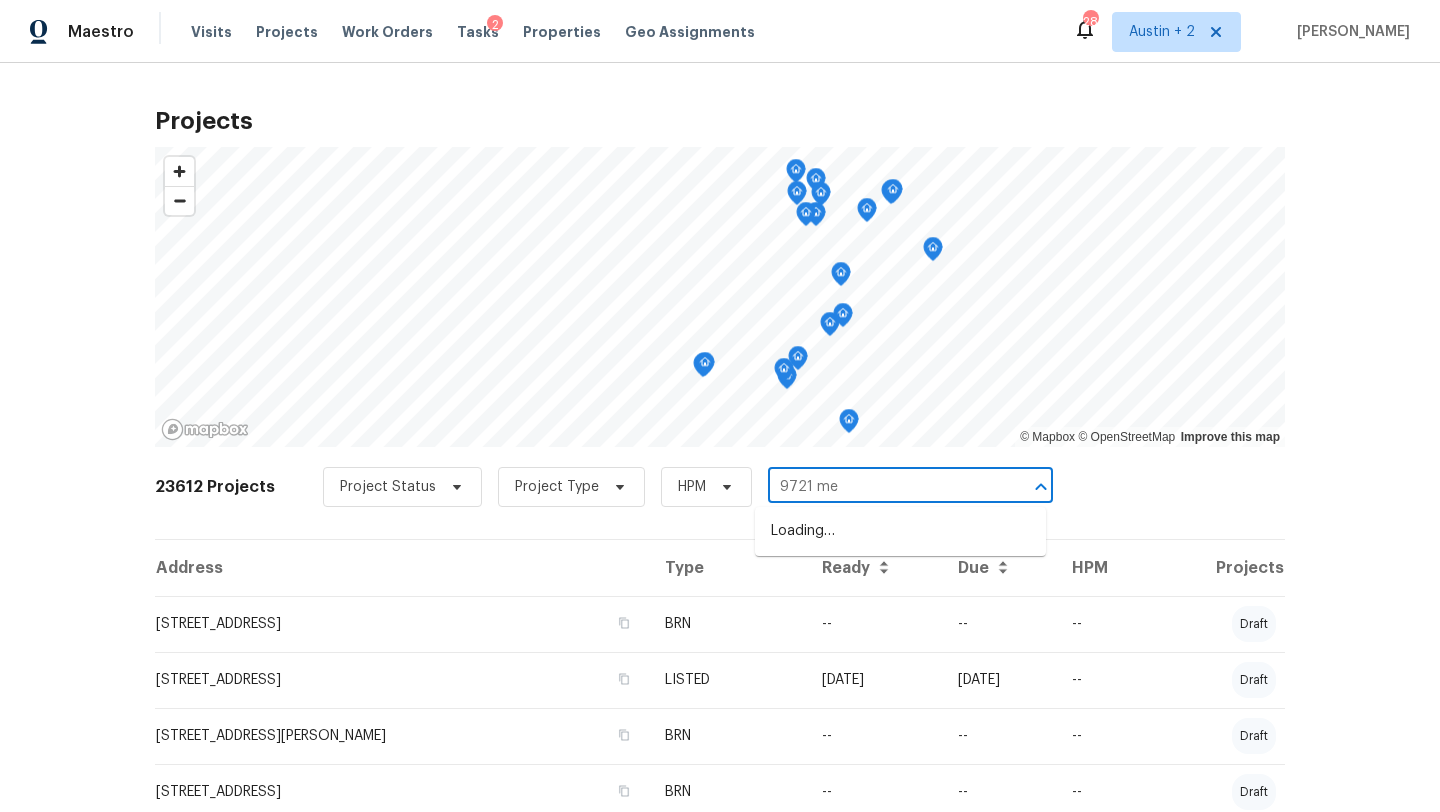 type on "9721 mea" 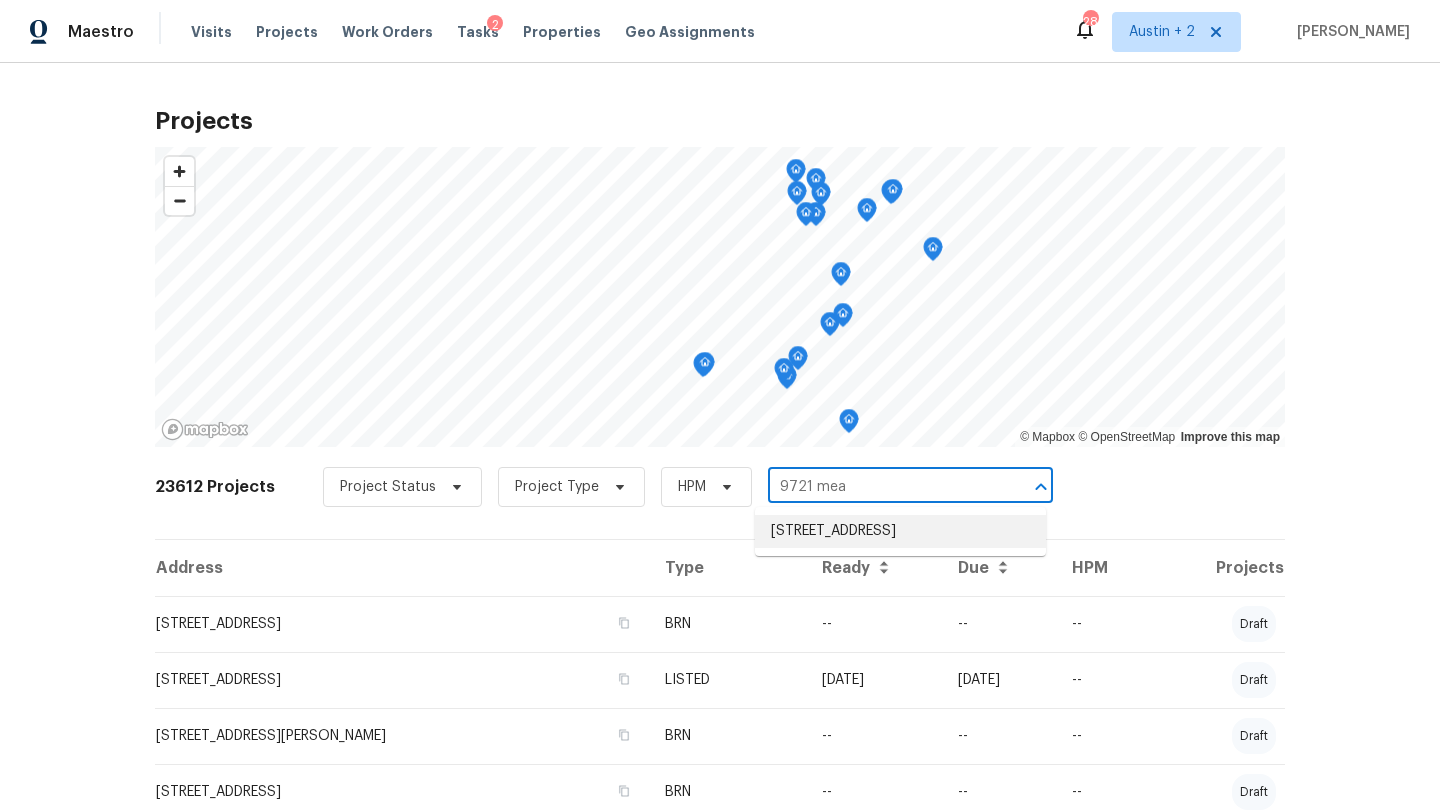 click on "9721 Meadowheath Dr, Austin, TX 78729" at bounding box center [900, 531] 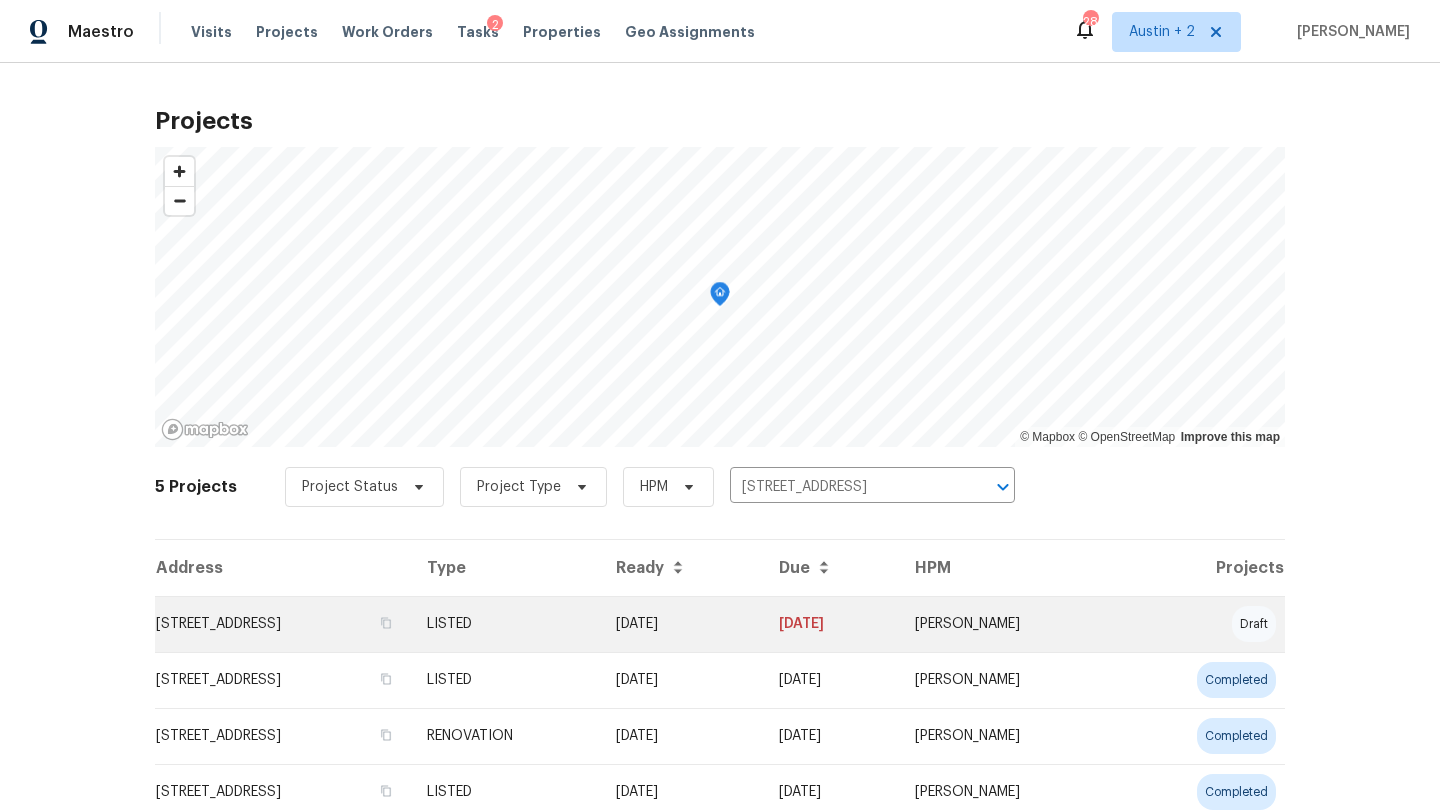 click on "9721 Meadowheath Dr, Austin, TX 78729" at bounding box center [283, 624] 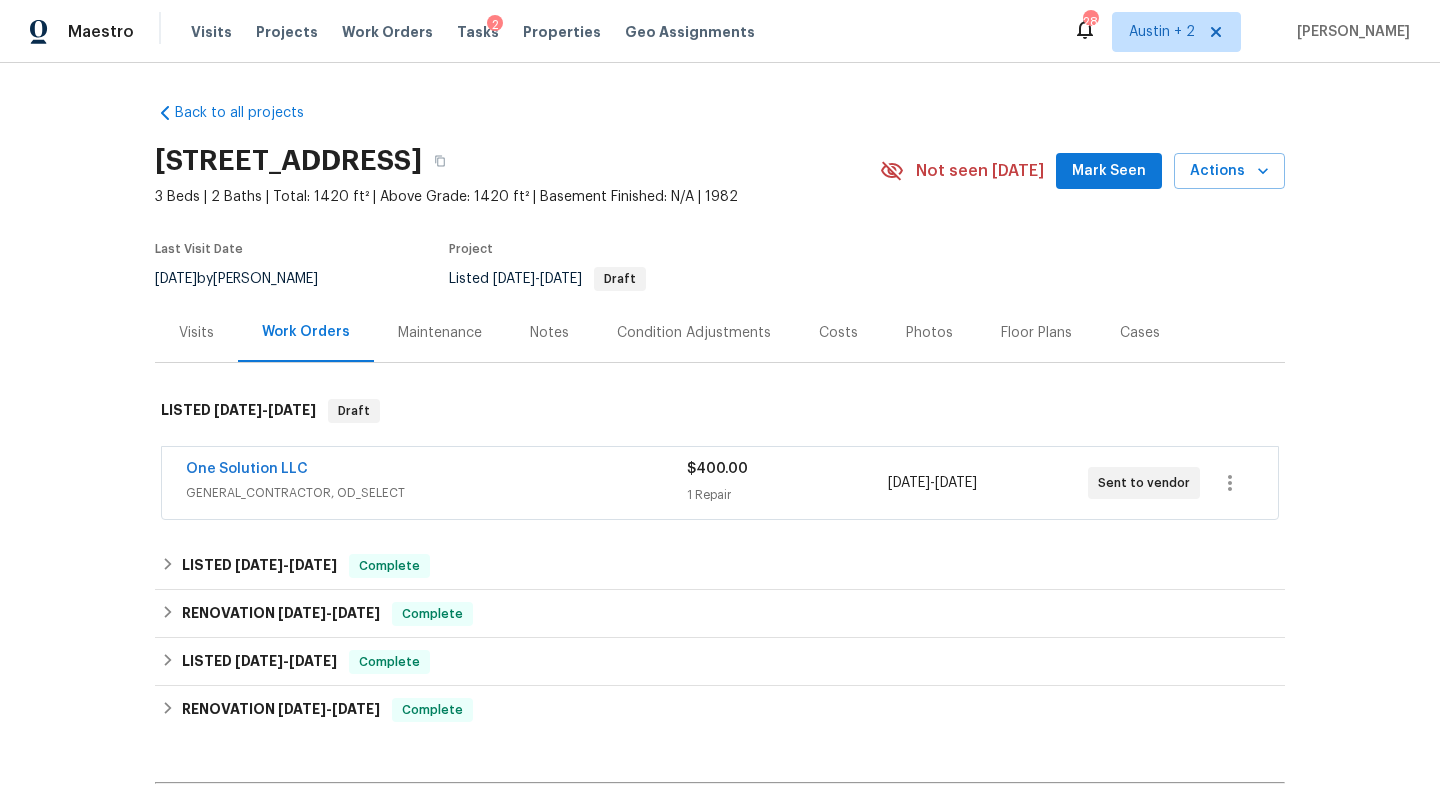 click on "Mark Seen" at bounding box center [1109, 171] 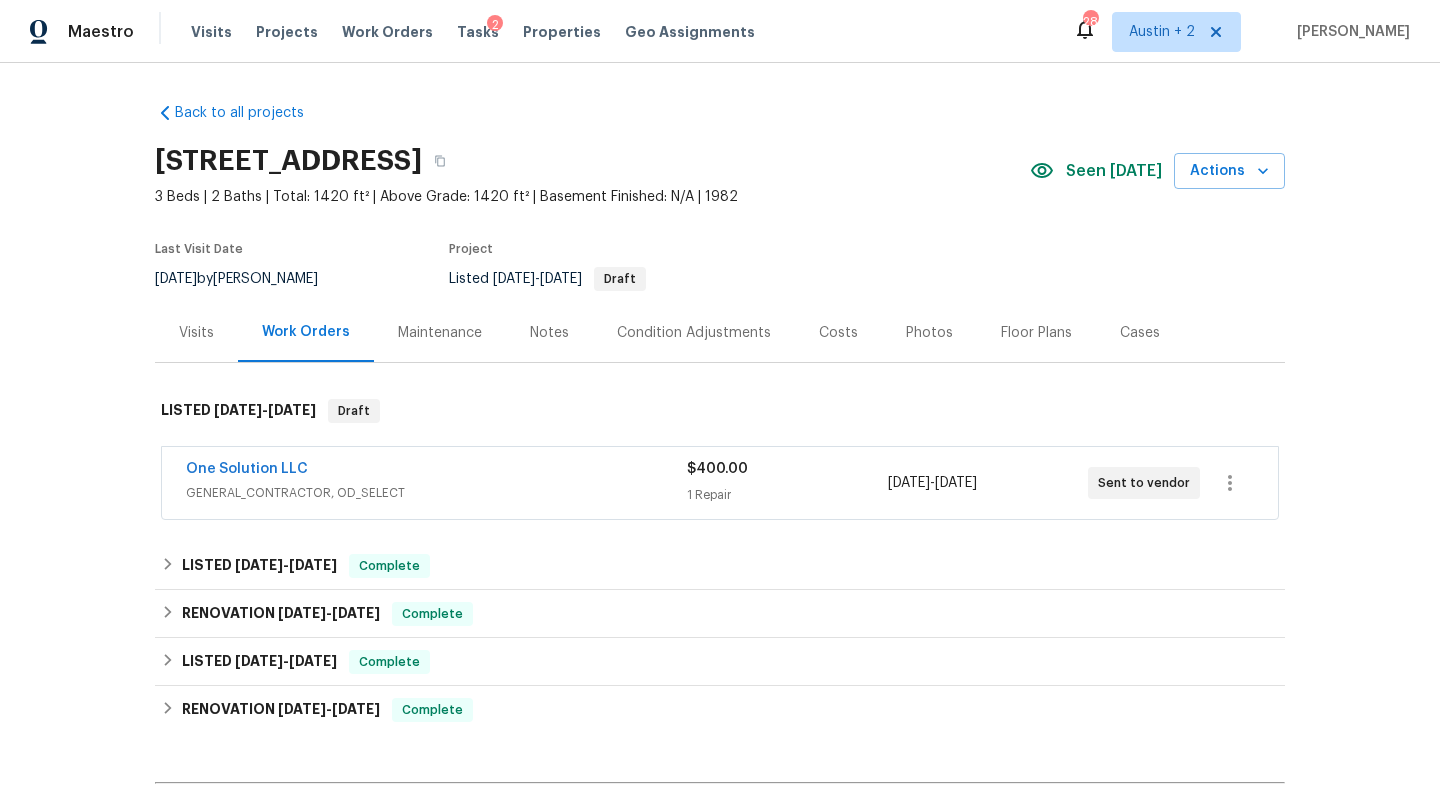 click on "GENERAL_CONTRACTOR, OD_SELECT" at bounding box center (436, 493) 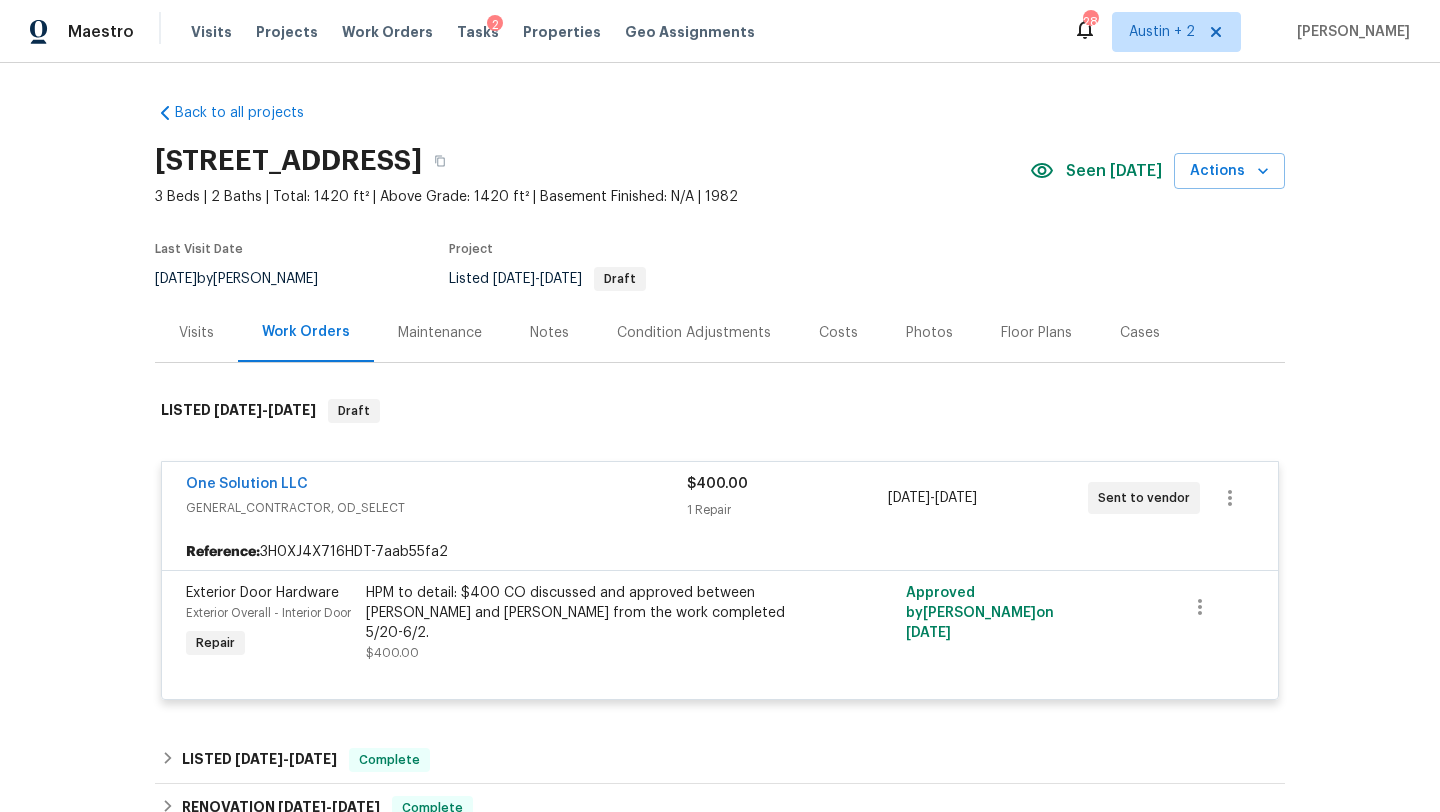 click on "Costs" at bounding box center [838, 332] 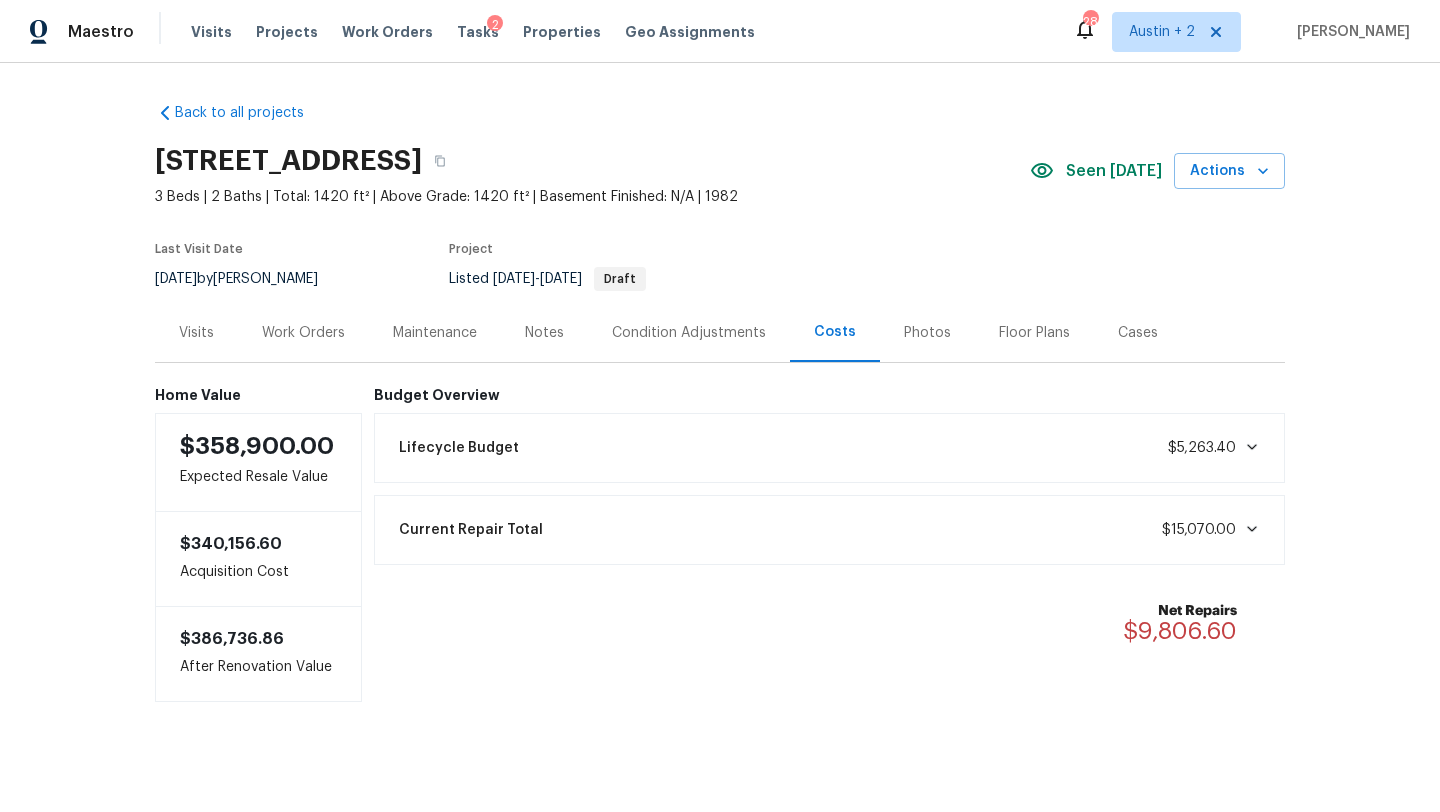 click on "Work Orders" at bounding box center [303, 333] 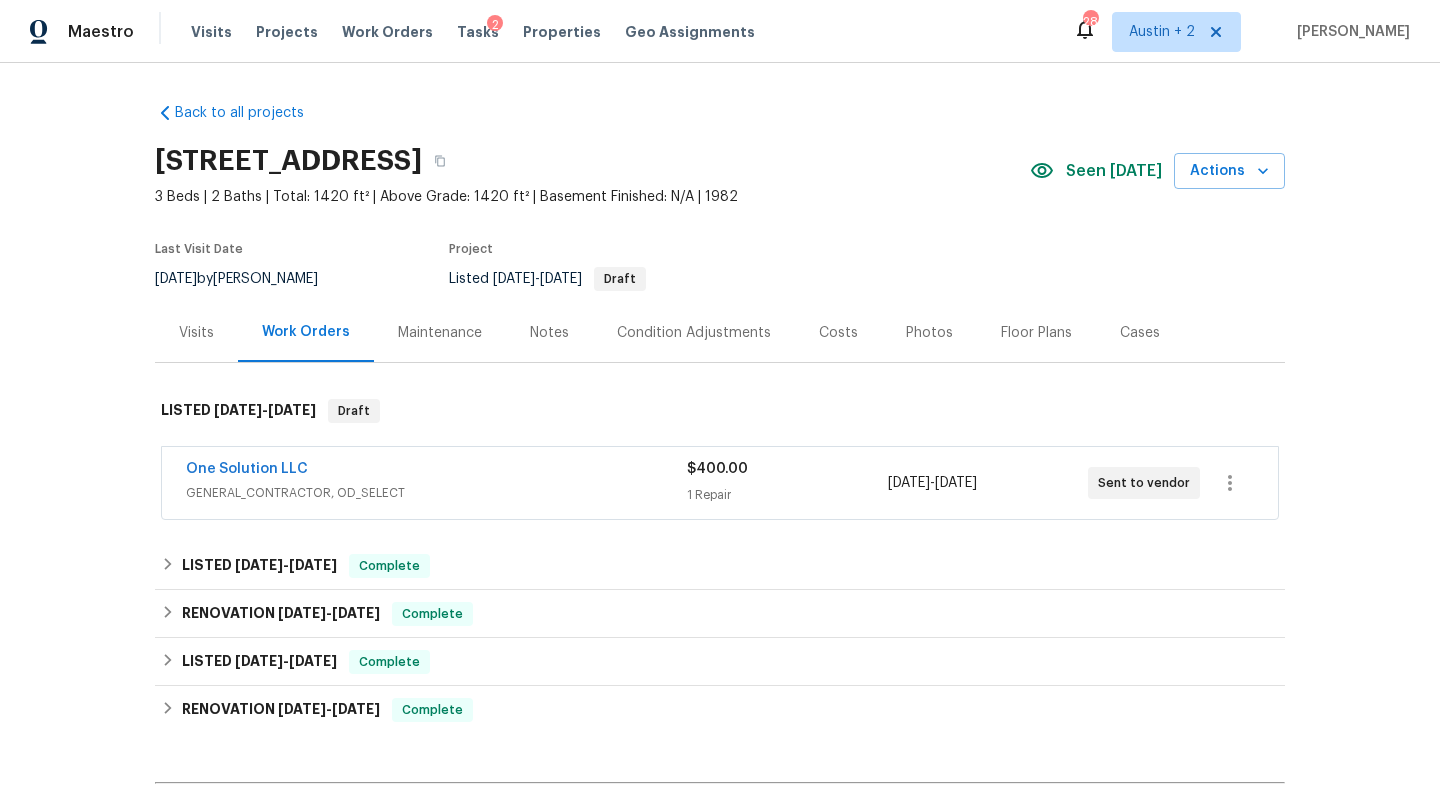 click on "One Solution LLC" at bounding box center [436, 471] 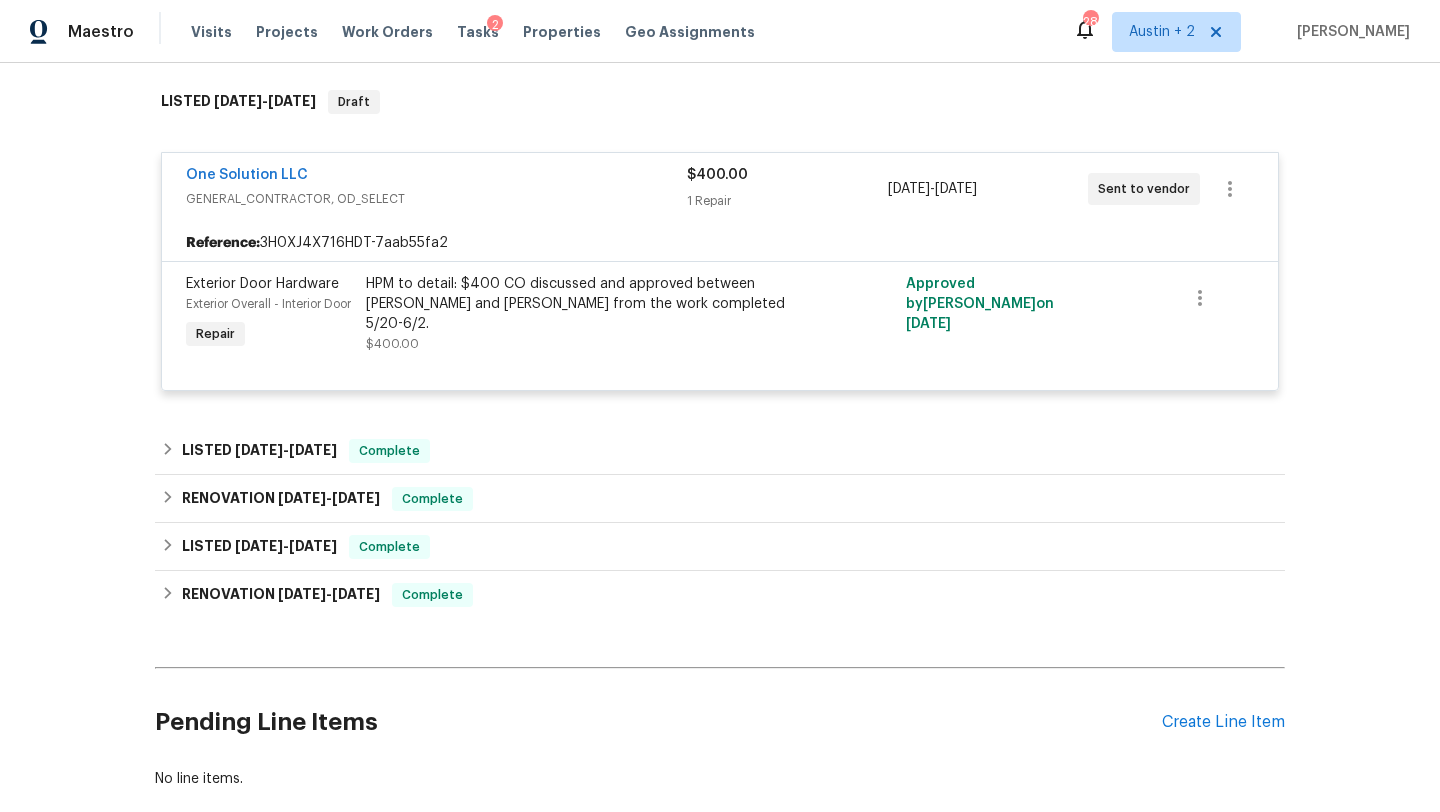 scroll, scrollTop: 315, scrollLeft: 0, axis: vertical 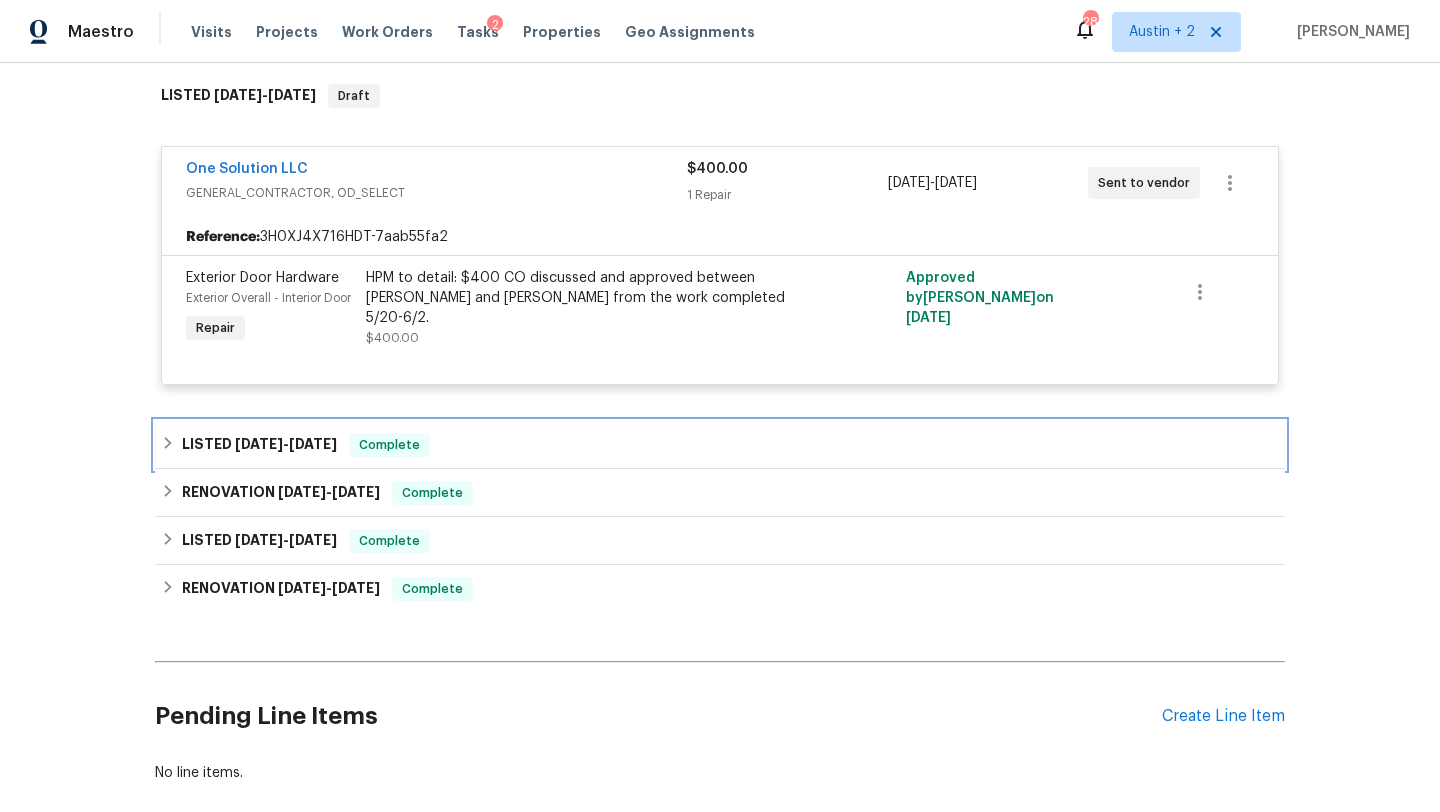 click on "LISTED   5/20/25  -  6/2/25 Complete" at bounding box center [720, 445] 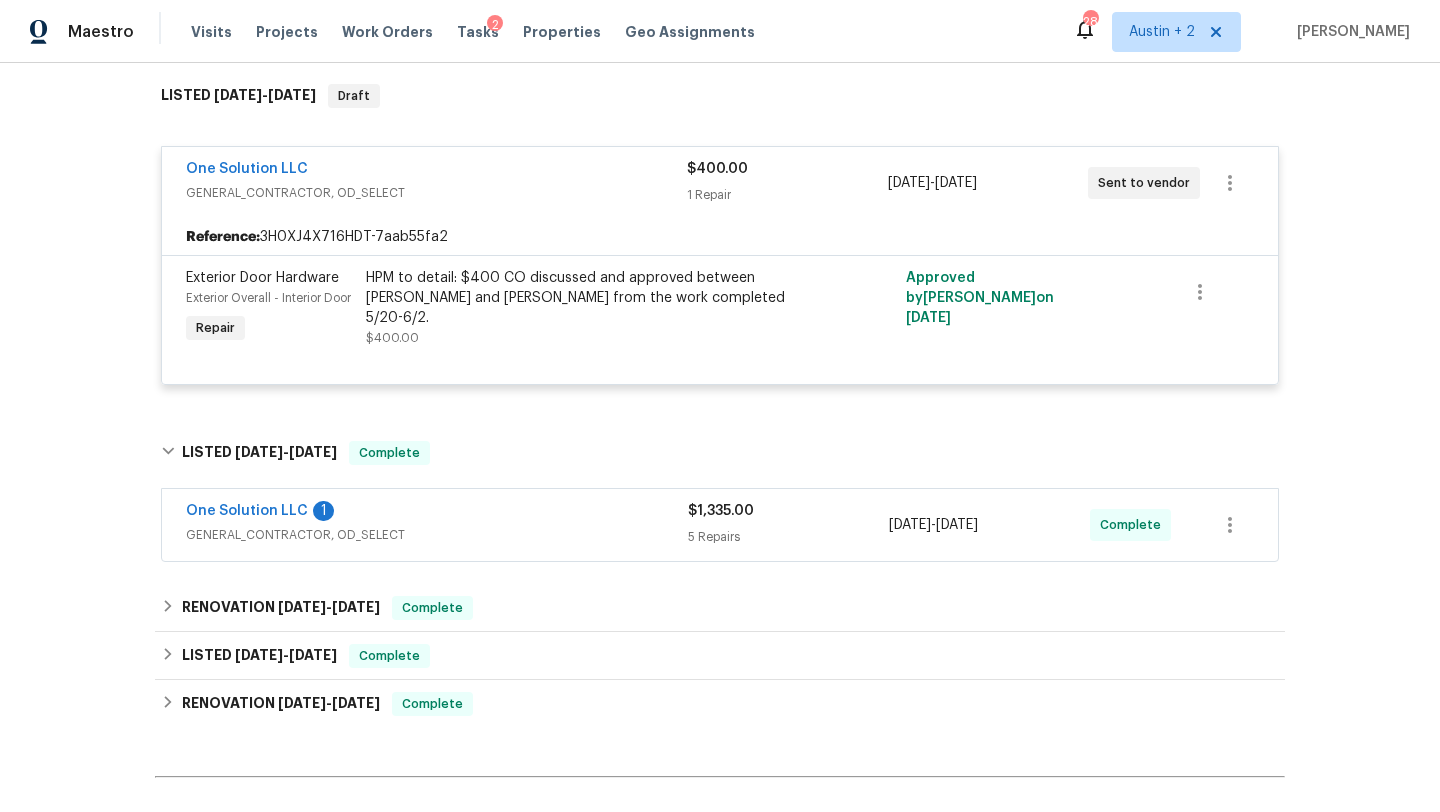 click on "One Solution LLC 1" at bounding box center (437, 513) 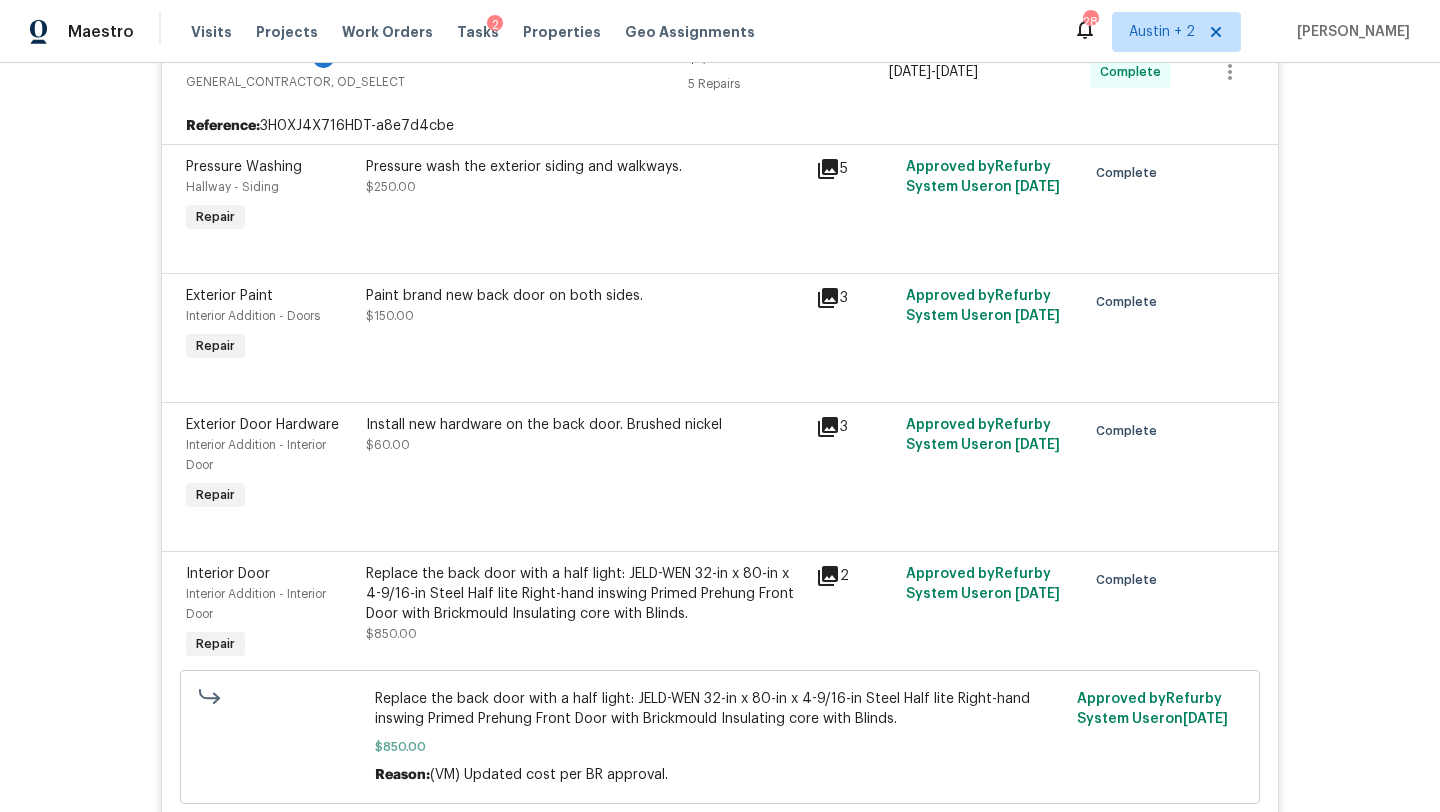 scroll, scrollTop: 0, scrollLeft: 0, axis: both 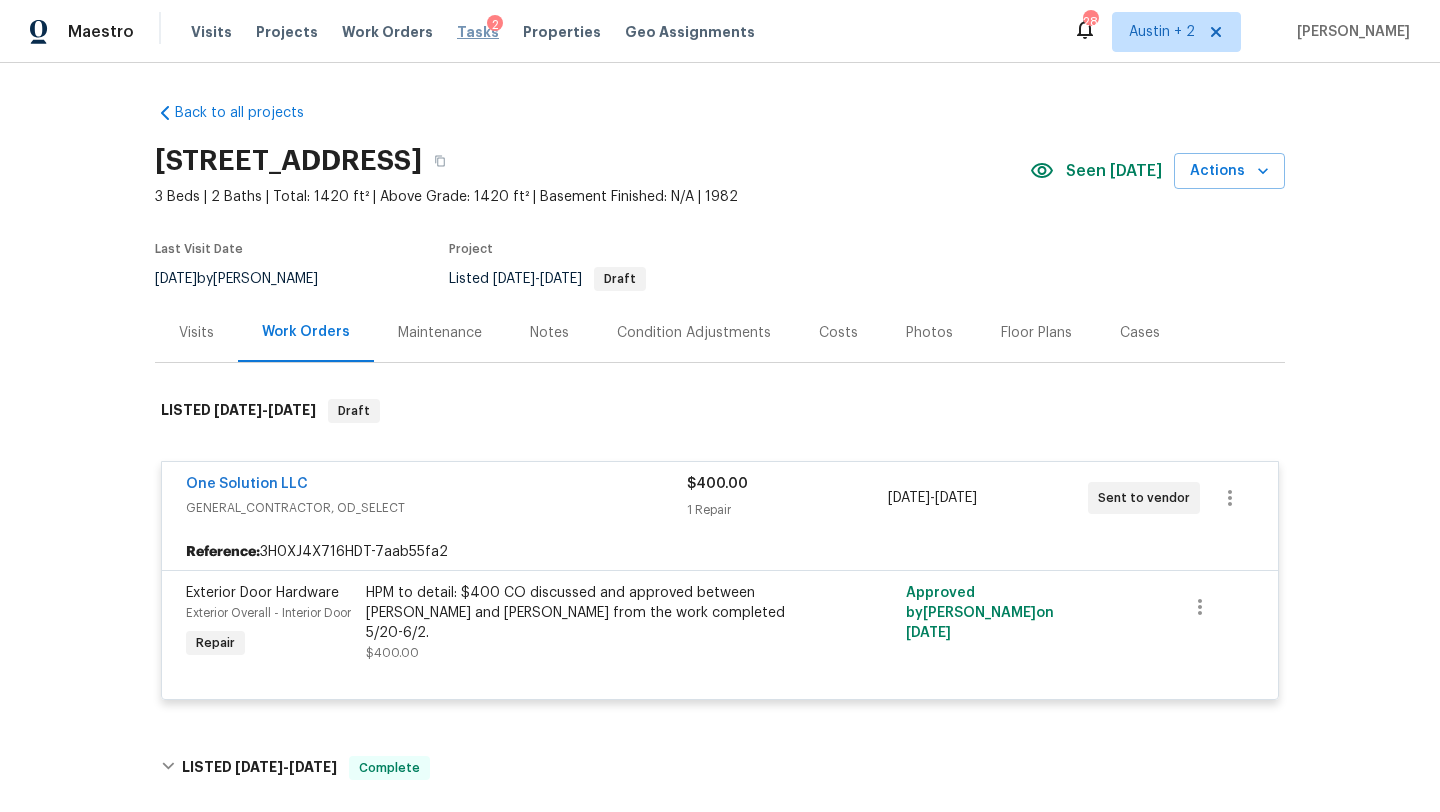 click on "Tasks" at bounding box center [478, 32] 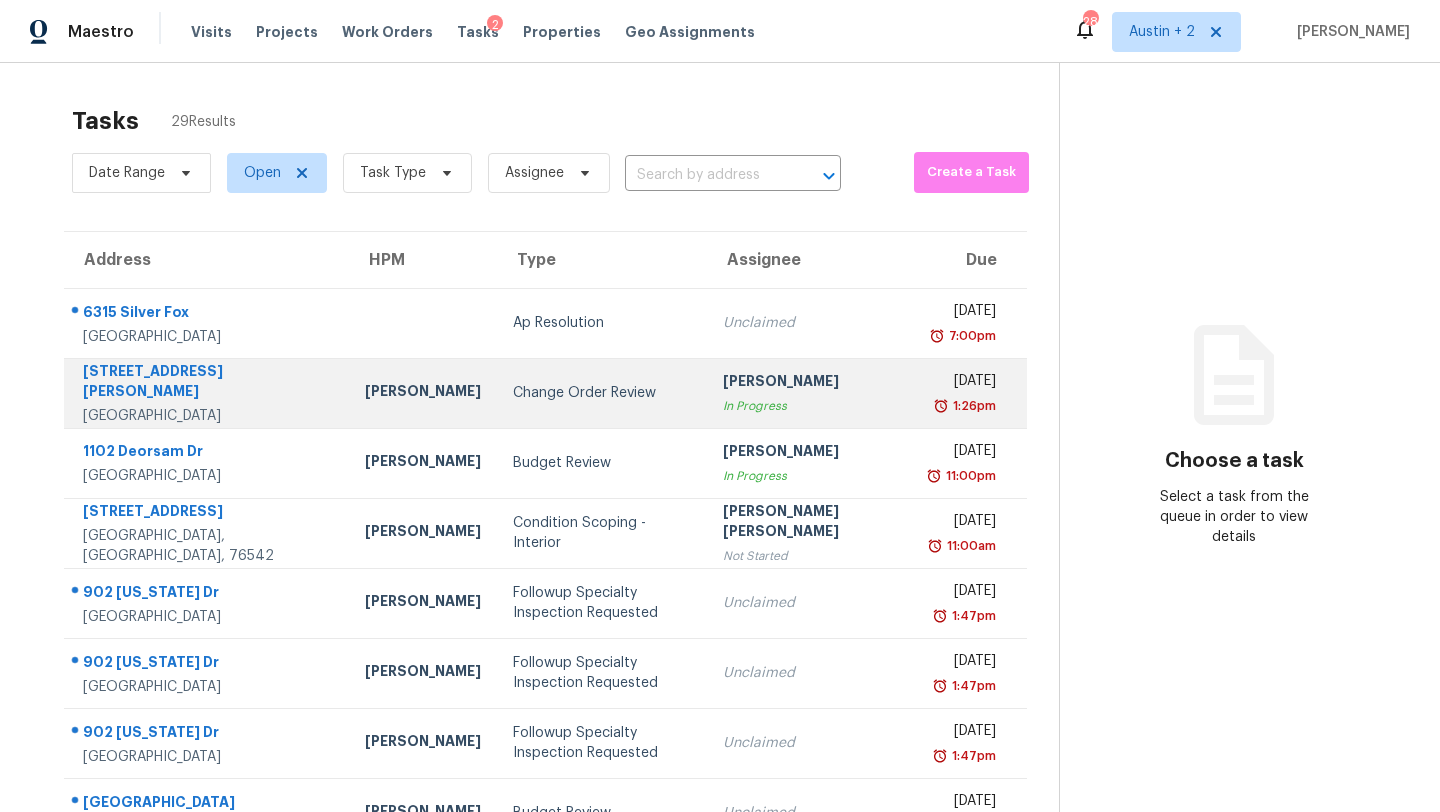 click on "Change Order Review" at bounding box center (602, 393) 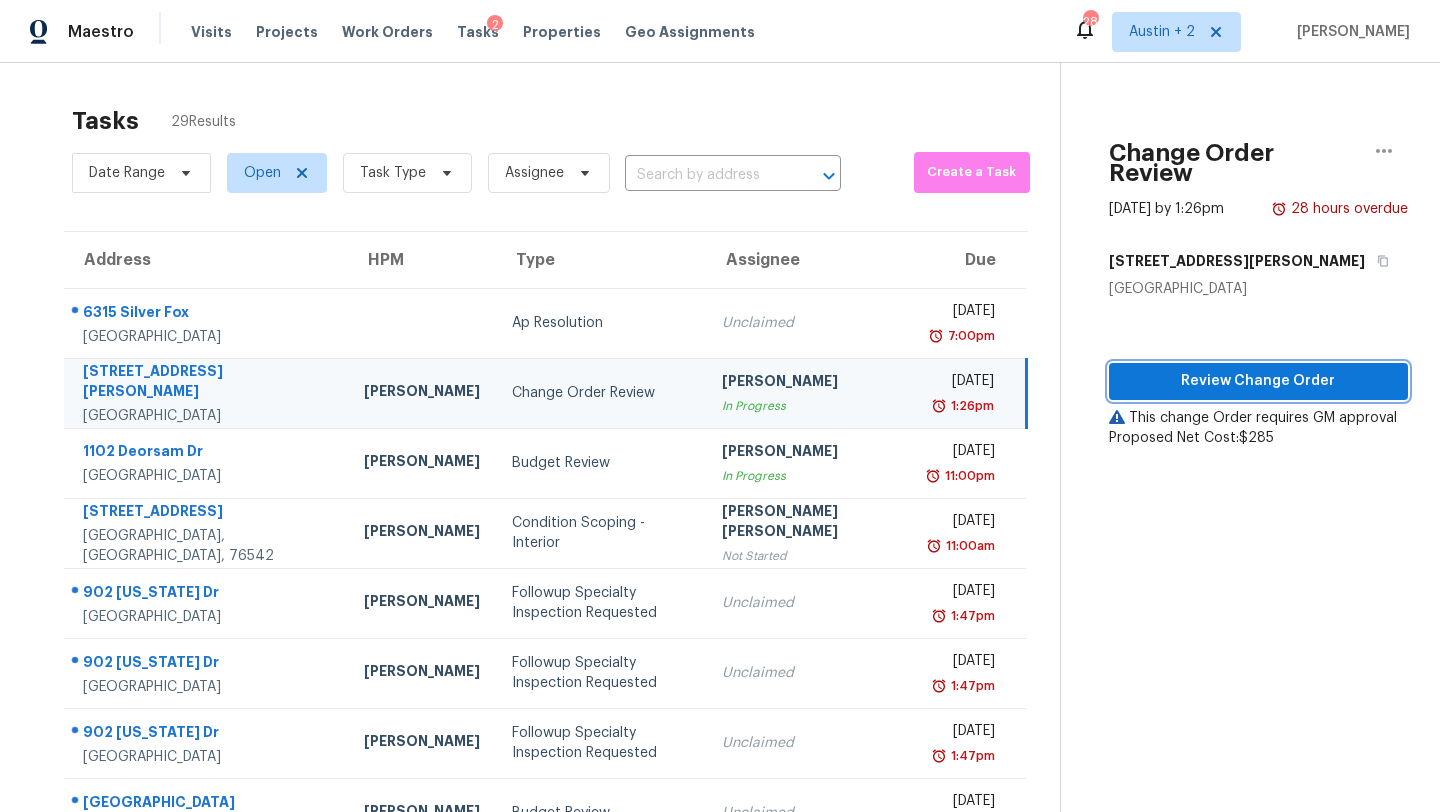 click on "Review Change Order" at bounding box center [1258, 381] 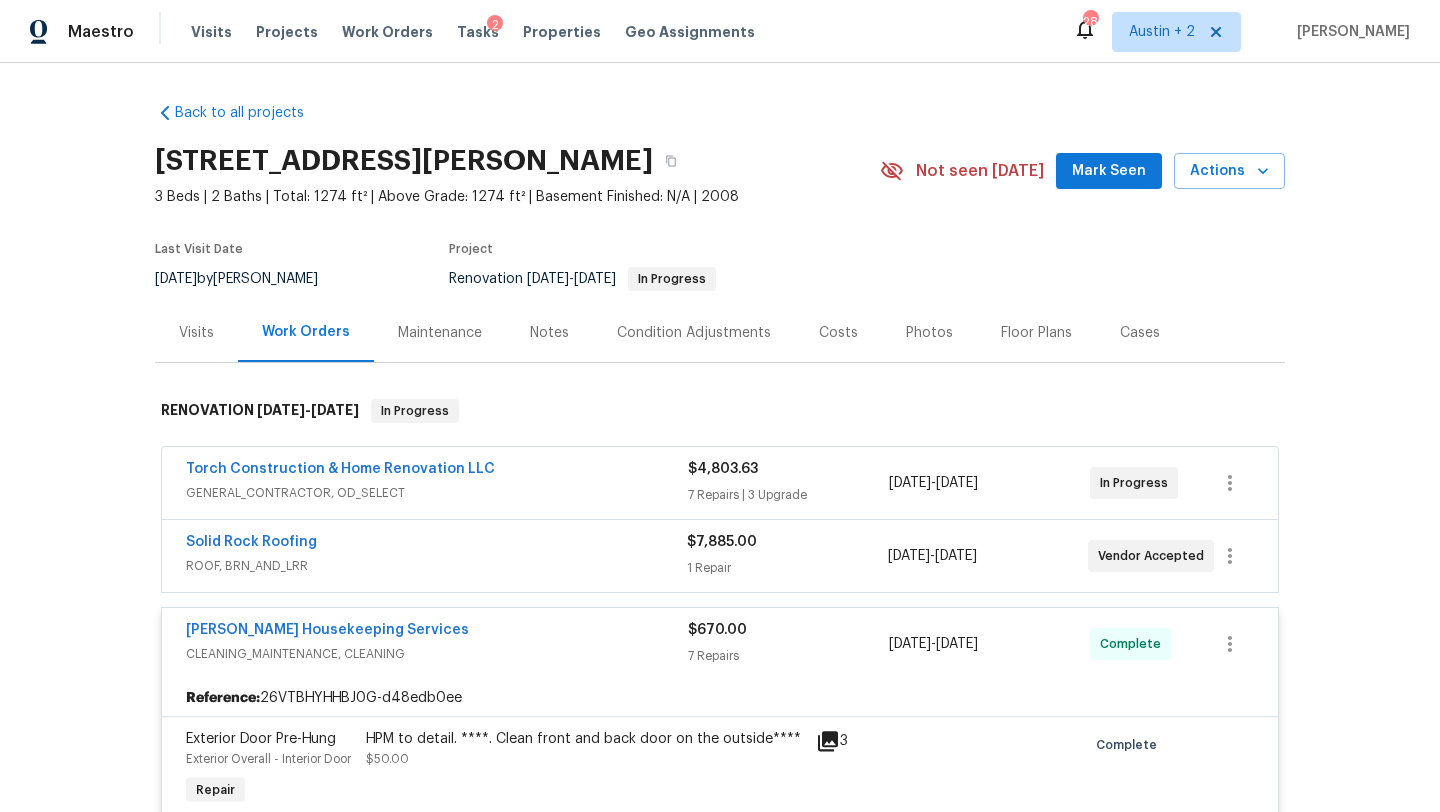 click on "Mark Seen" at bounding box center (1109, 171) 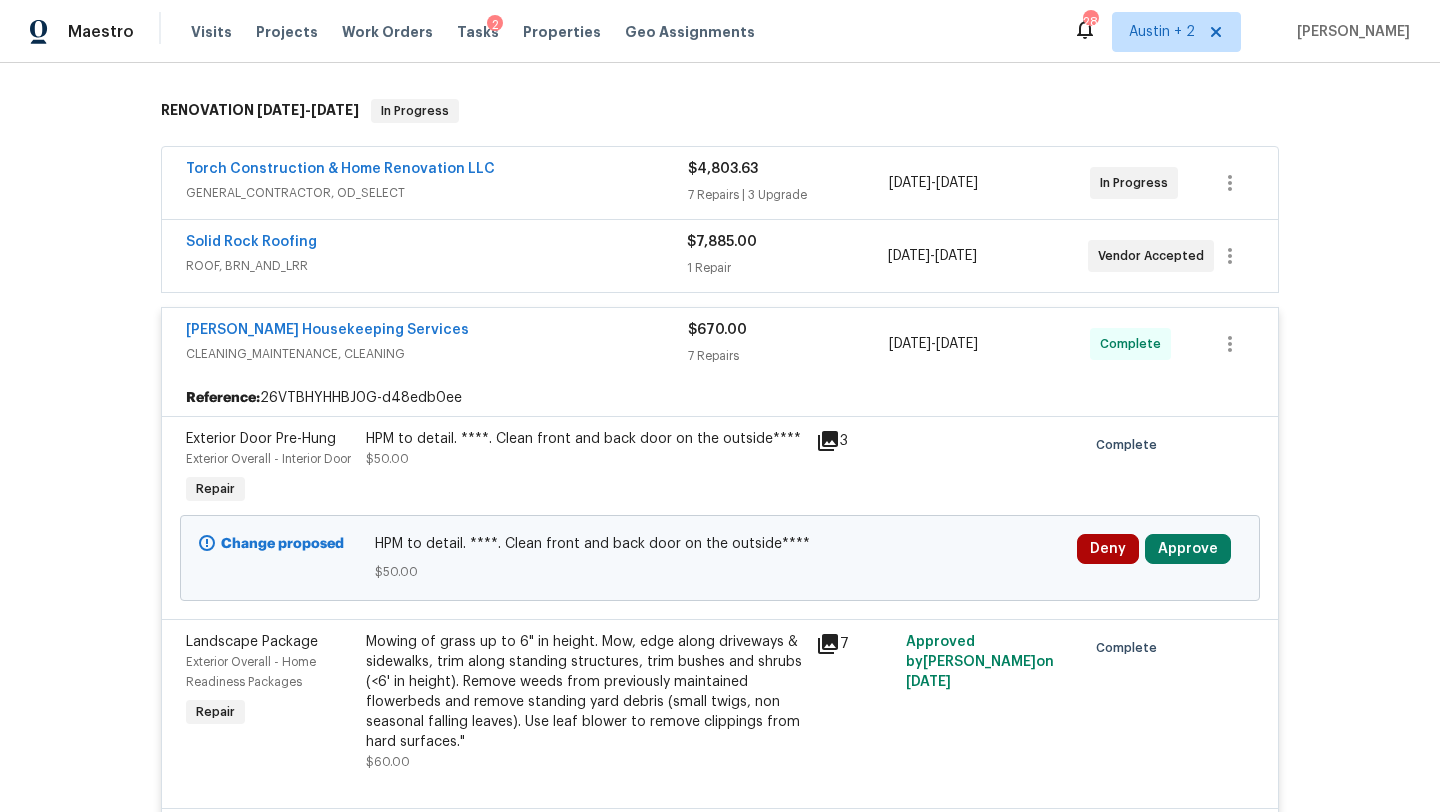scroll, scrollTop: 304, scrollLeft: 0, axis: vertical 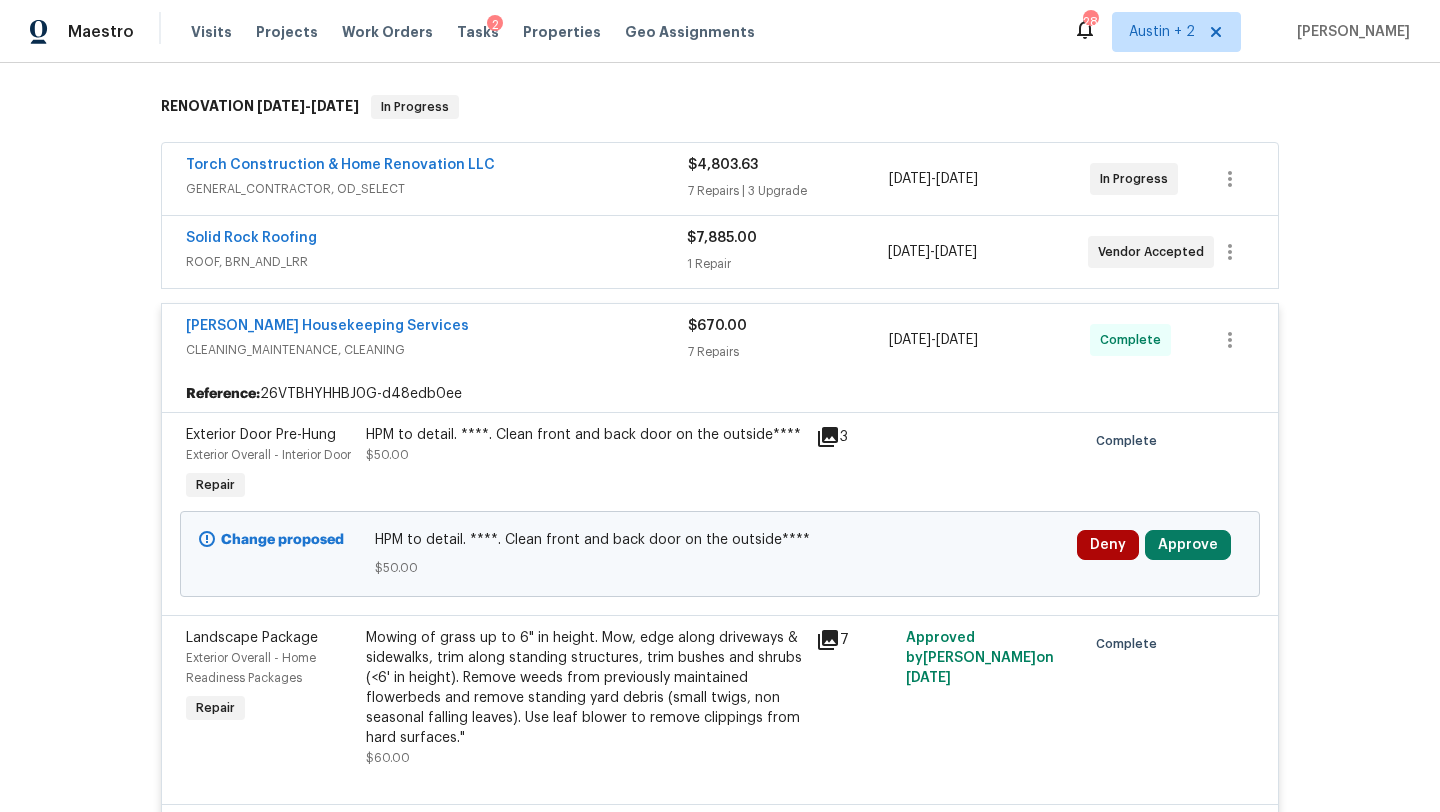 click 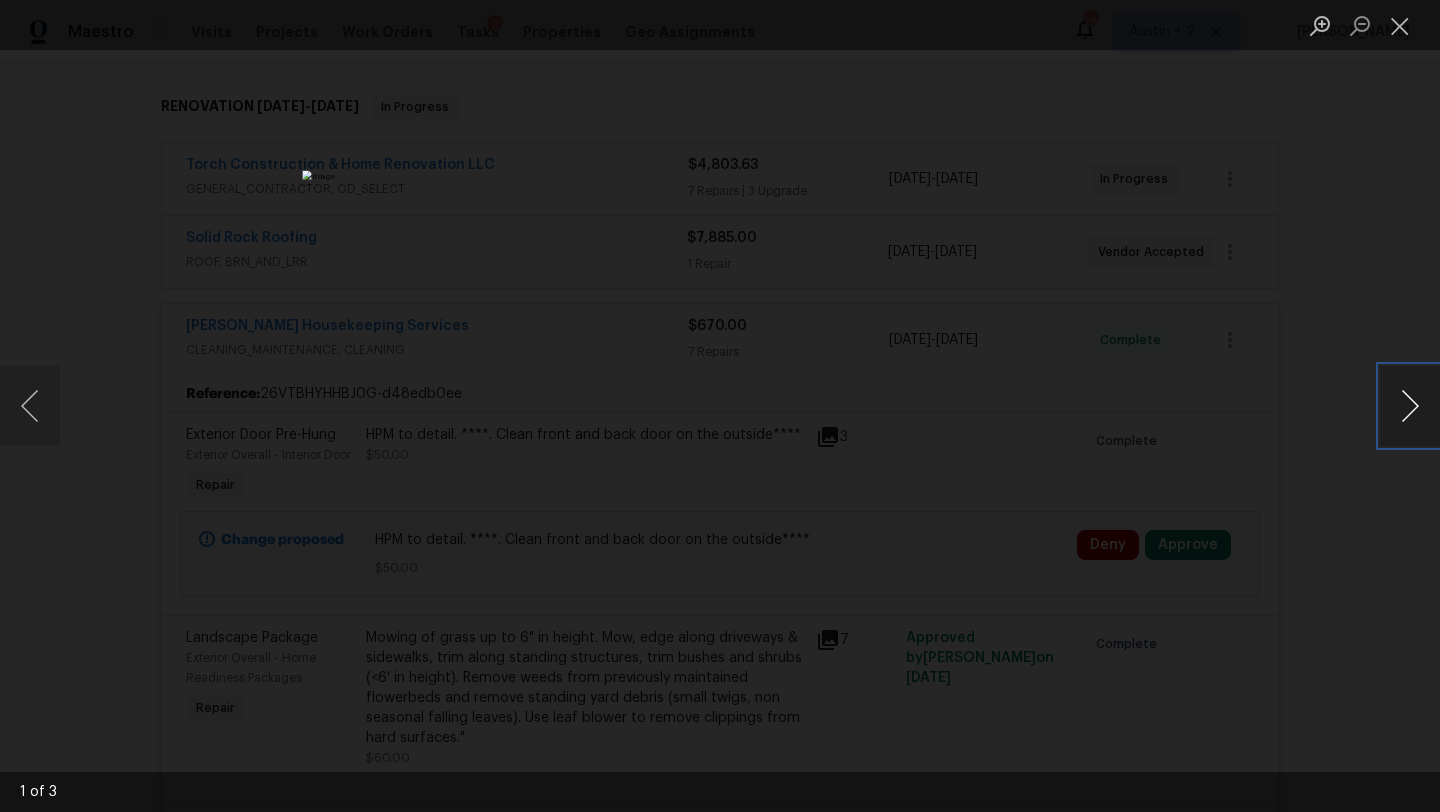 click at bounding box center (1410, 406) 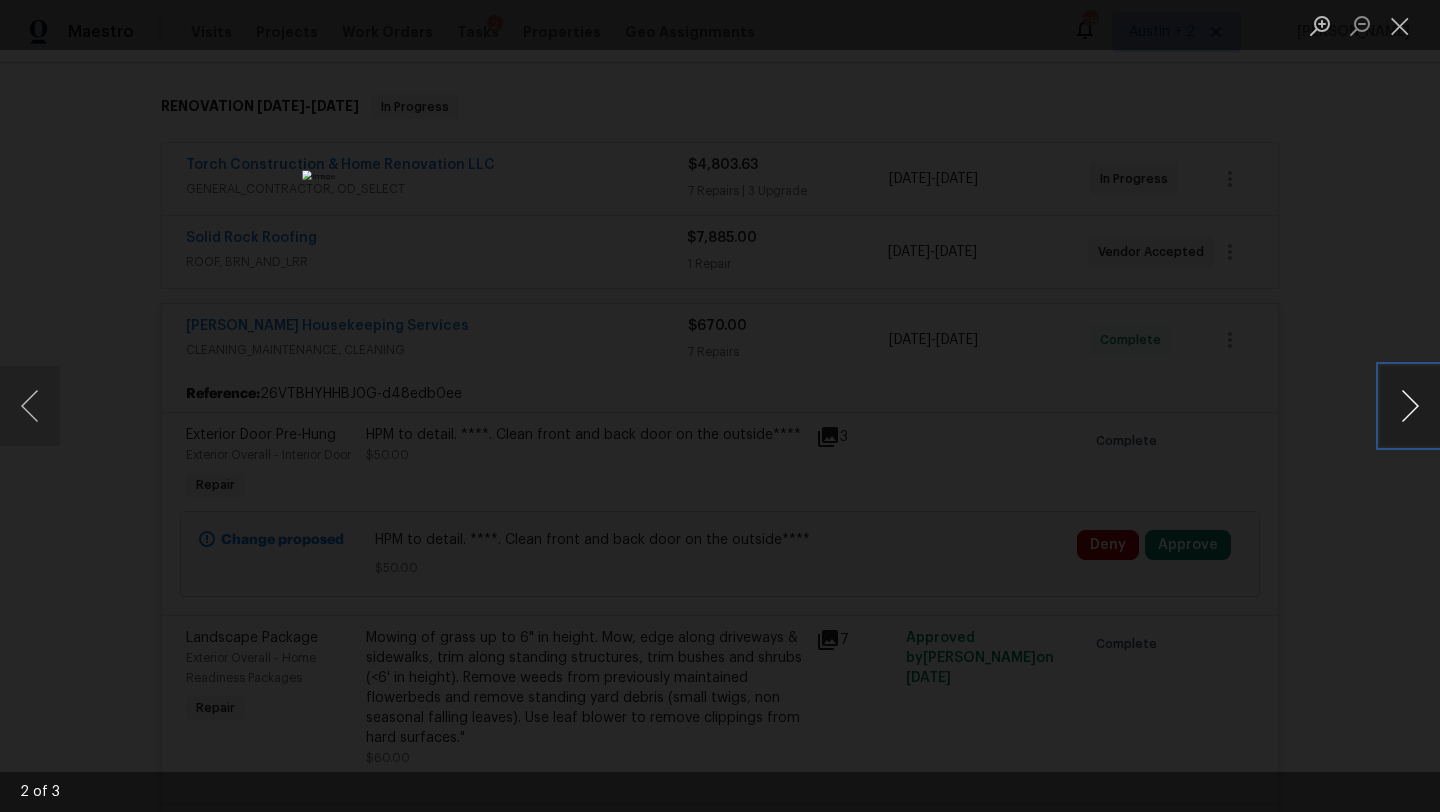 click at bounding box center (1410, 406) 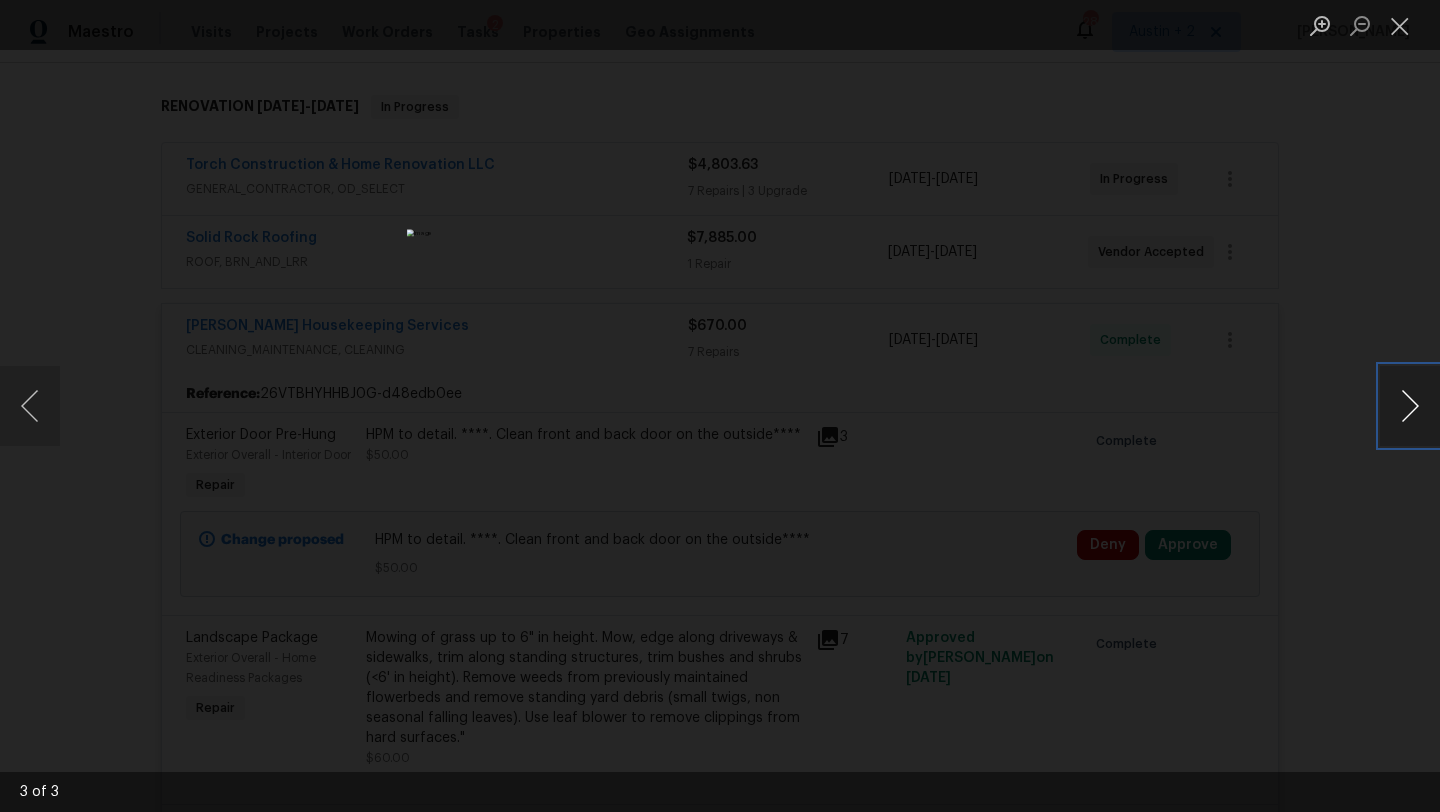click at bounding box center [1410, 406] 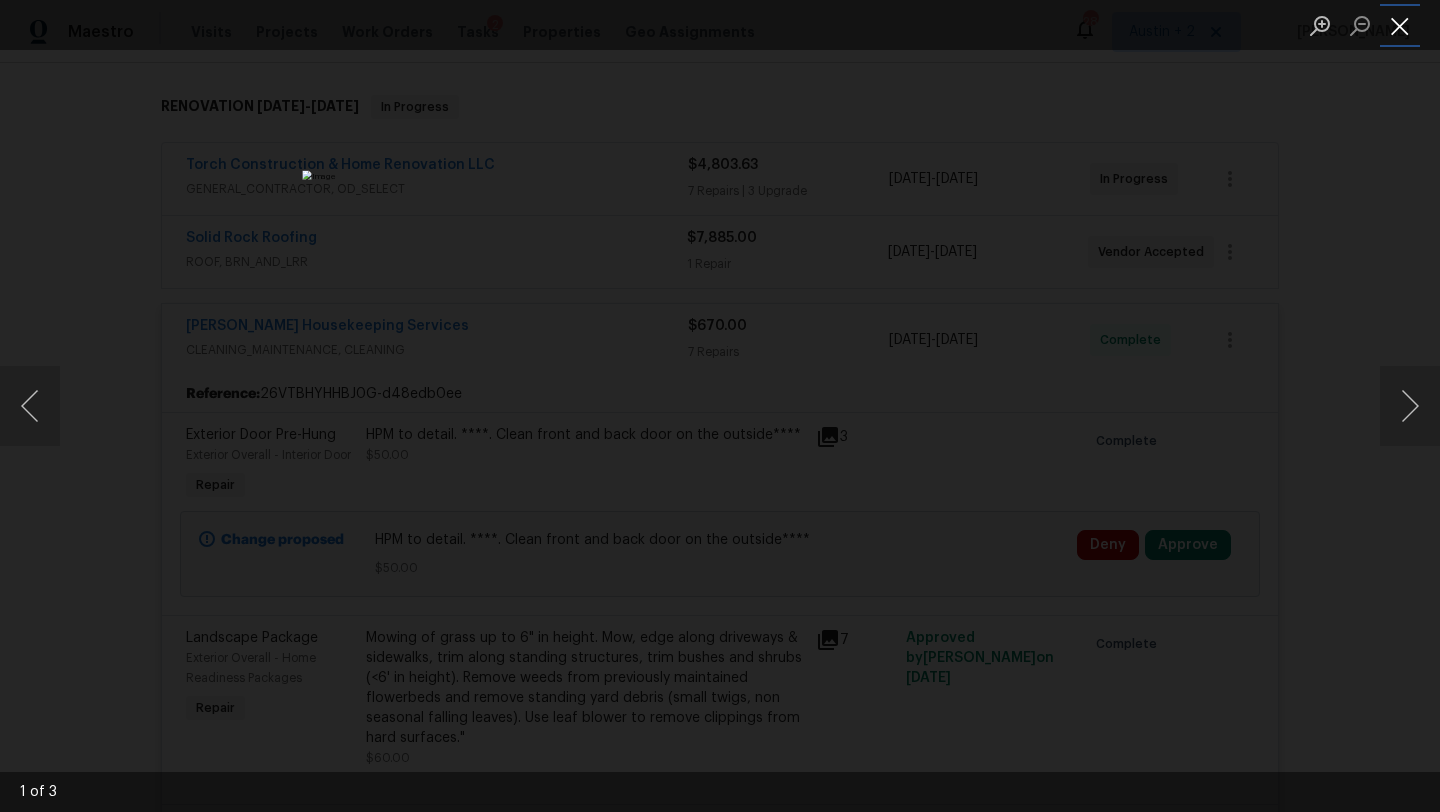 click at bounding box center (1400, 25) 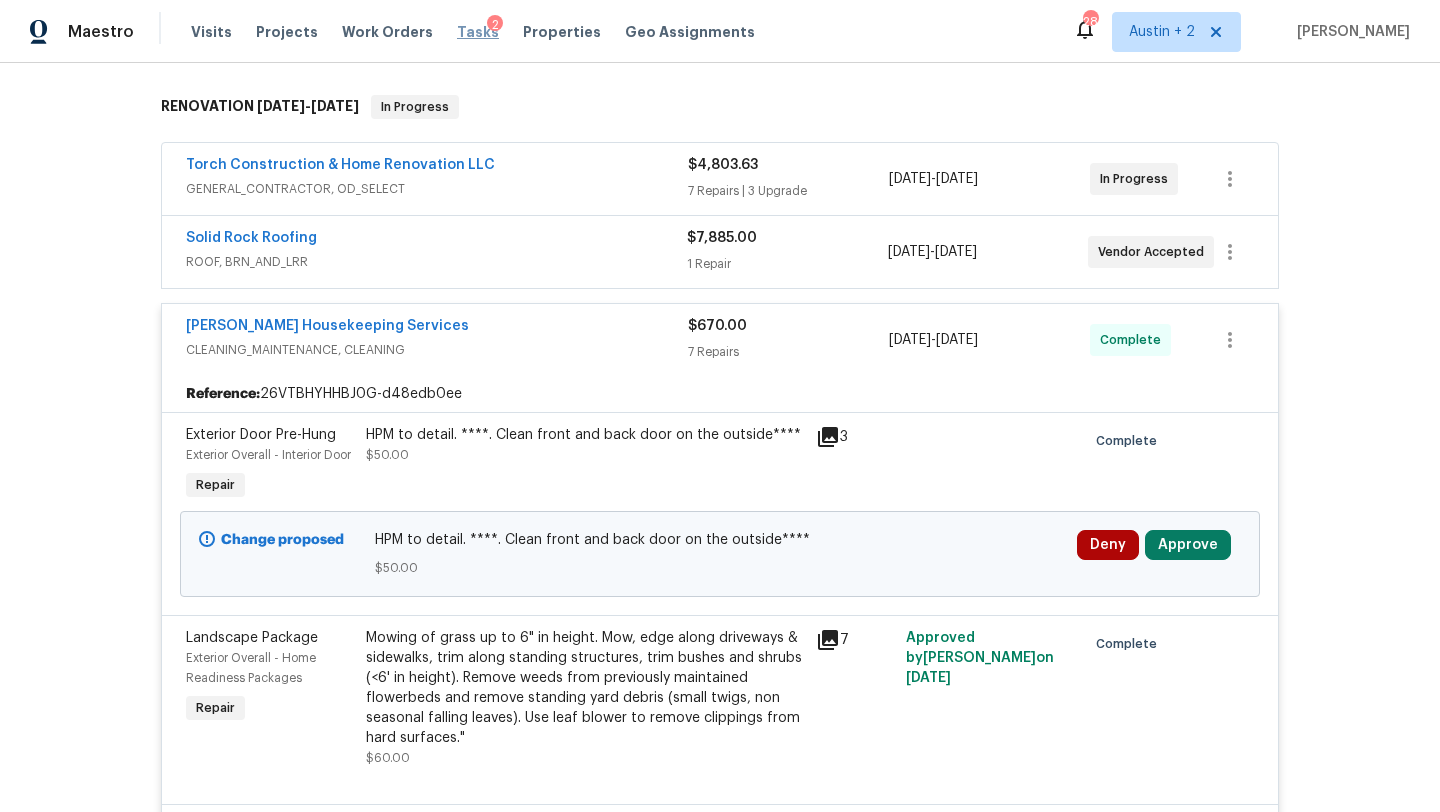 click on "Tasks" at bounding box center (478, 32) 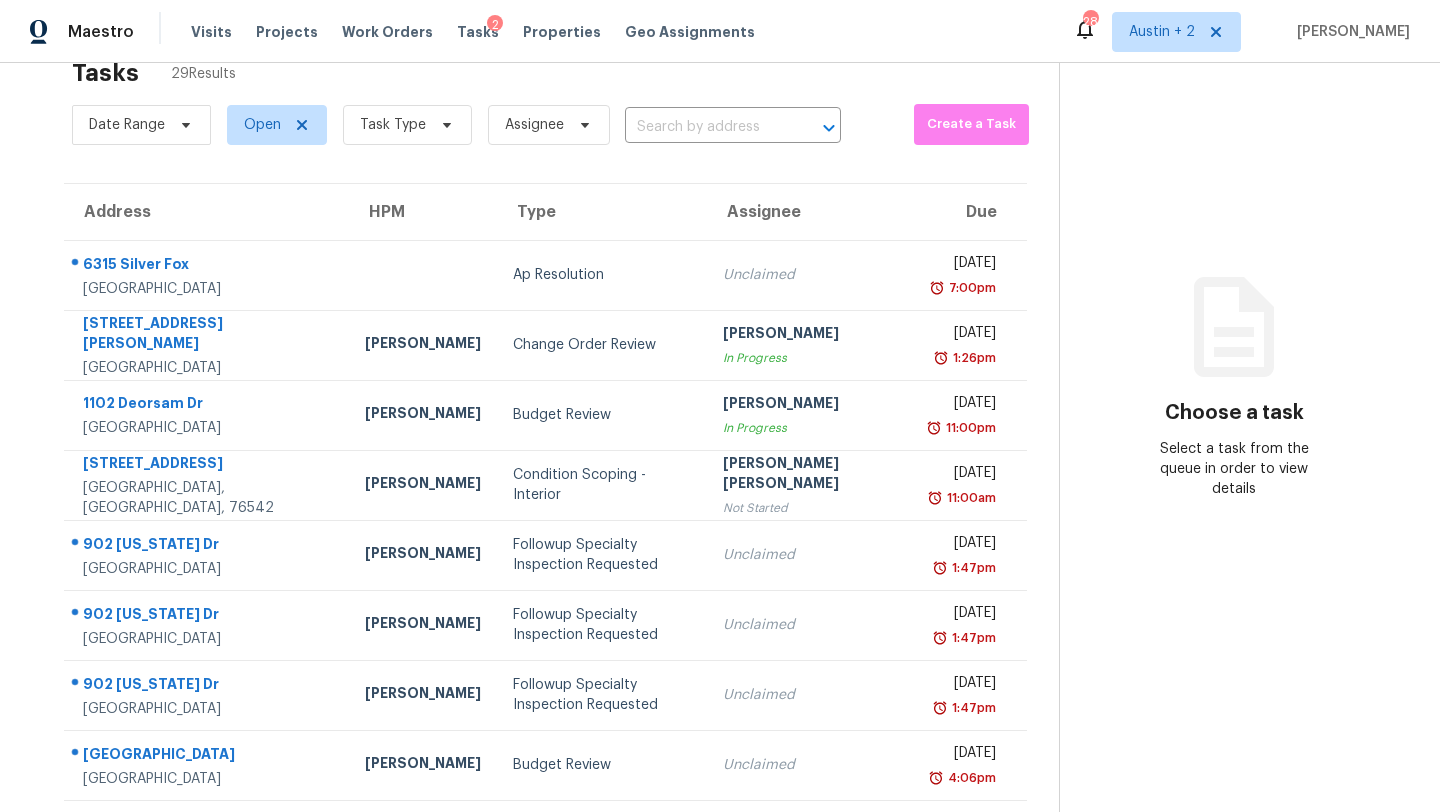 scroll, scrollTop: 50, scrollLeft: 0, axis: vertical 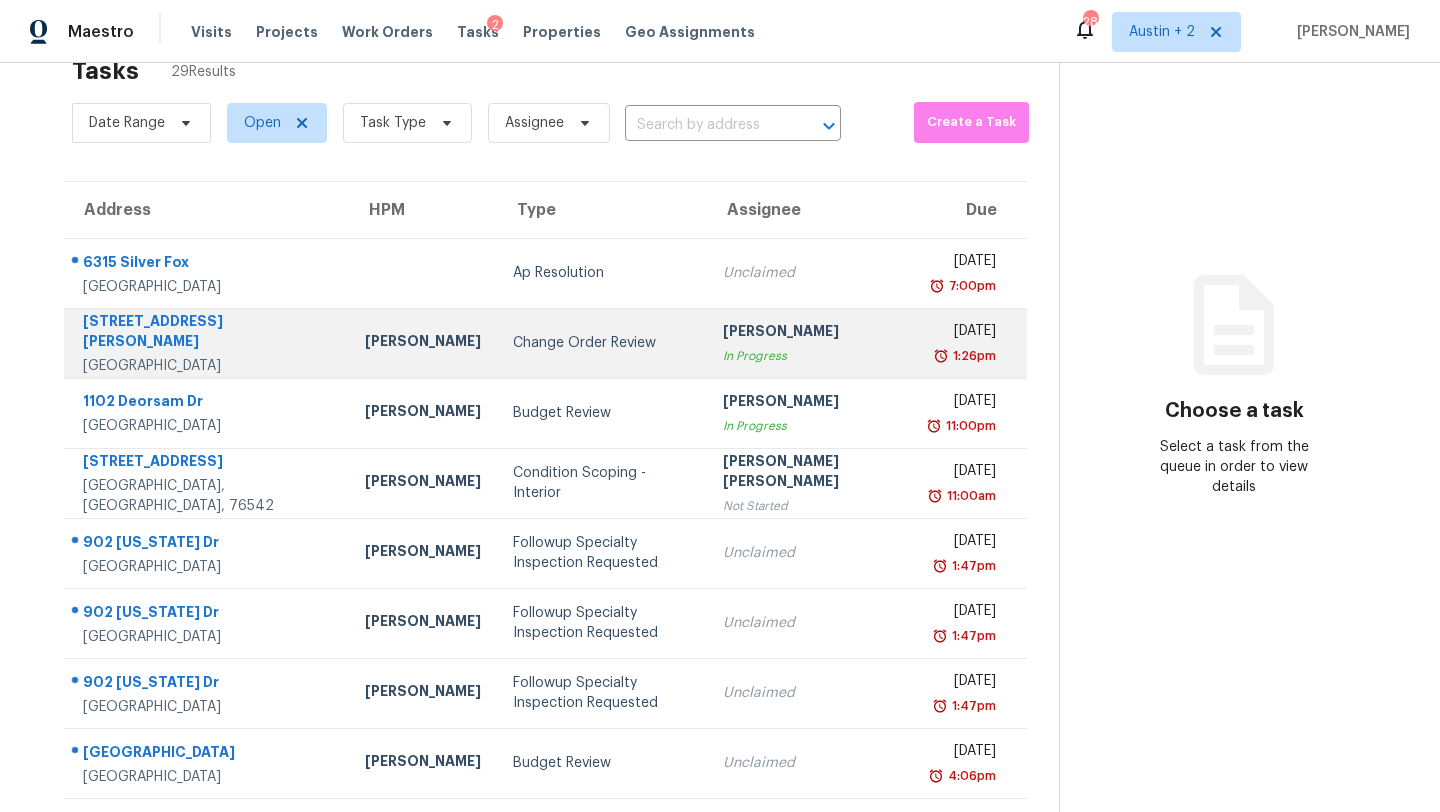 click on "Change Order Review" at bounding box center [602, 343] 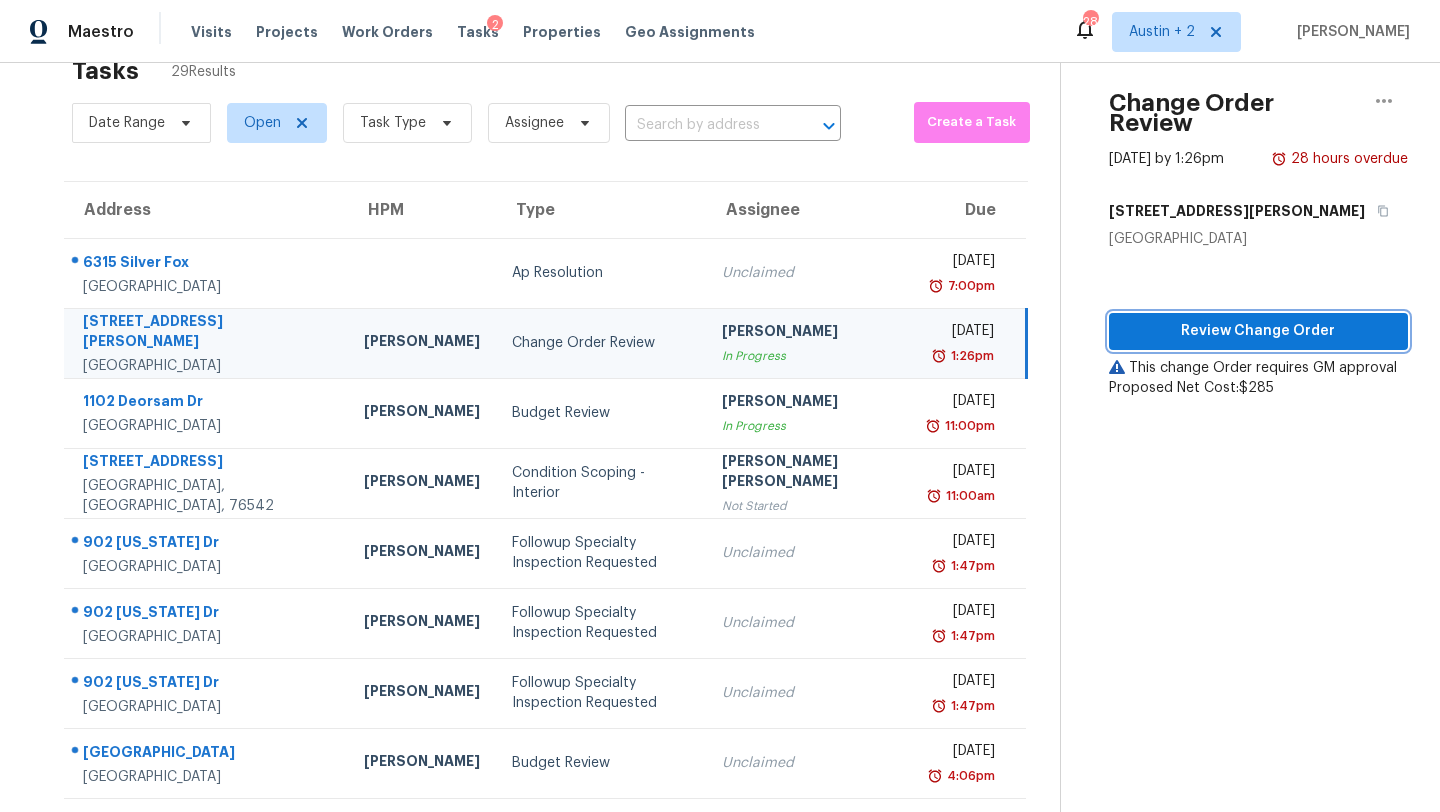 click on "Review Change Order" at bounding box center (1258, 331) 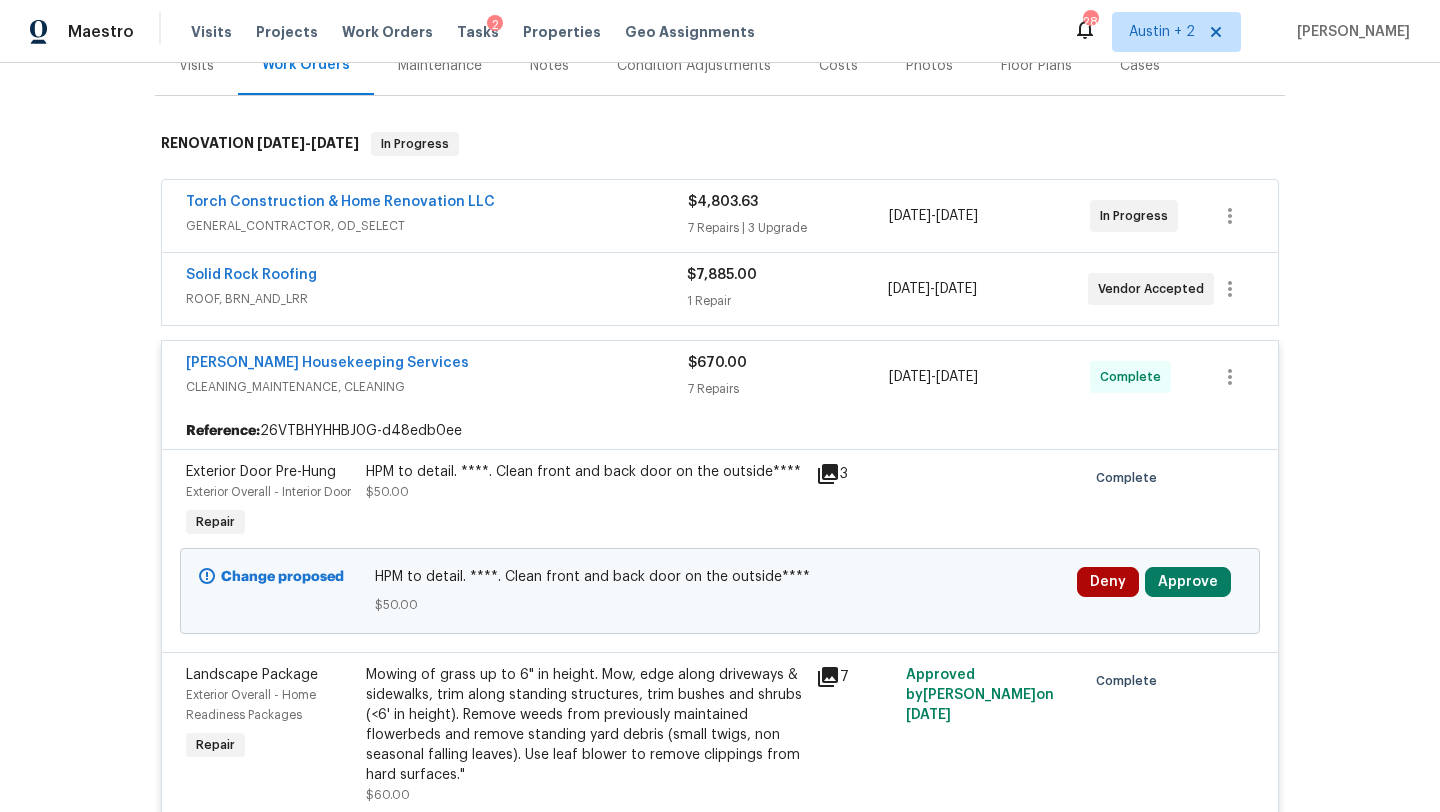 scroll, scrollTop: 270, scrollLeft: 0, axis: vertical 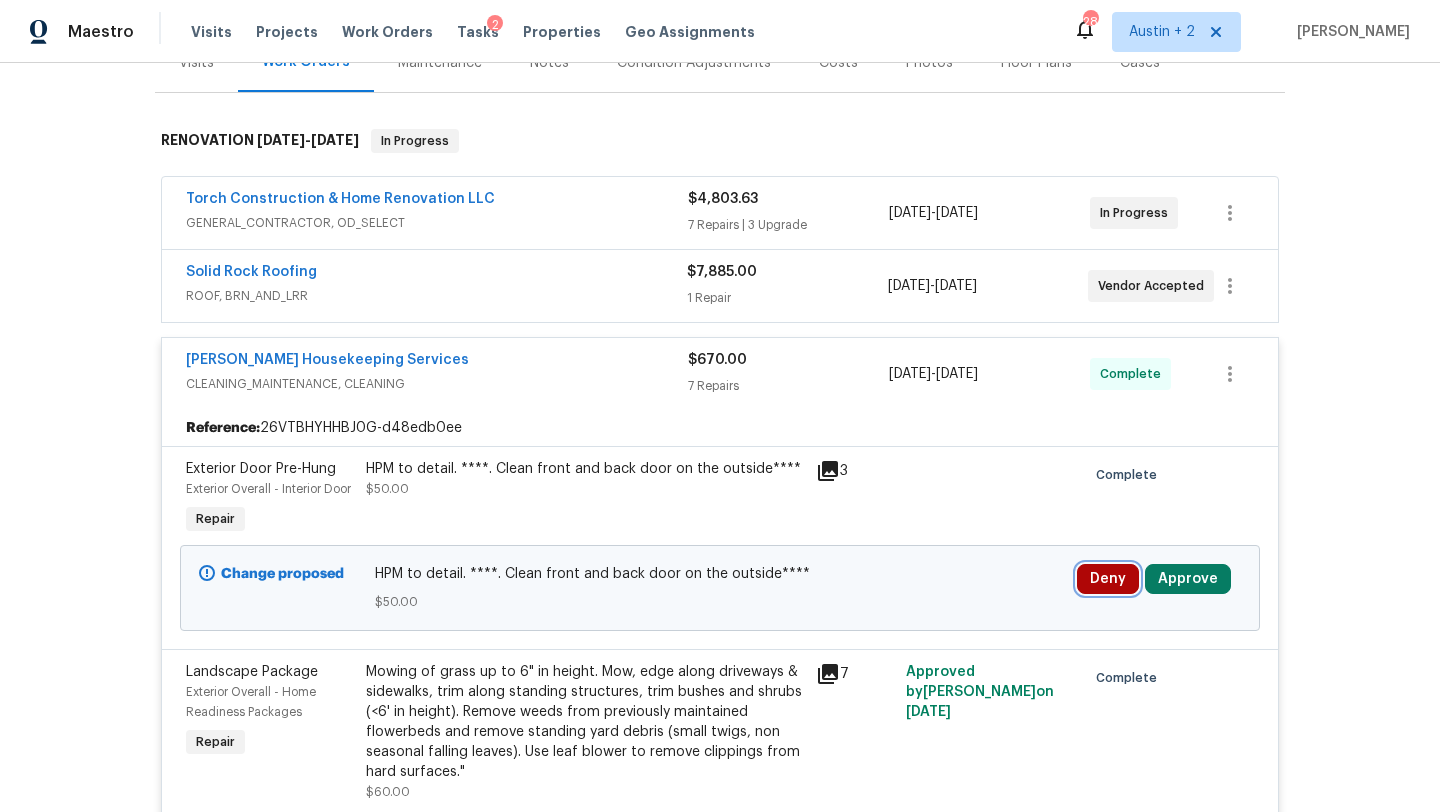 click on "Deny" at bounding box center [1108, 579] 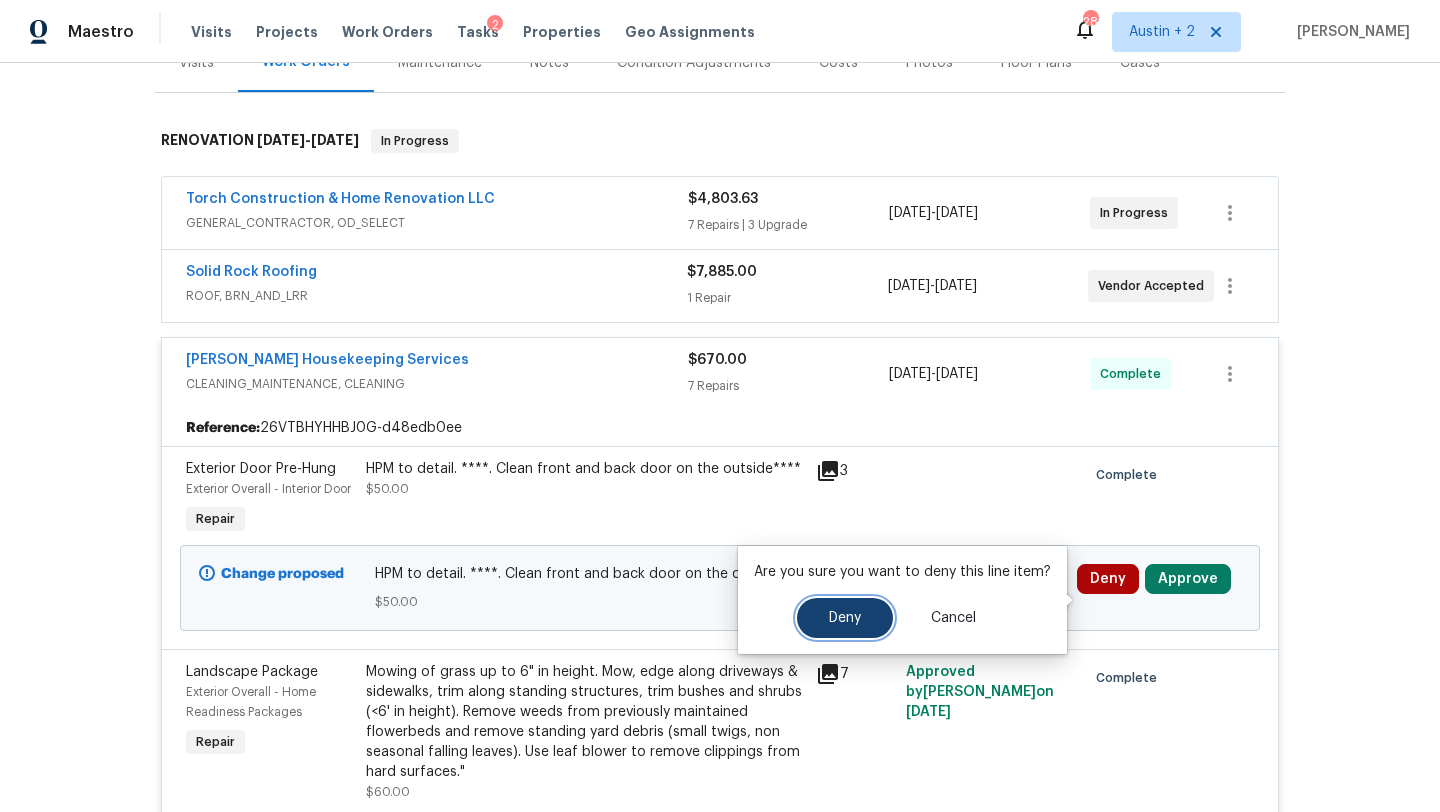 click on "Deny" at bounding box center [845, 618] 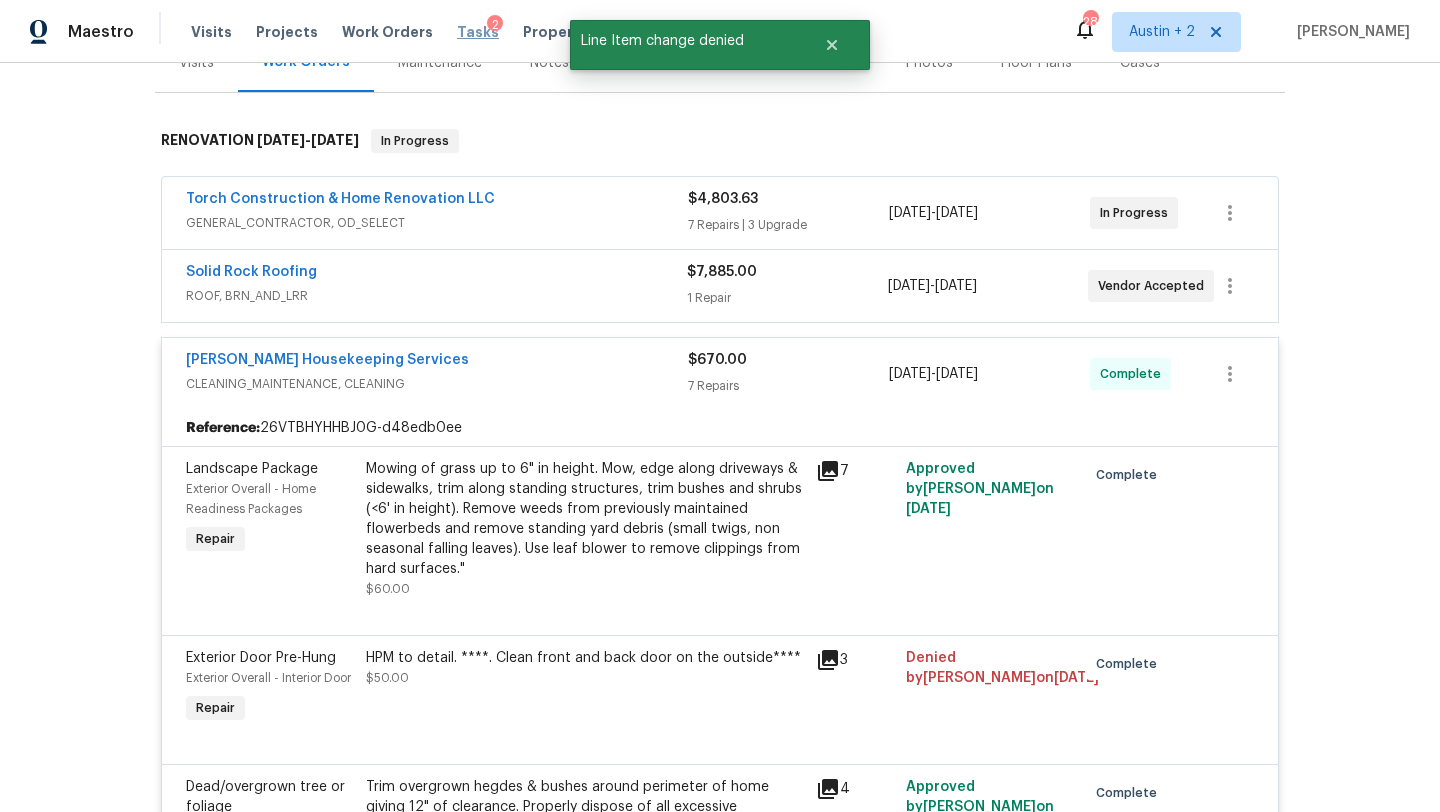 click on "Tasks" at bounding box center (478, 32) 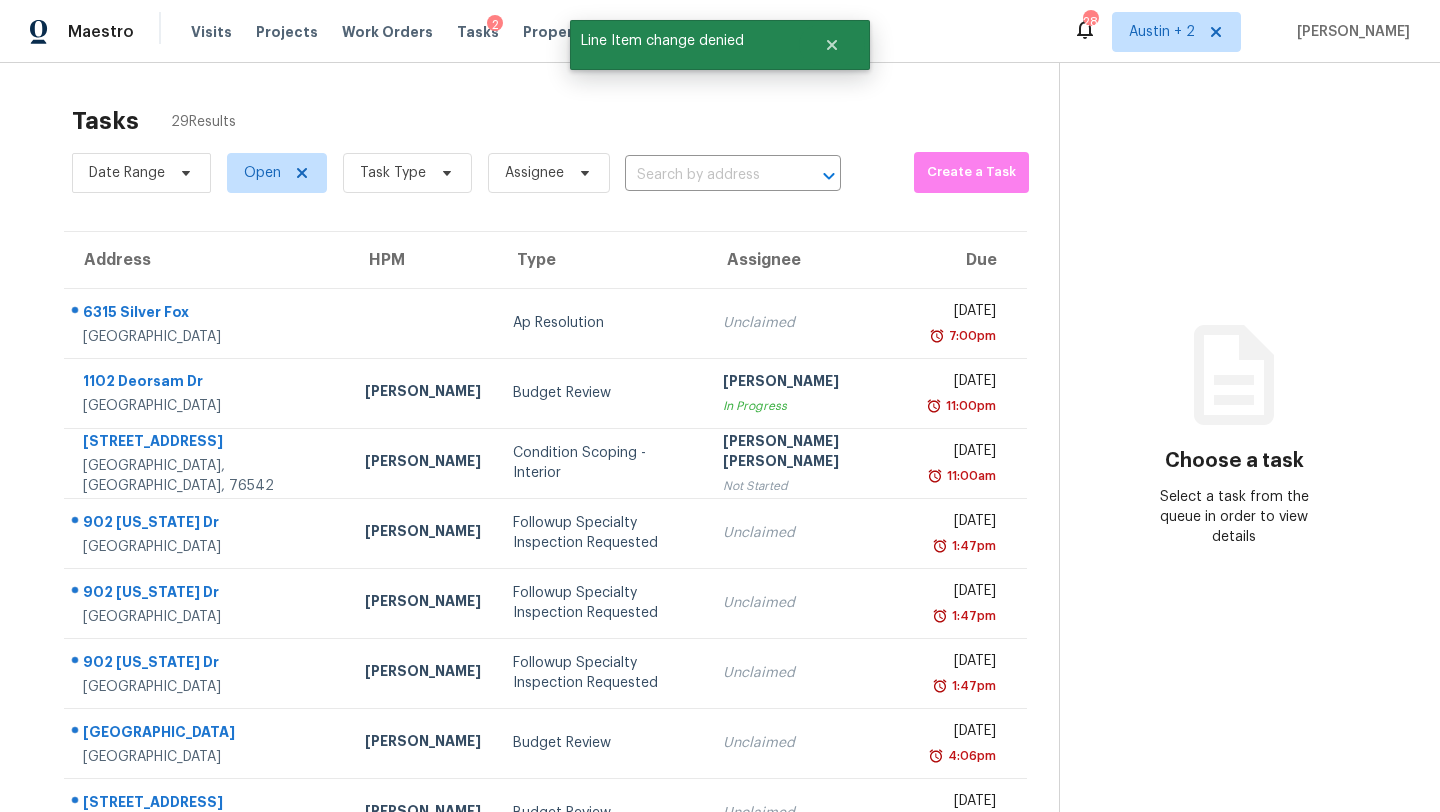 click on "Budget Review" at bounding box center [602, 393] 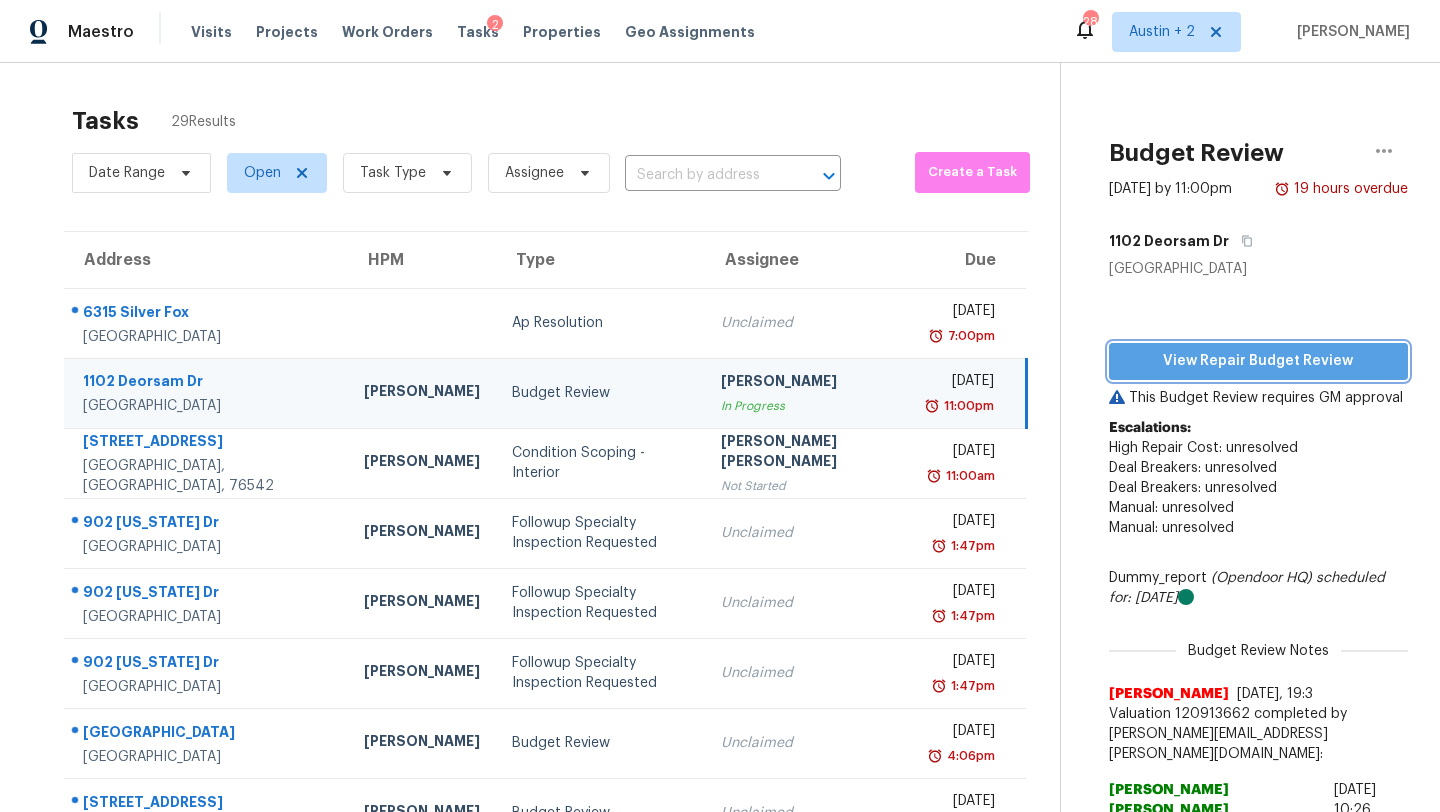 click on "View Repair Budget Review" at bounding box center [1258, 361] 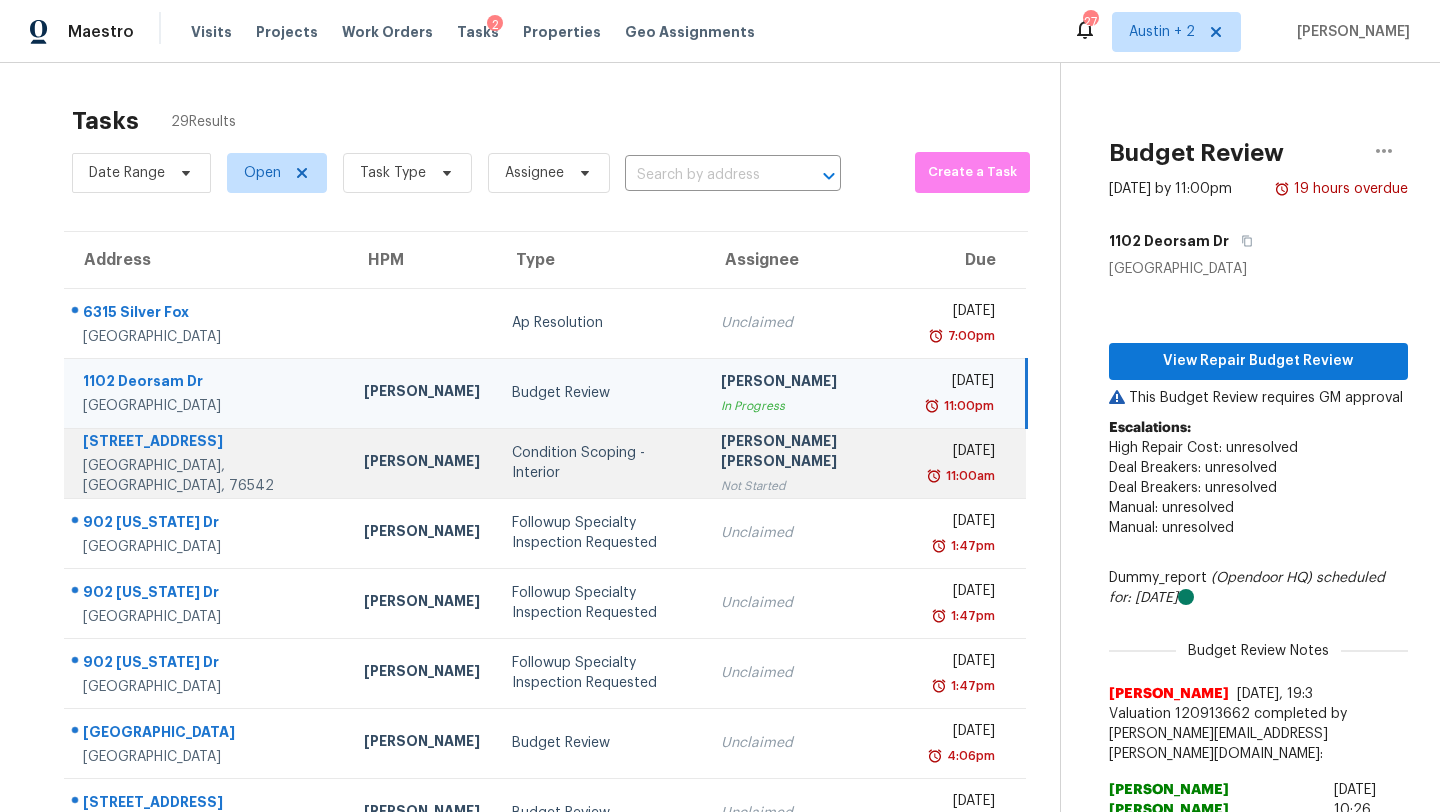 click on "Condition Scoping - Interior" at bounding box center [600, 463] 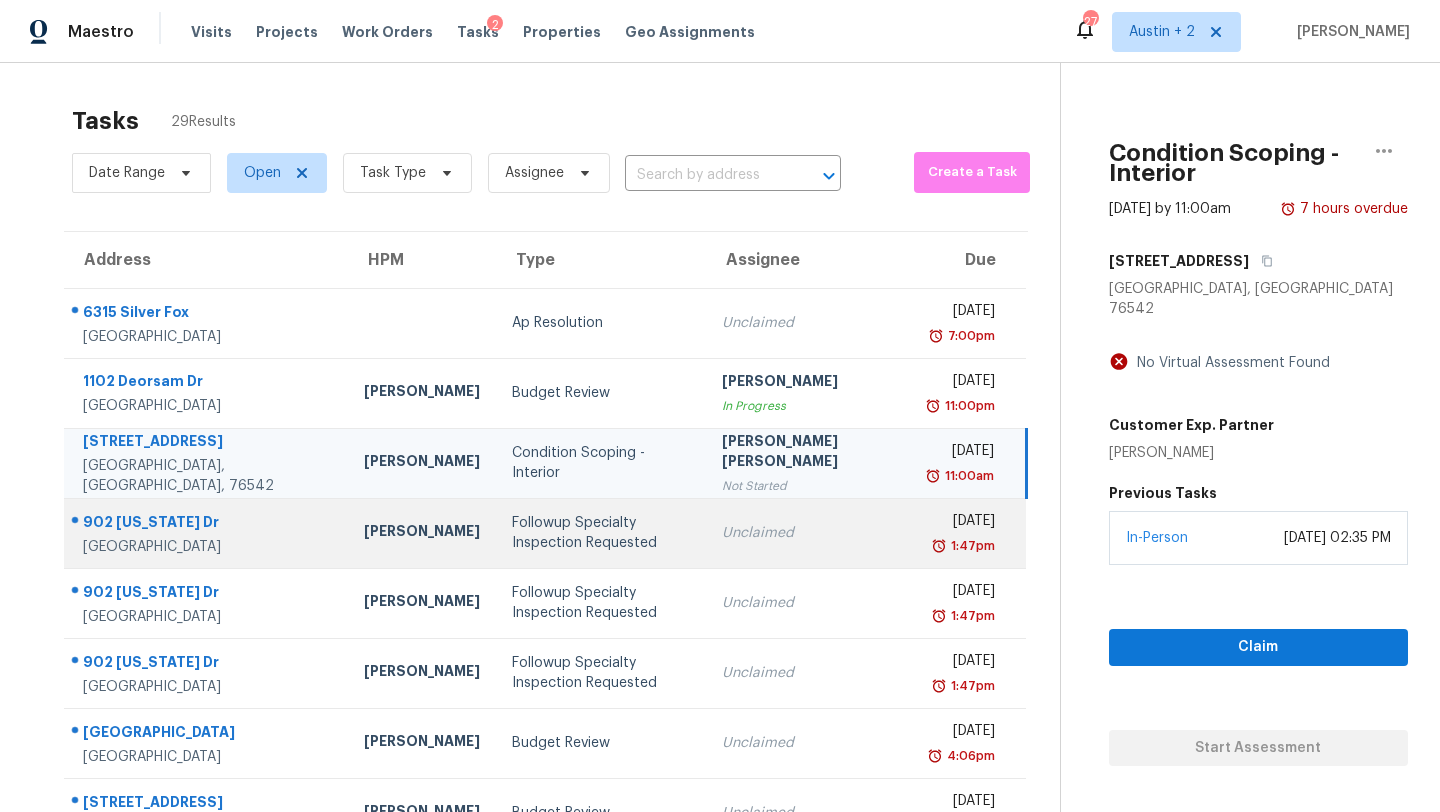 click on "Followup Specialty Inspection Requested" at bounding box center [600, 533] 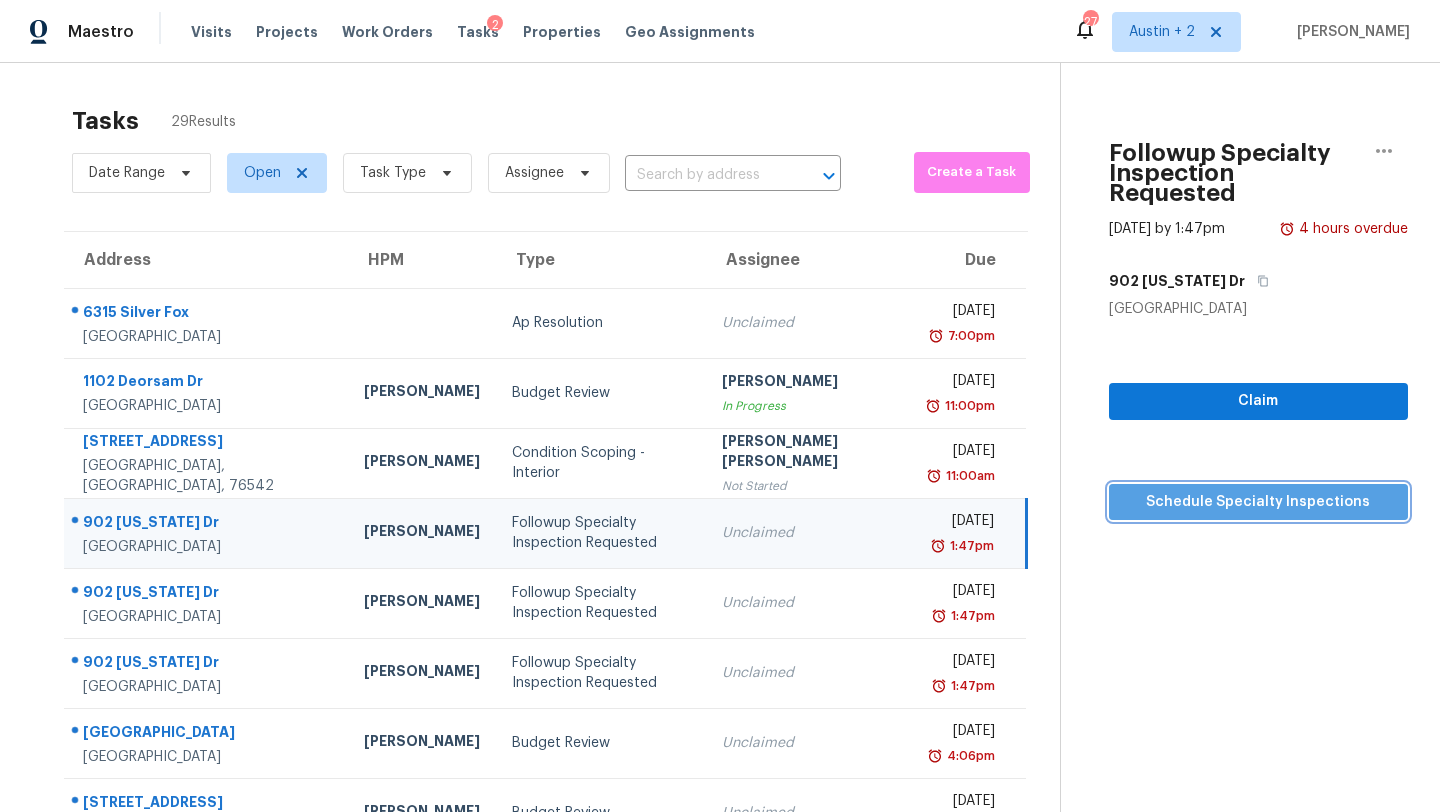 click on "Schedule Specialty Inspections" at bounding box center (1258, 502) 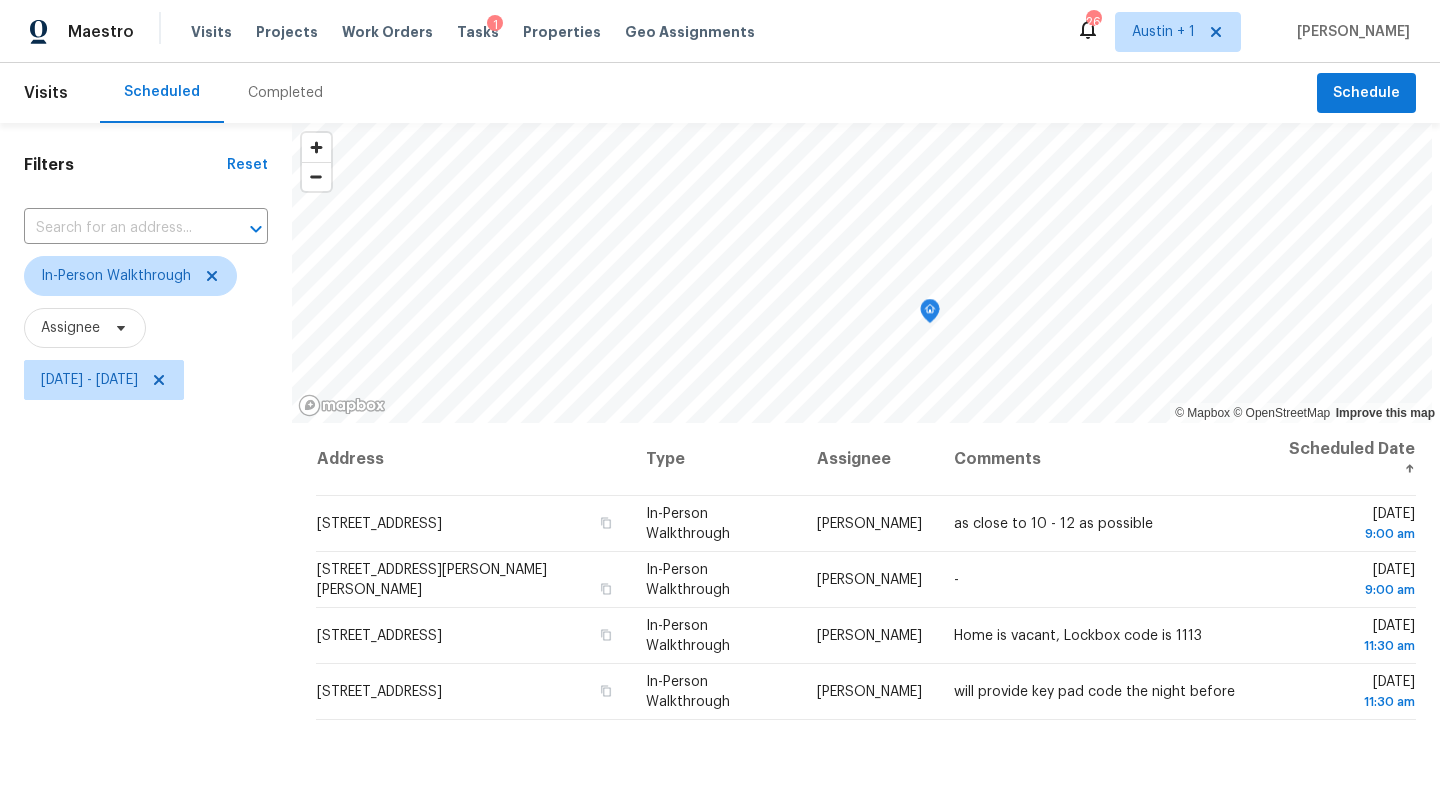 scroll, scrollTop: 0, scrollLeft: 0, axis: both 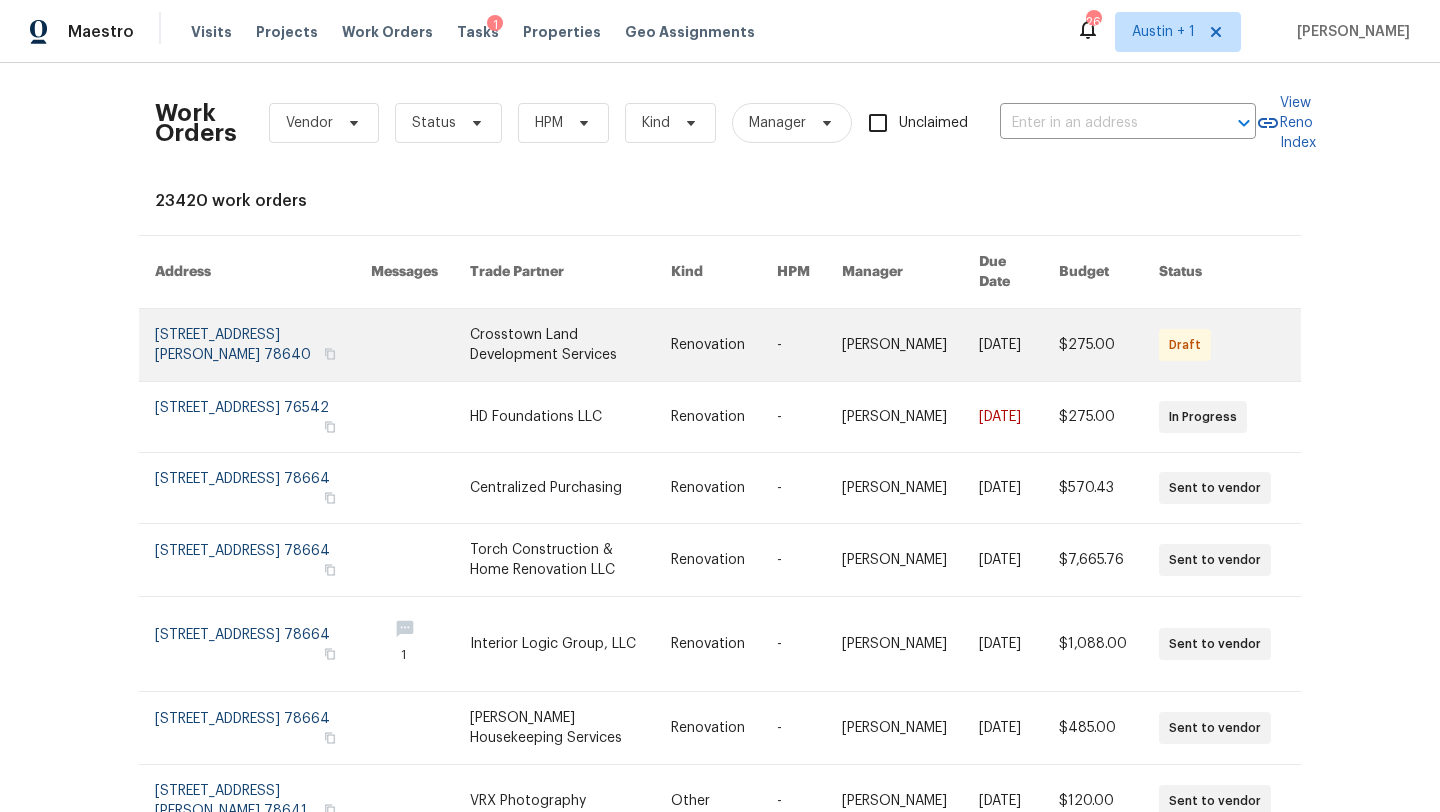 click at bounding box center [570, 345] 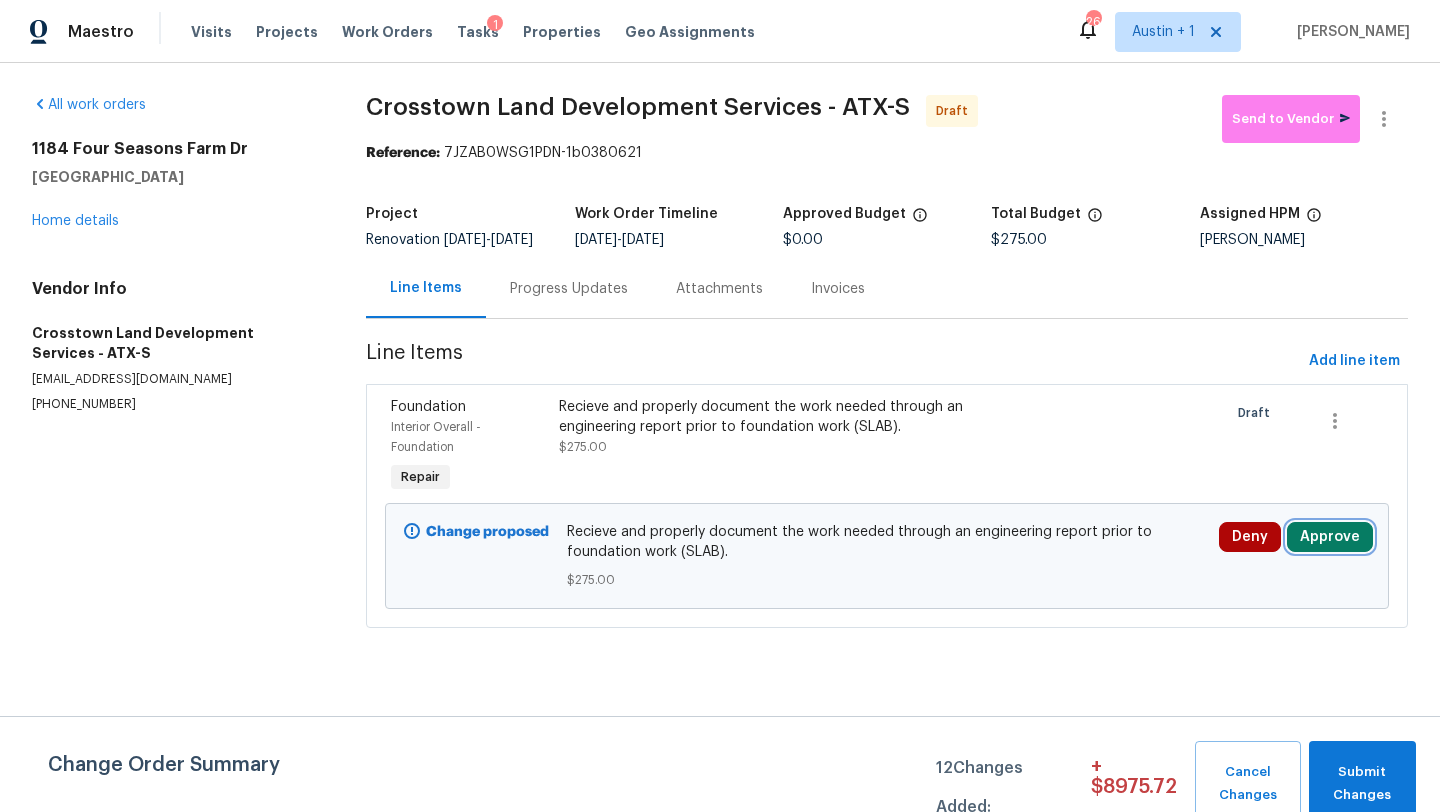 click on "Approve" at bounding box center [1330, 537] 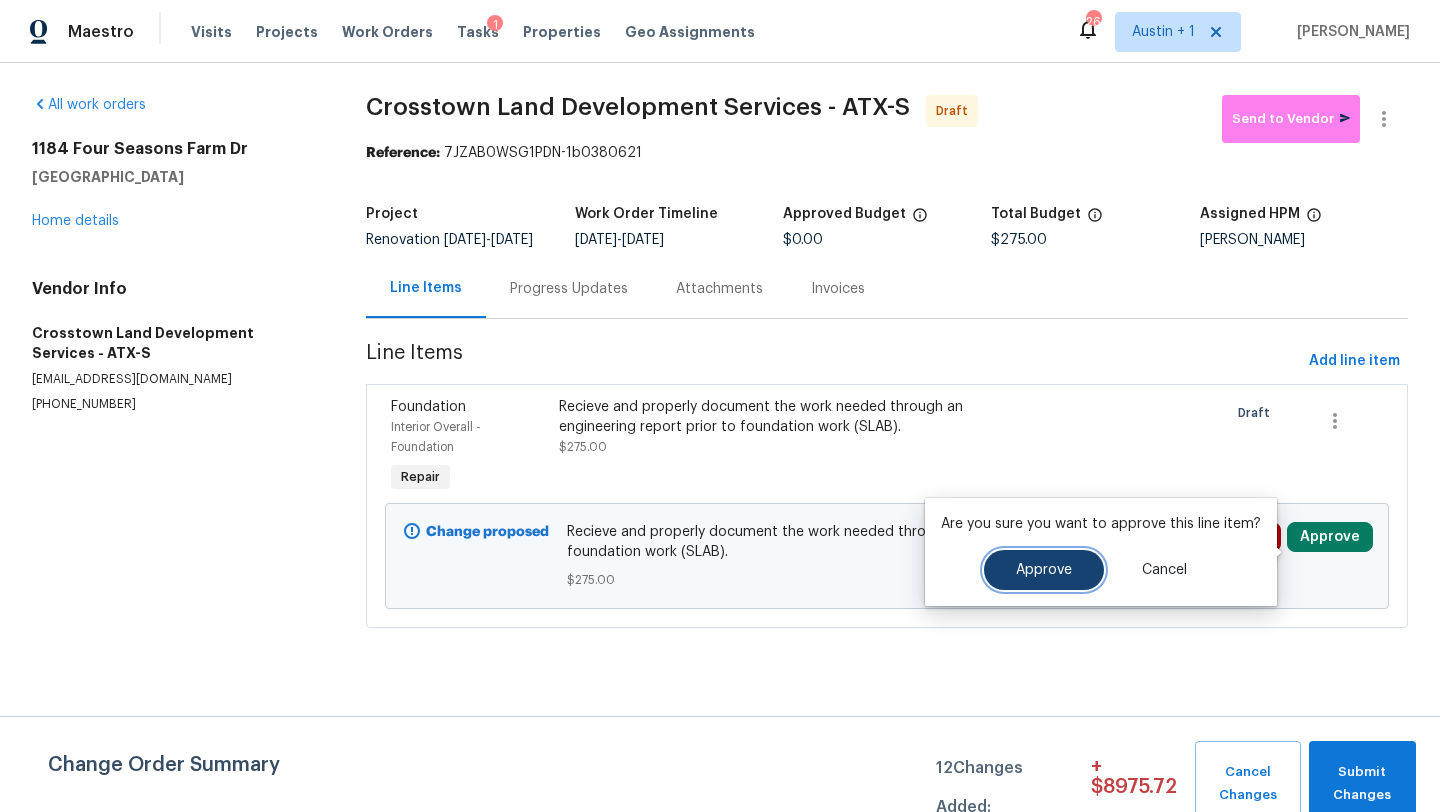 click on "Approve" at bounding box center (1044, 570) 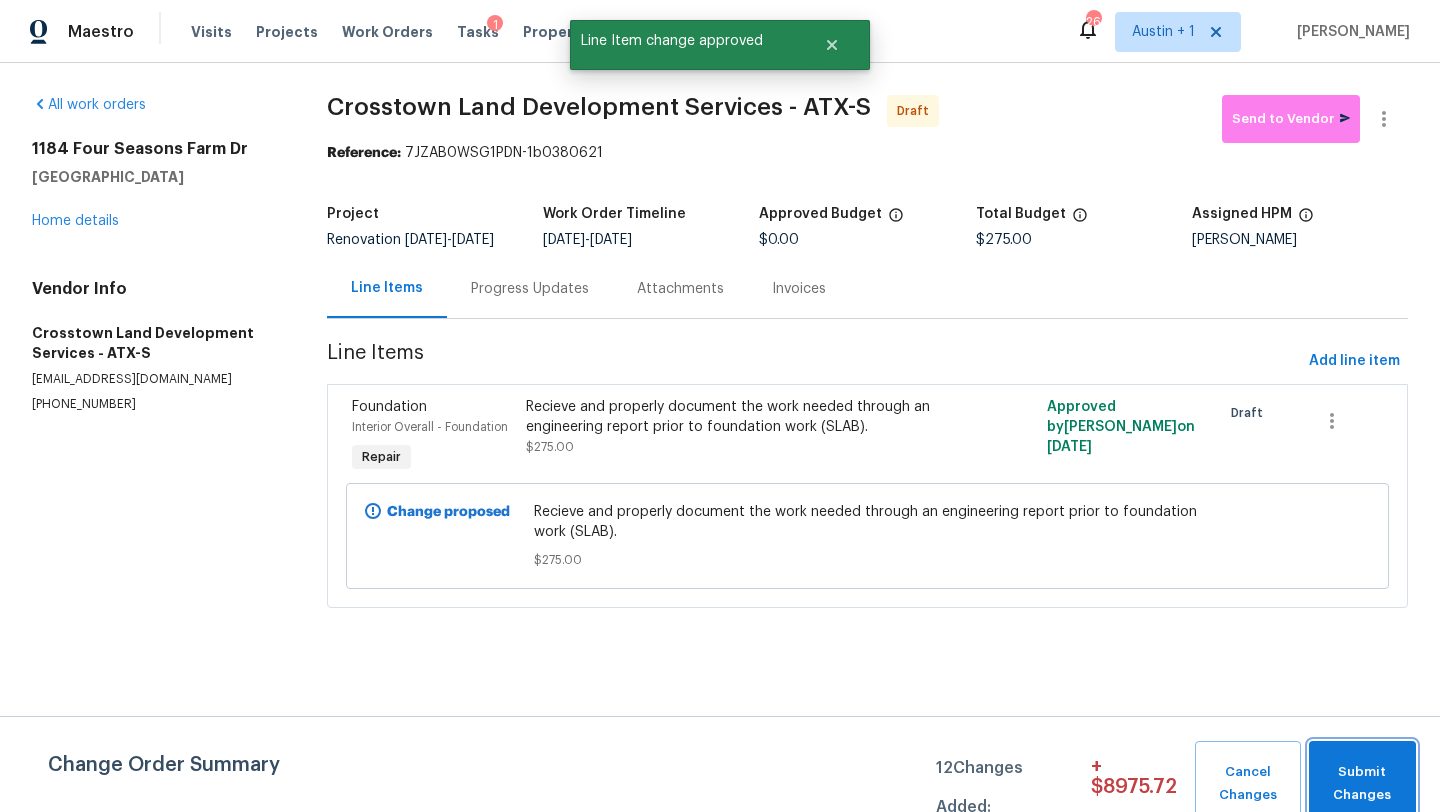 click on "Submit Changes" at bounding box center [1362, 784] 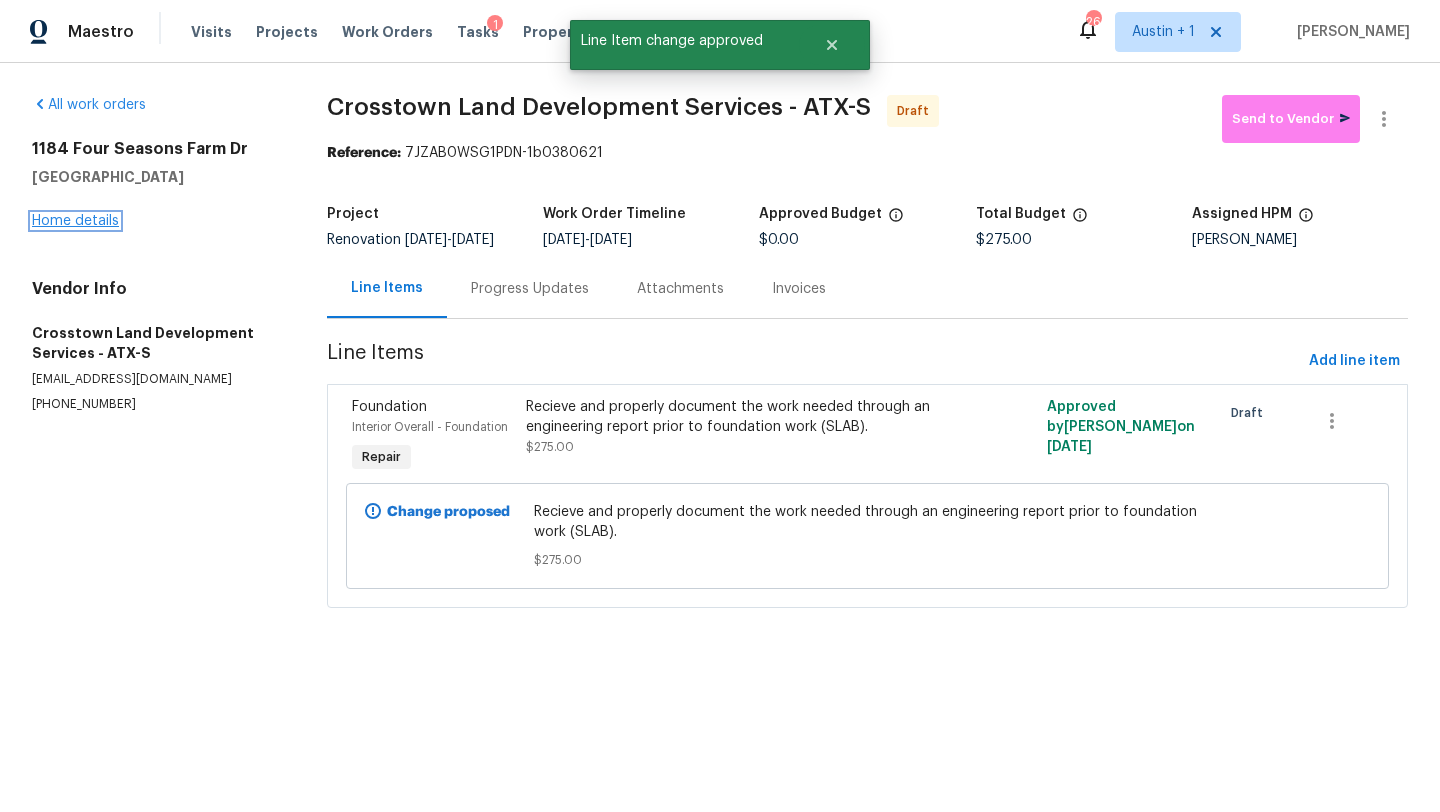 click on "Home details" at bounding box center (75, 221) 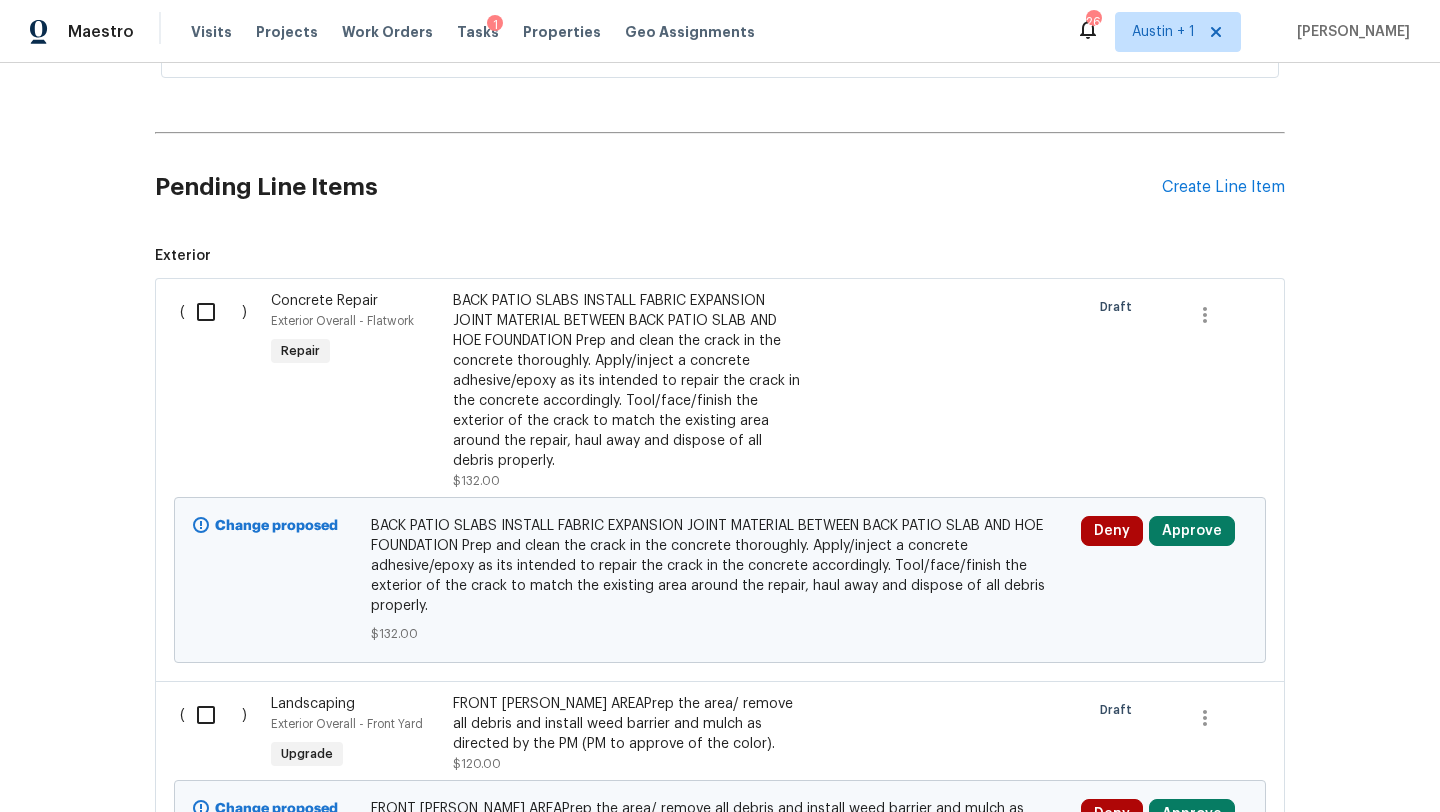 scroll, scrollTop: 440, scrollLeft: 0, axis: vertical 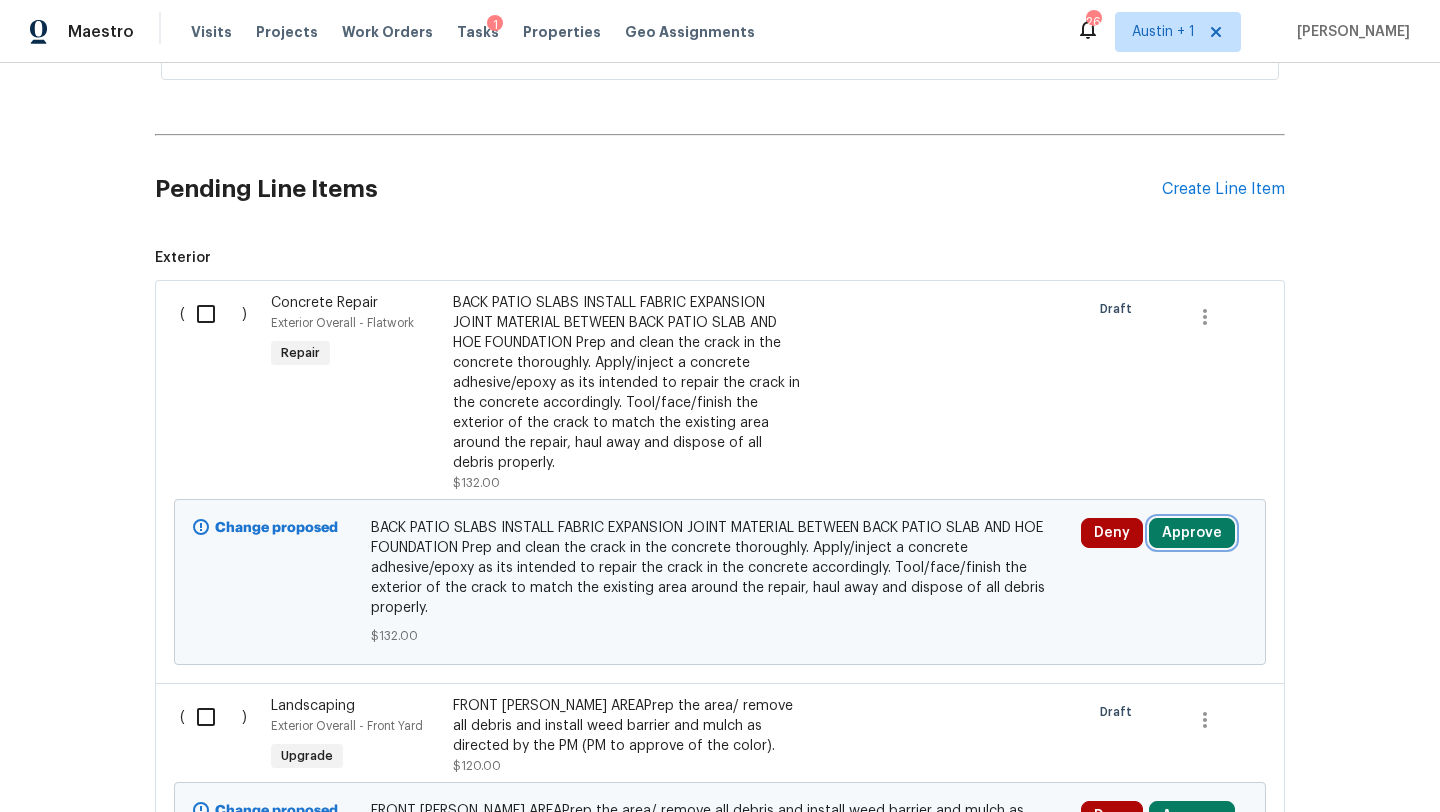click on "Approve" at bounding box center (1192, 533) 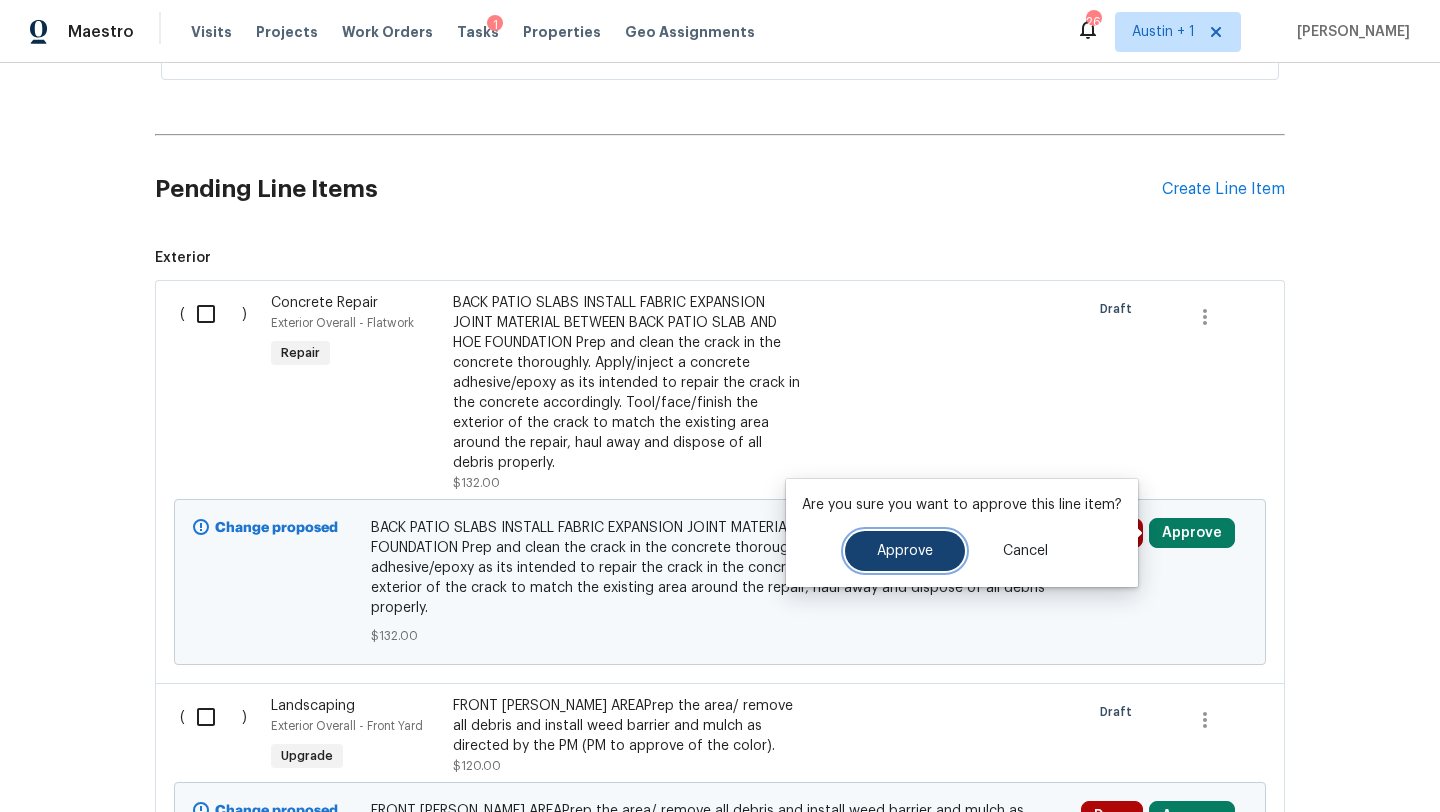click on "Approve" at bounding box center [905, 551] 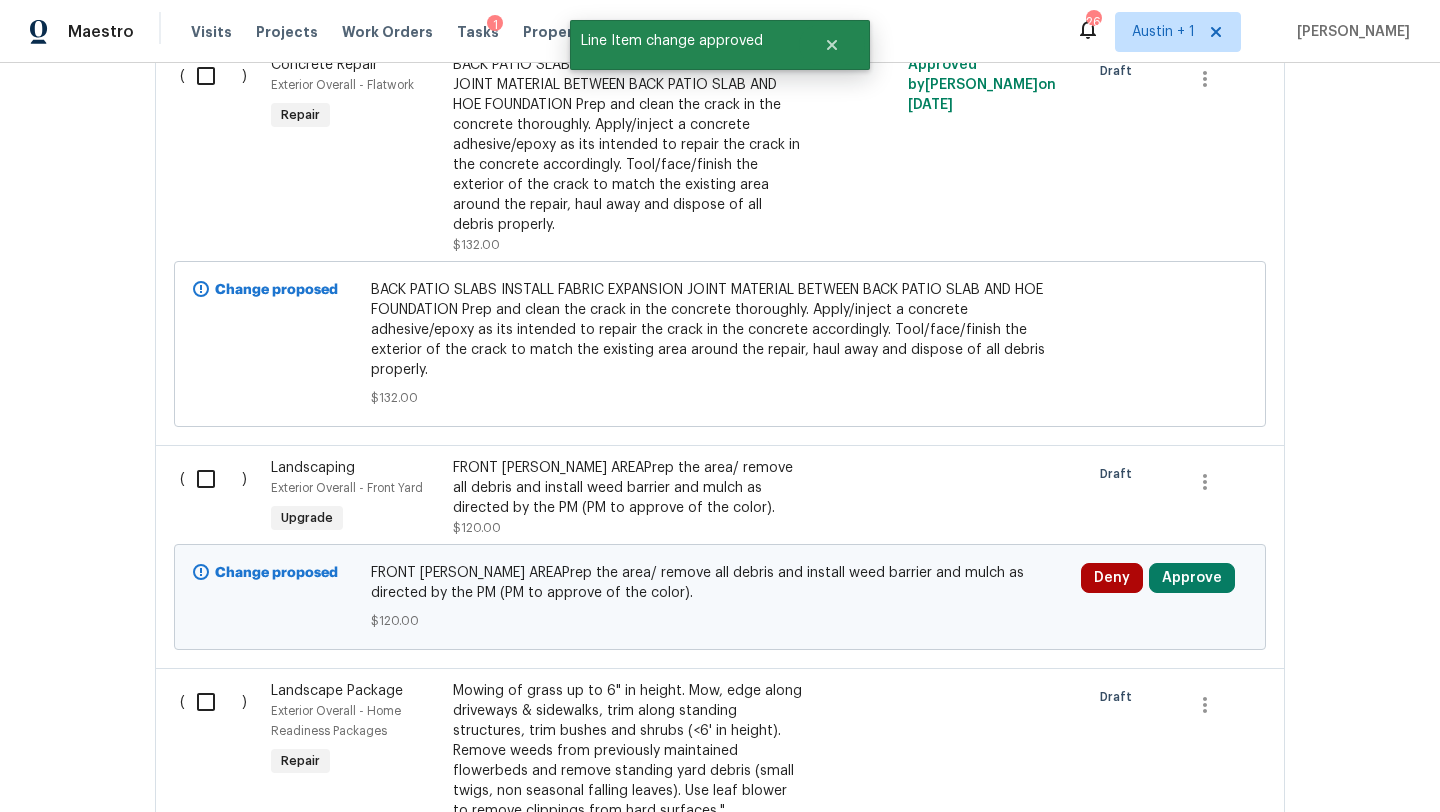 scroll, scrollTop: 685, scrollLeft: 0, axis: vertical 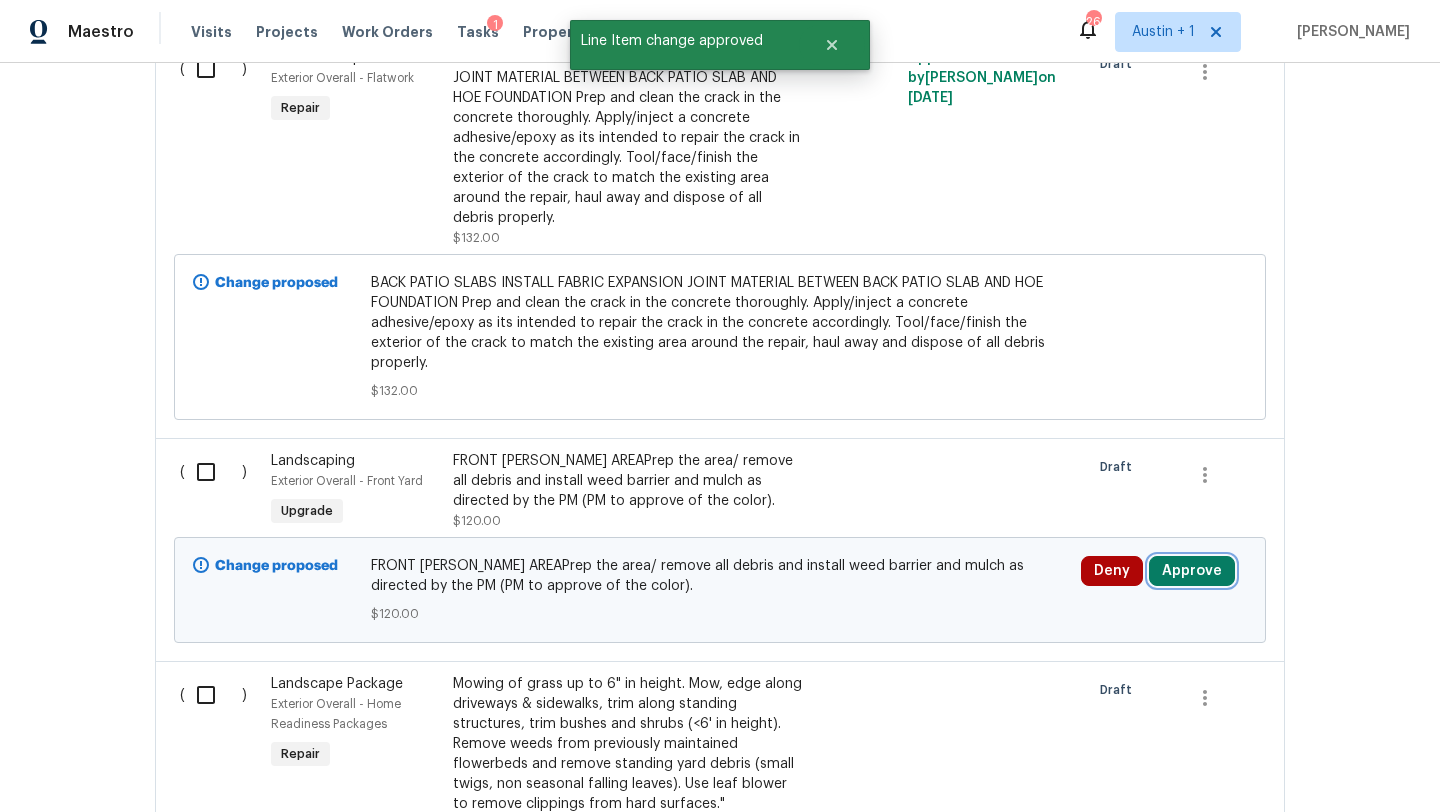 click on "Approve" at bounding box center [1192, 571] 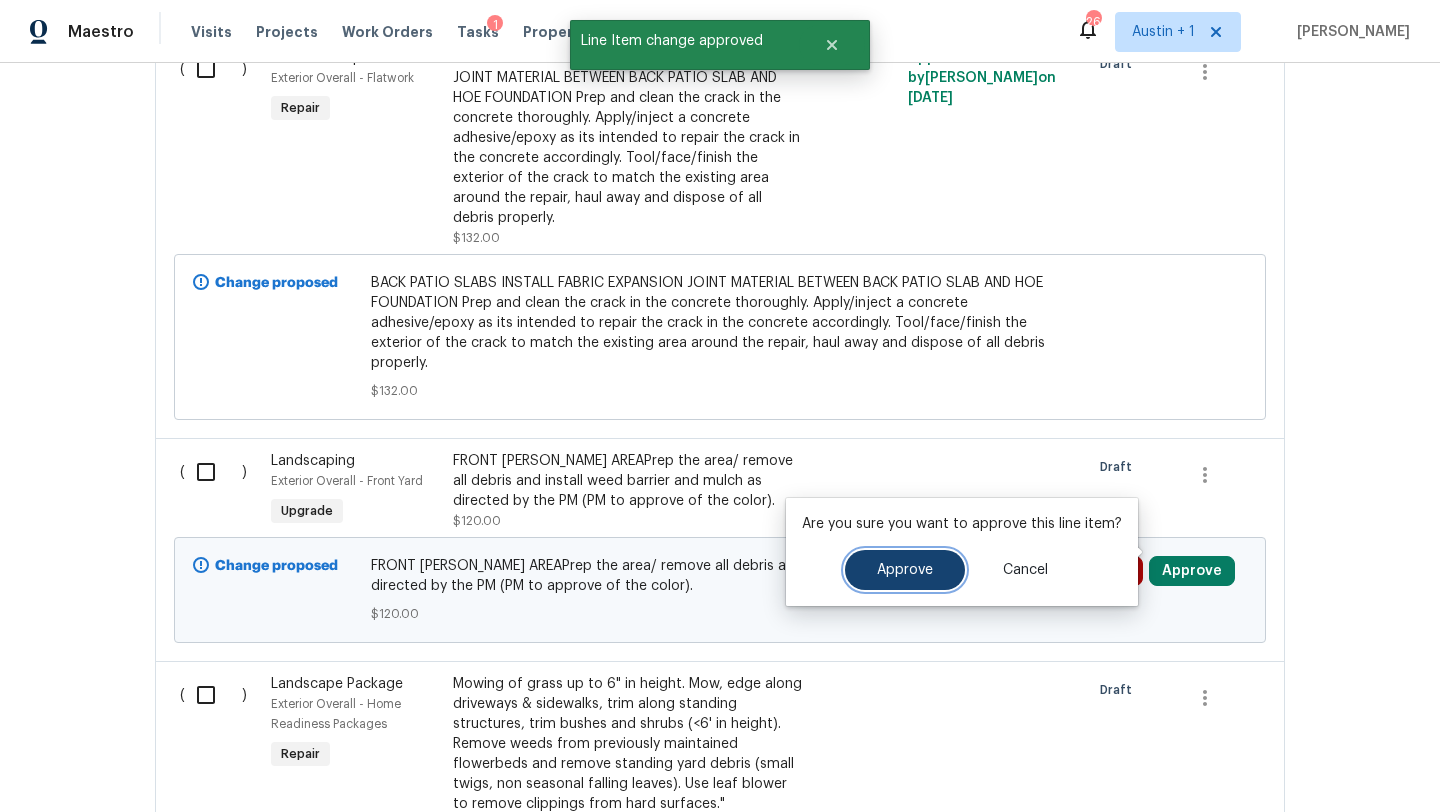click on "Approve" at bounding box center [905, 570] 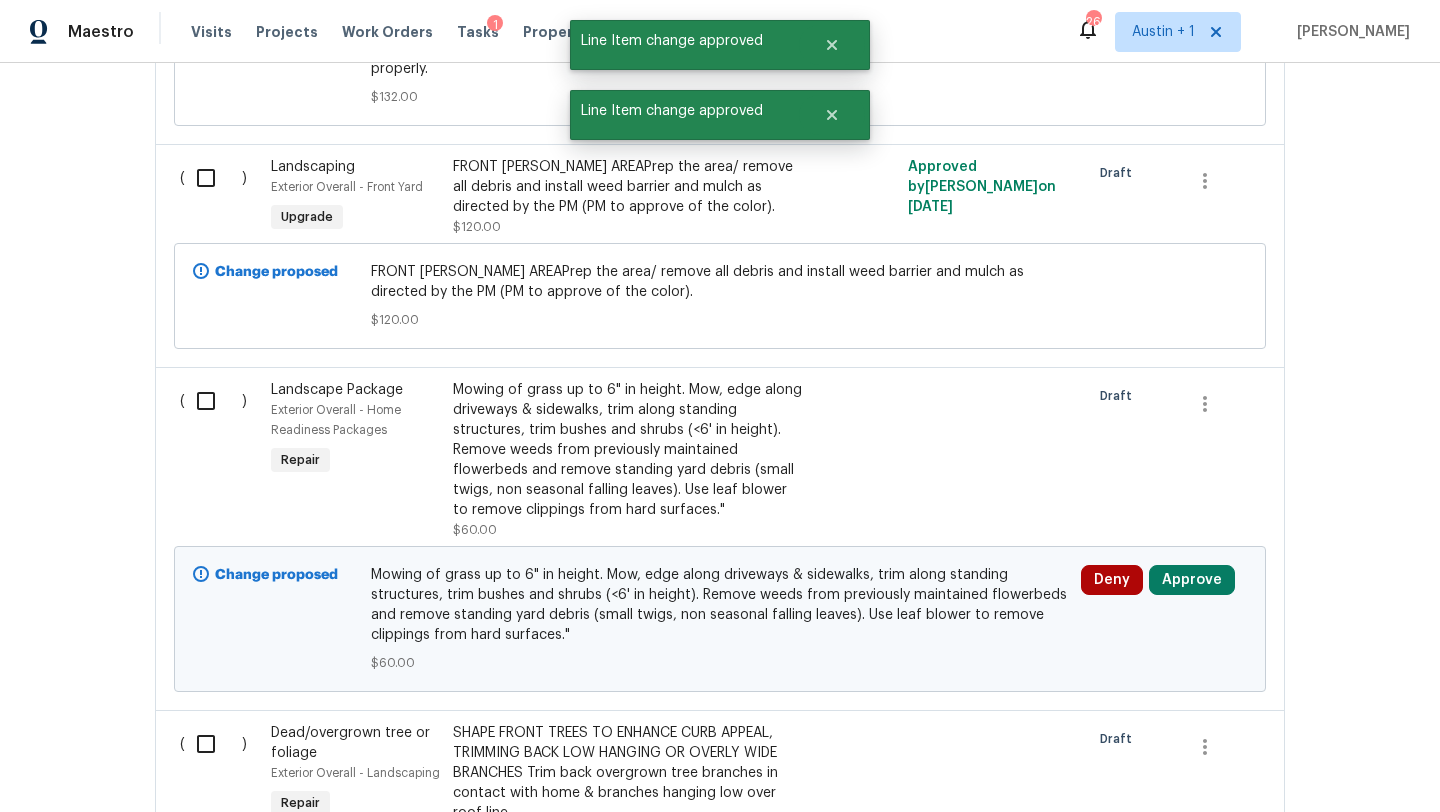 scroll, scrollTop: 982, scrollLeft: 0, axis: vertical 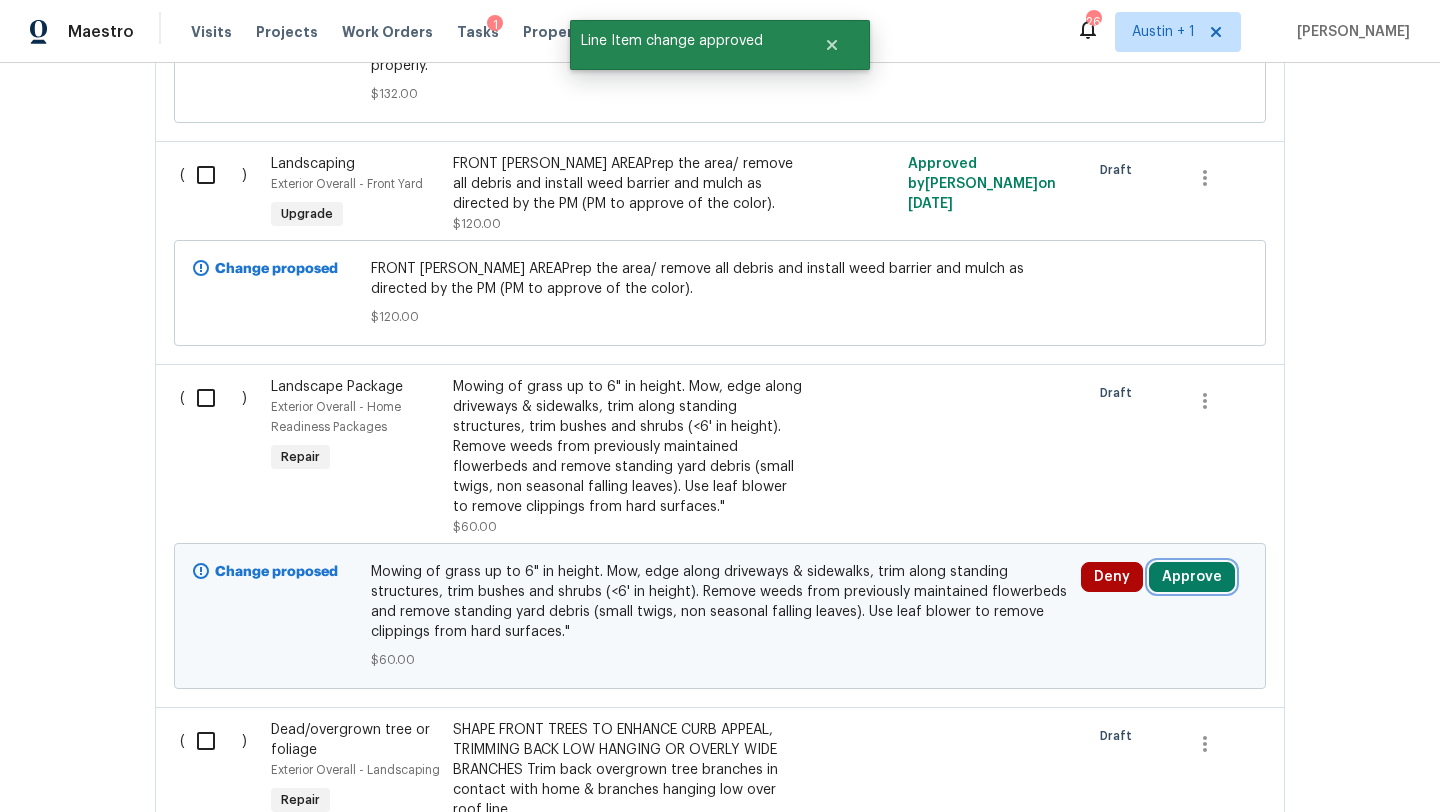 click on "Approve" at bounding box center (1192, 577) 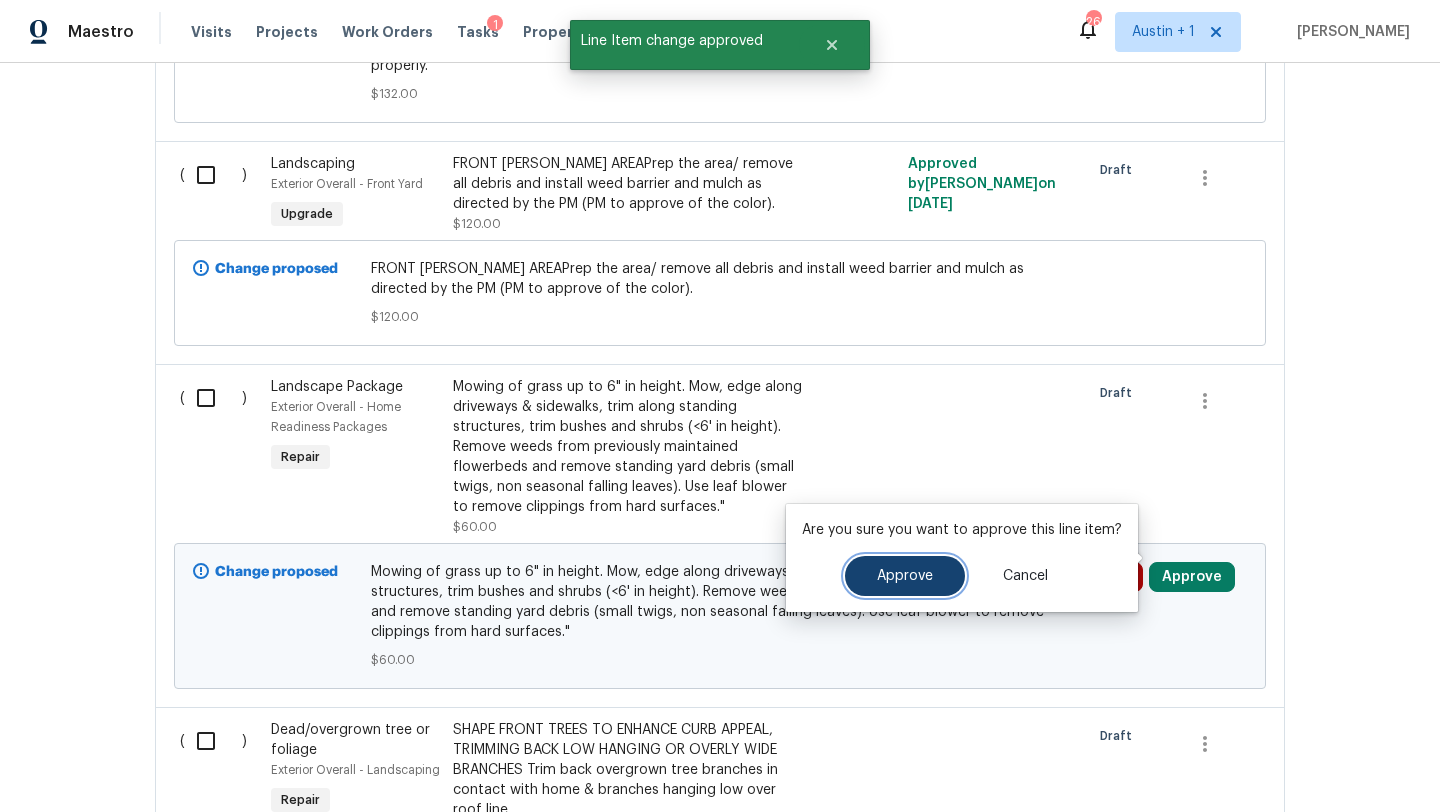 click on "Approve" at bounding box center (905, 576) 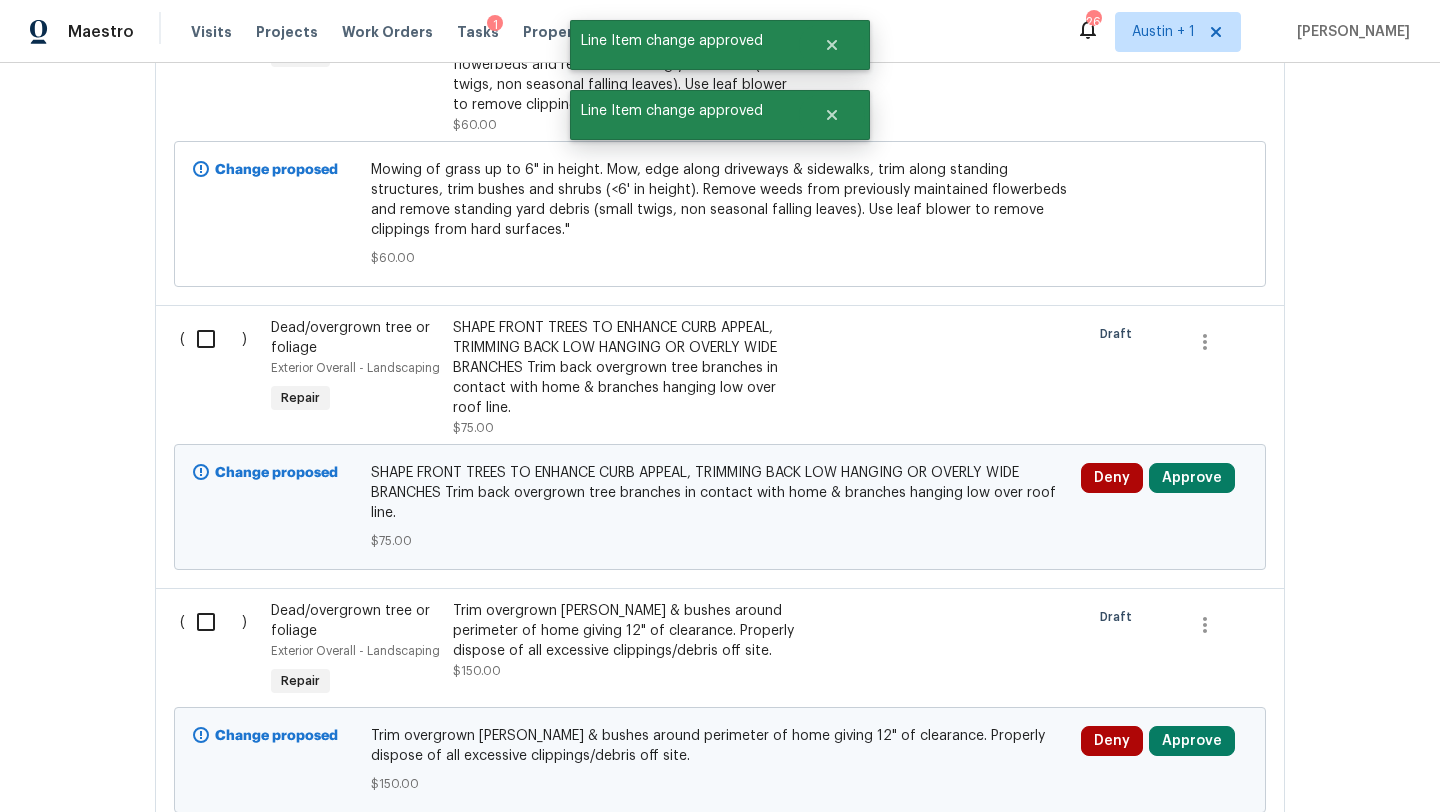 scroll, scrollTop: 1388, scrollLeft: 0, axis: vertical 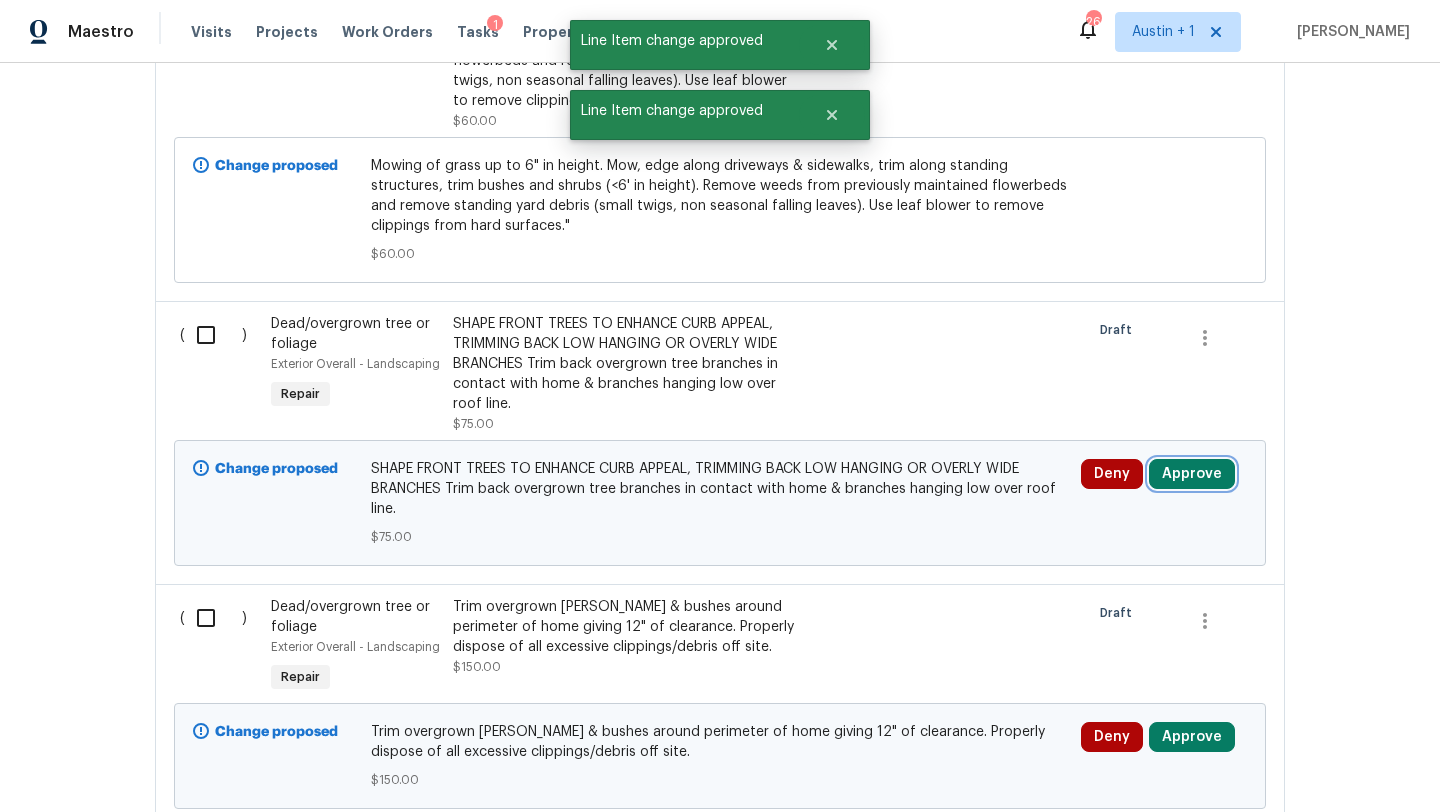 click on "Approve" at bounding box center (1192, 474) 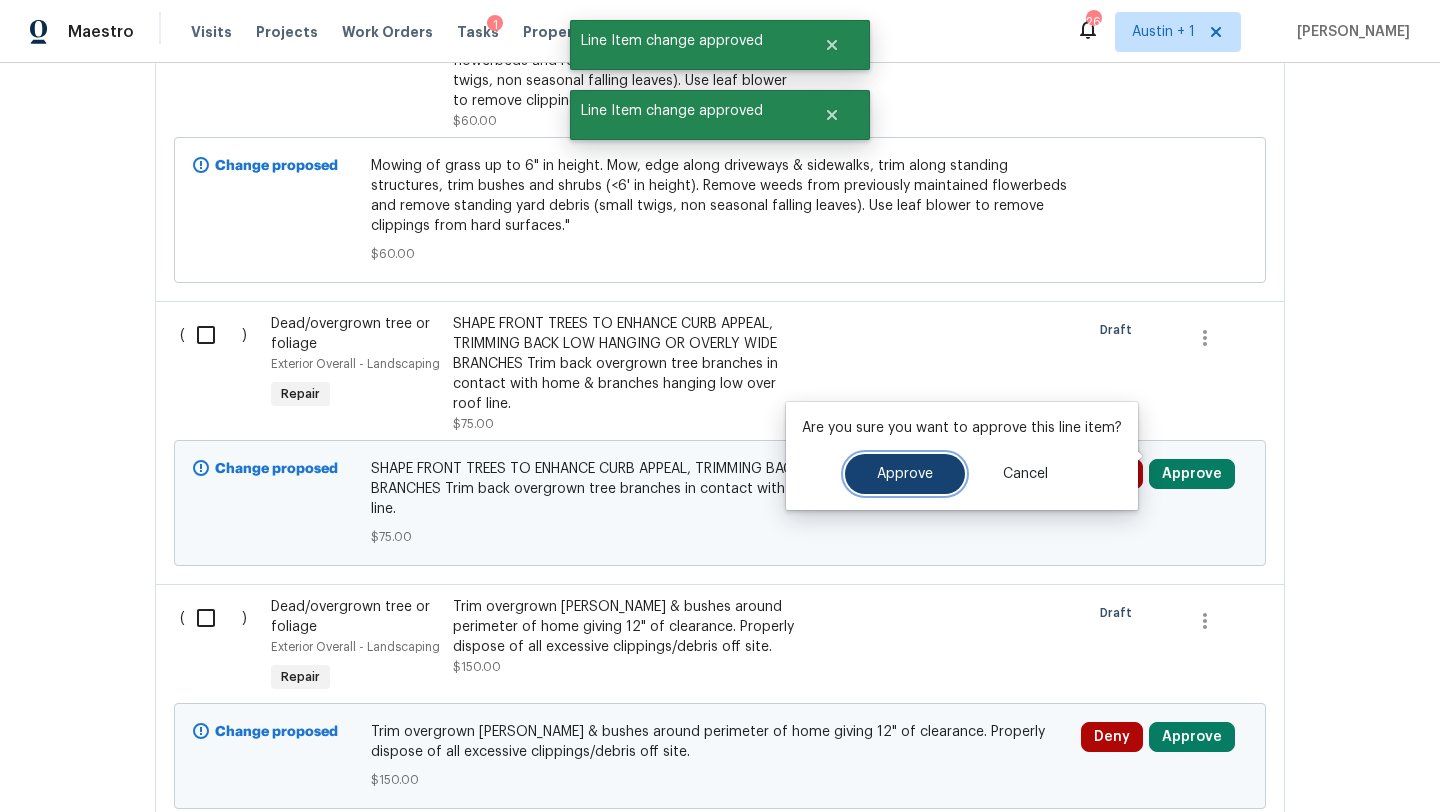 click on "Approve" at bounding box center [905, 474] 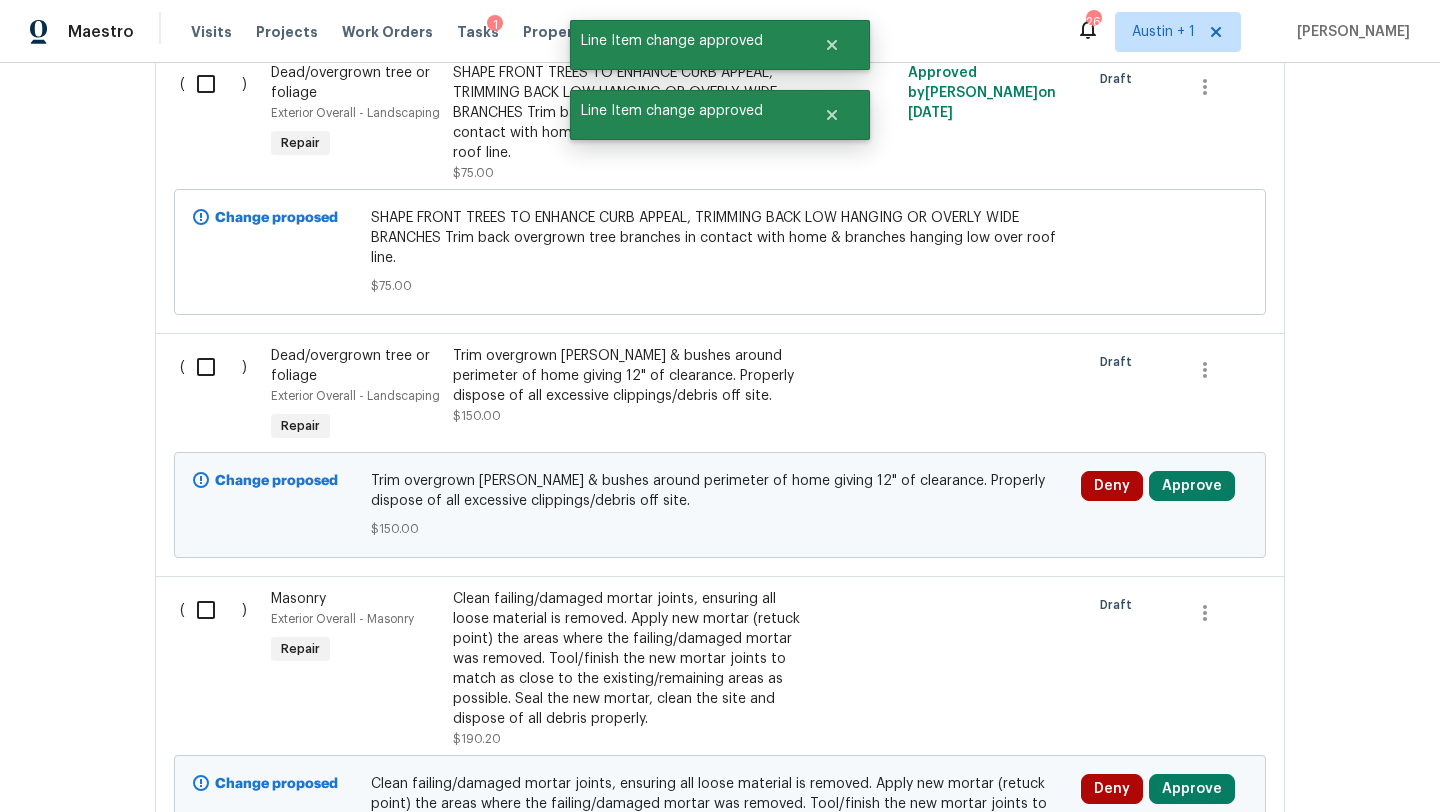 scroll, scrollTop: 1640, scrollLeft: 0, axis: vertical 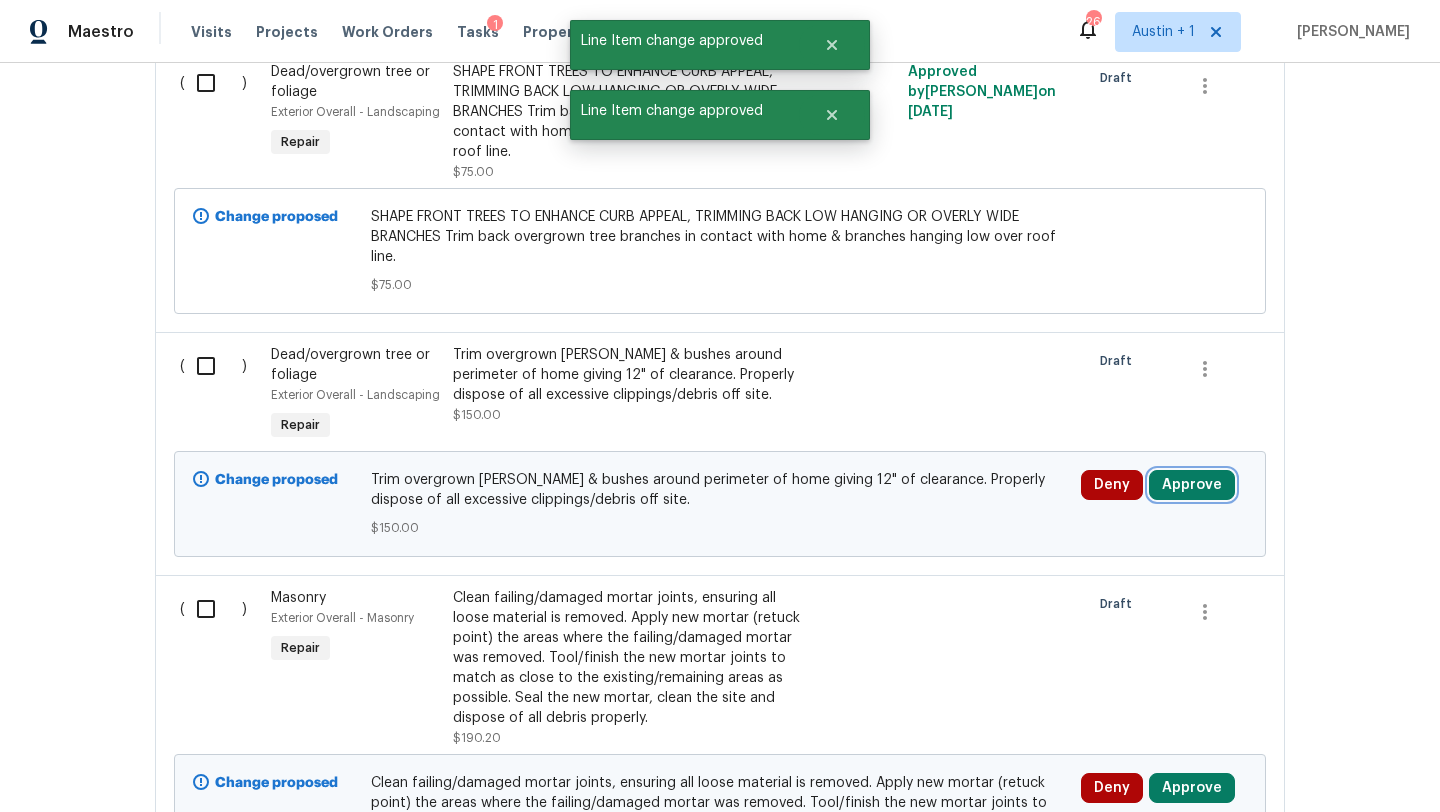 click on "Approve" at bounding box center (1192, 485) 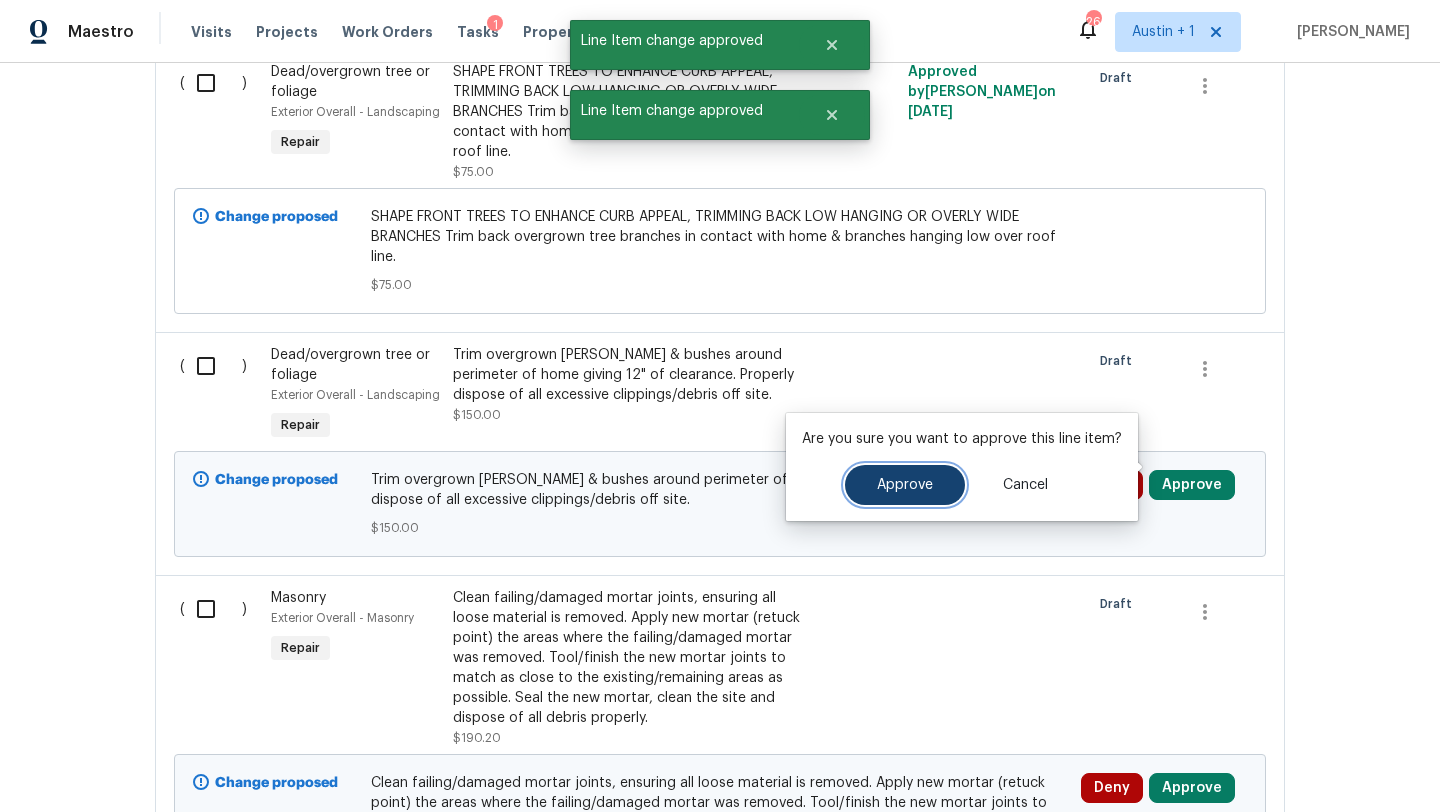 click on "Approve" at bounding box center (905, 485) 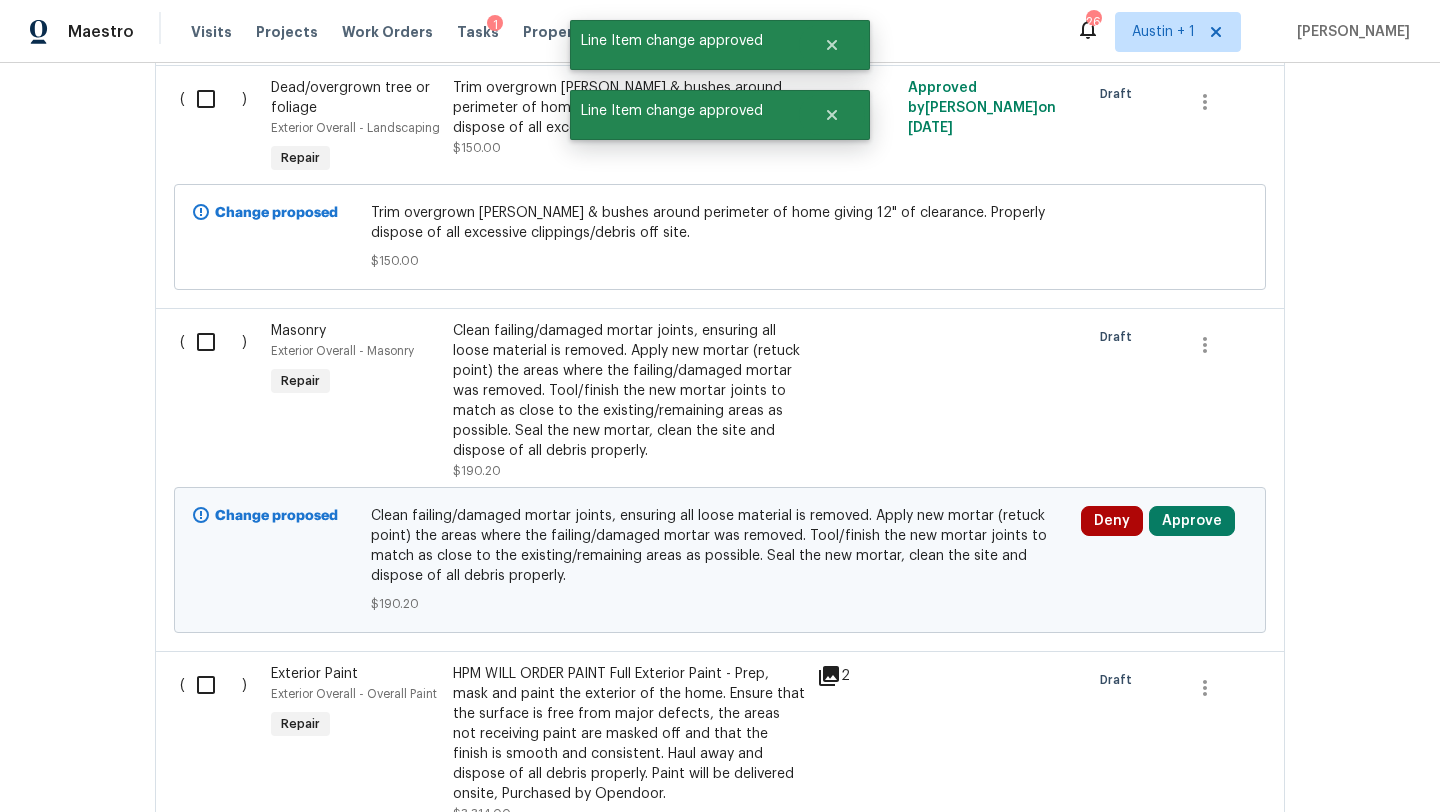 scroll, scrollTop: 1908, scrollLeft: 0, axis: vertical 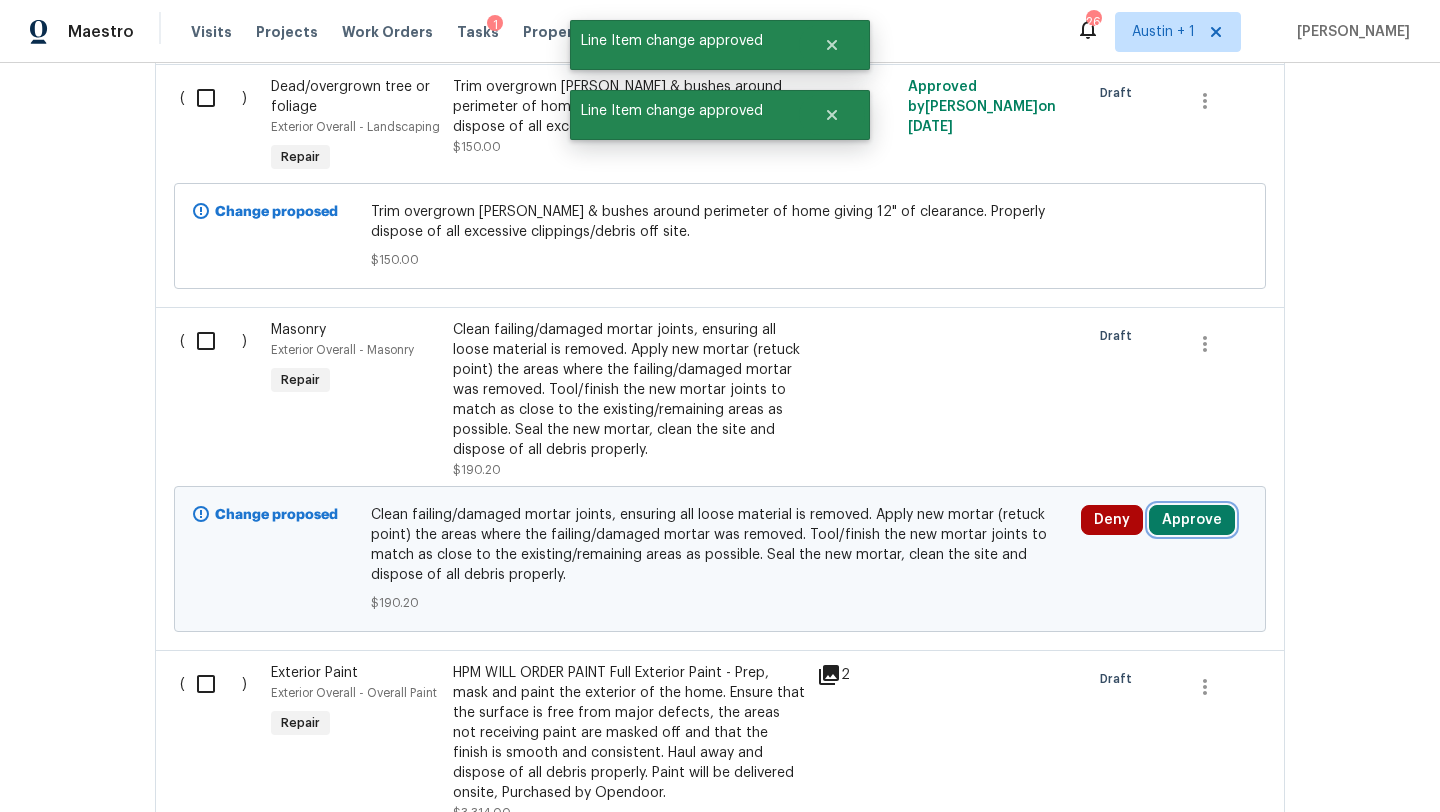 click on "Approve" at bounding box center [1192, 520] 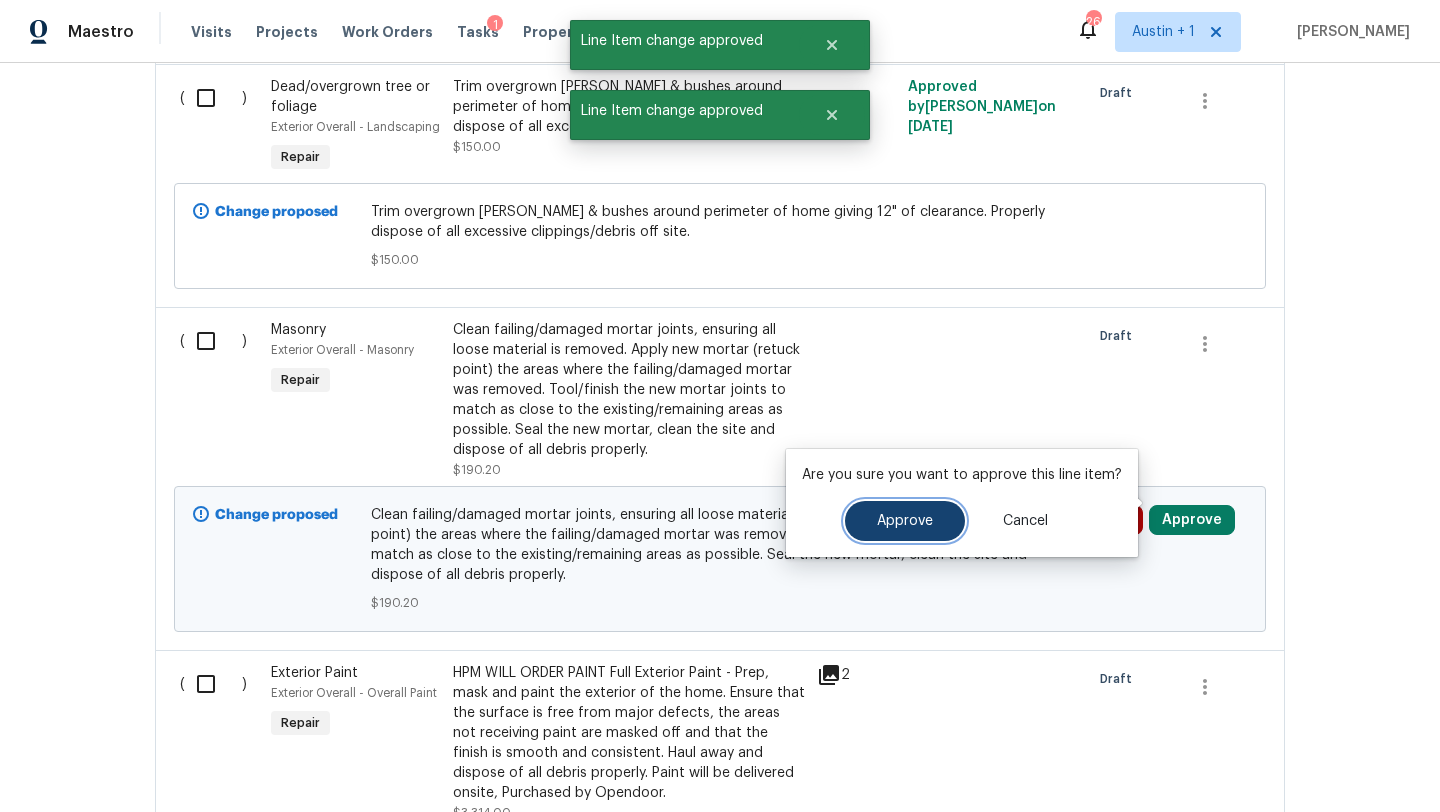 click on "Approve" at bounding box center [905, 521] 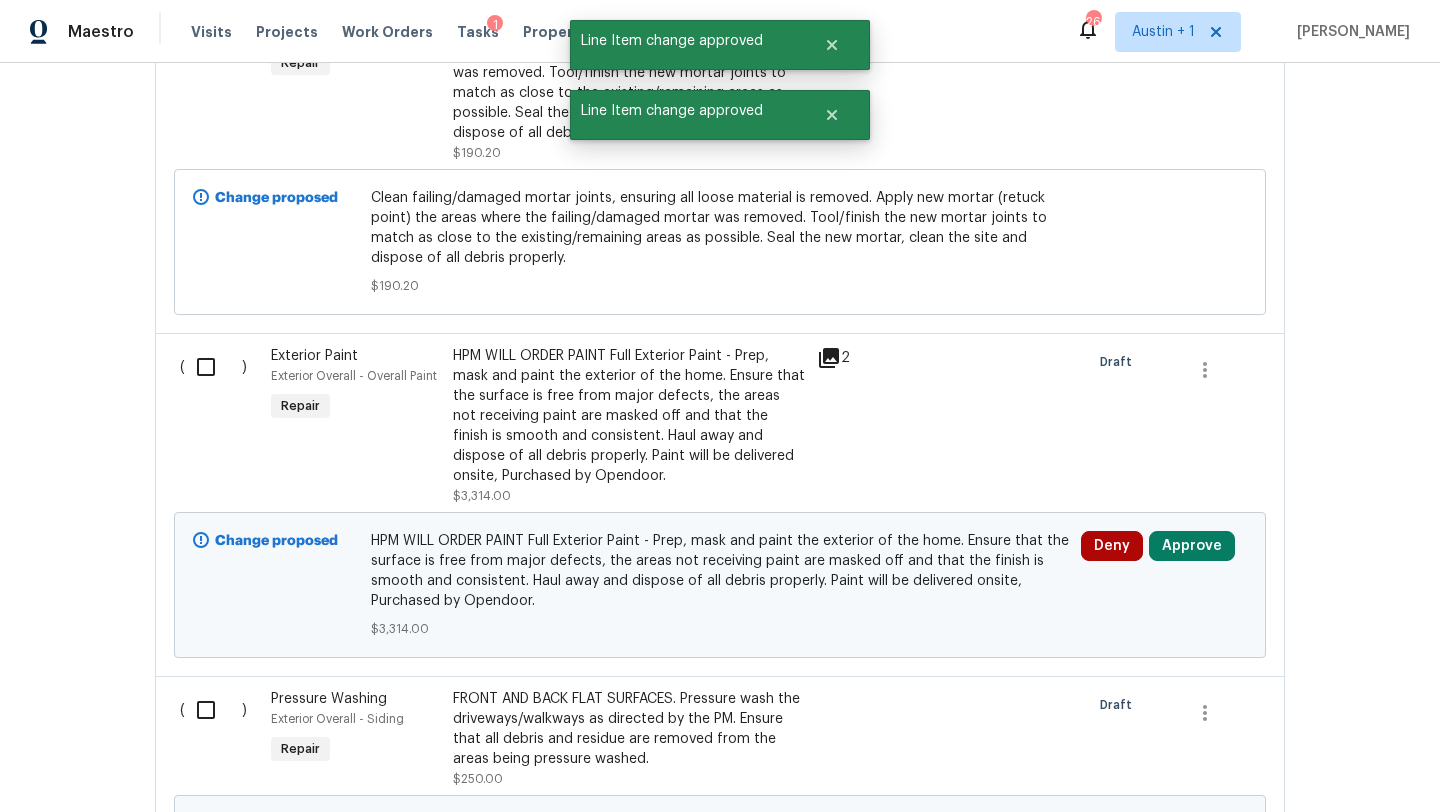 scroll, scrollTop: 2229, scrollLeft: 0, axis: vertical 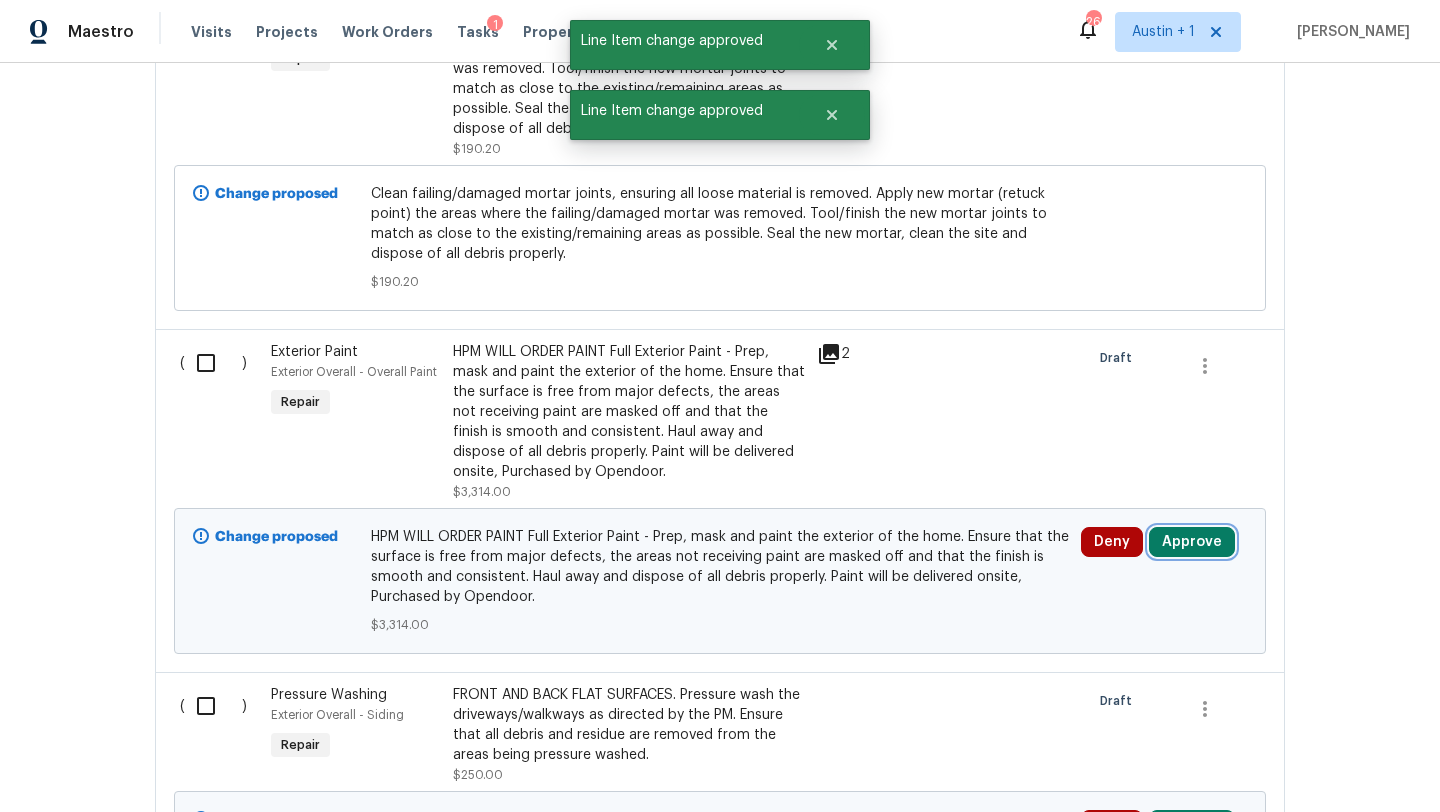 click on "Approve" at bounding box center [1192, 542] 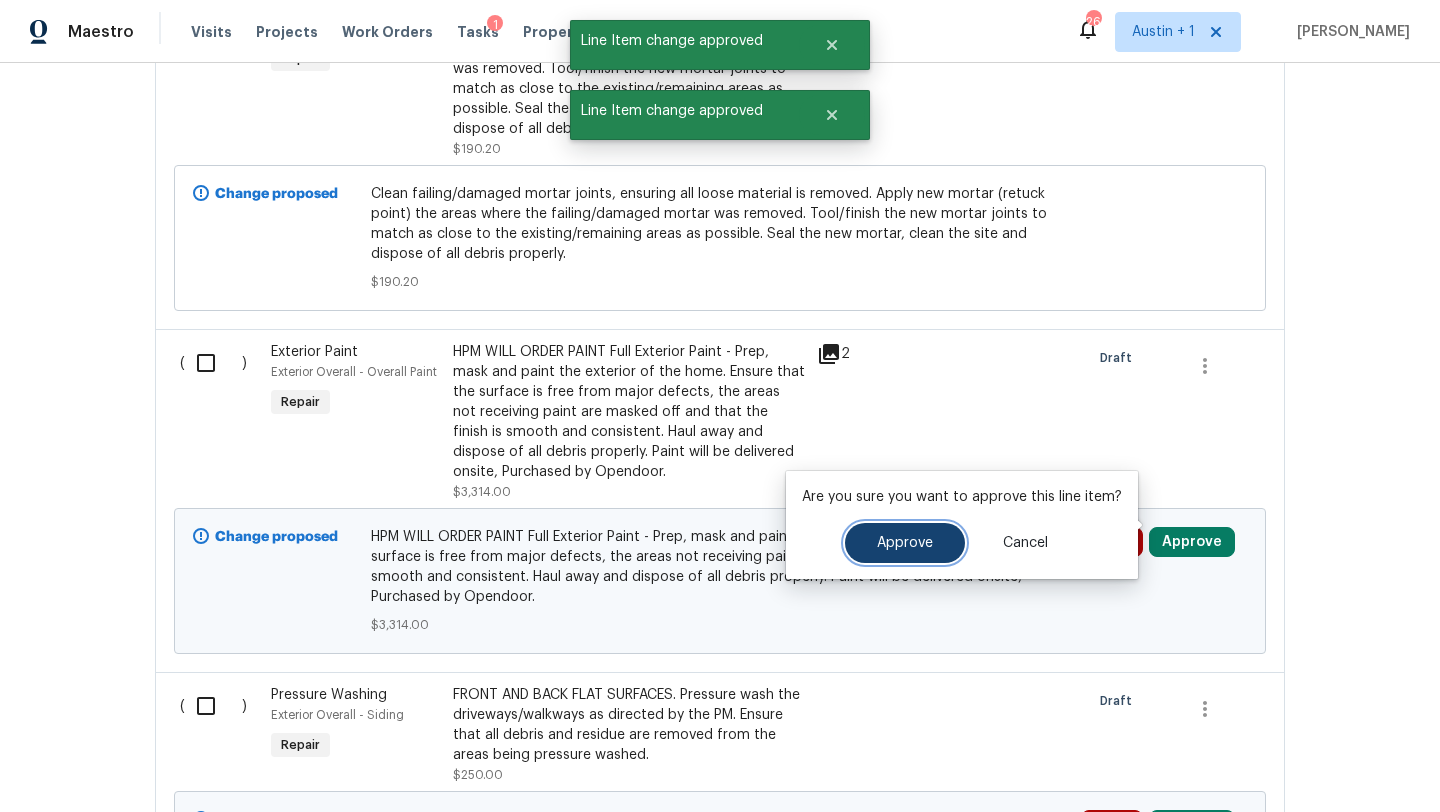 click on "Approve" at bounding box center (905, 543) 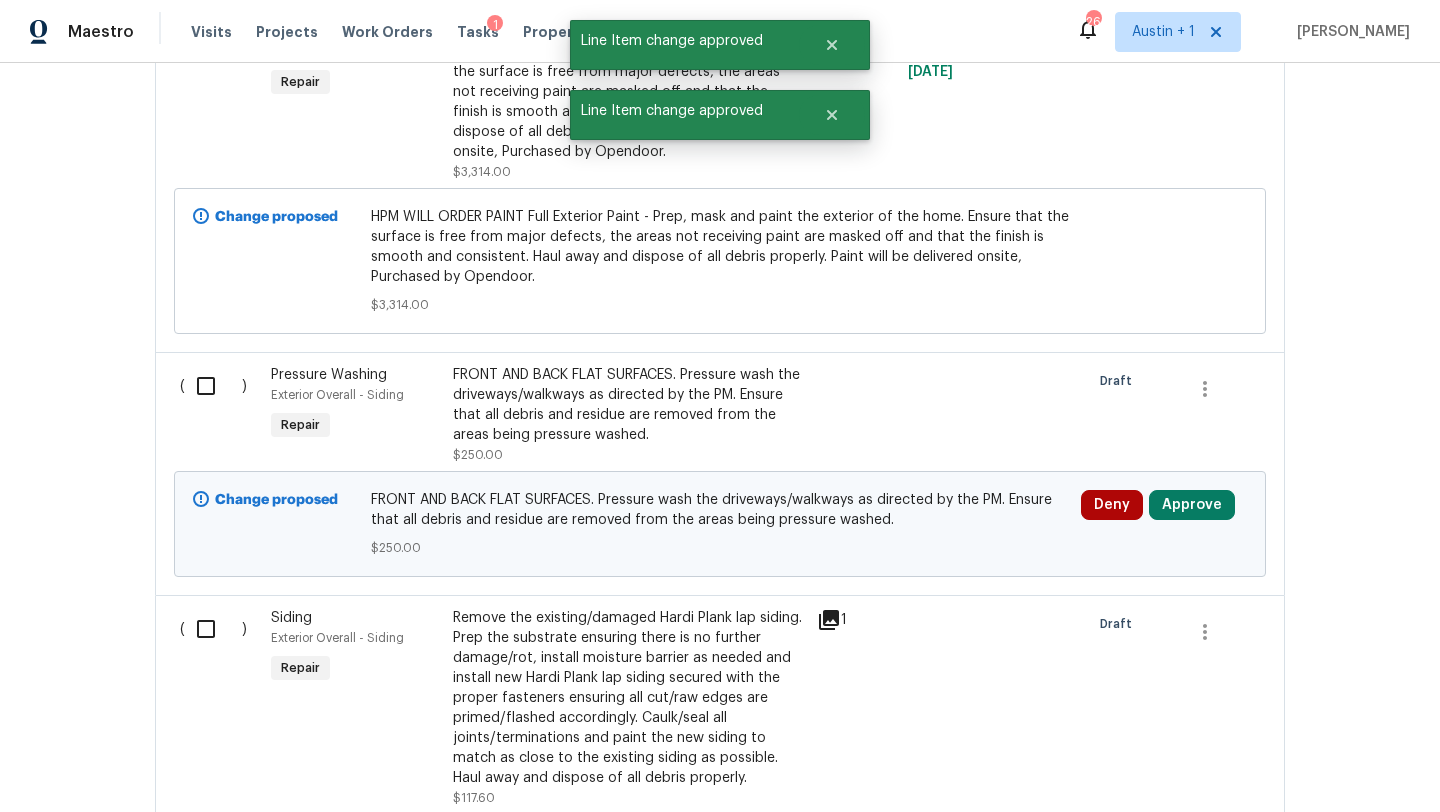 scroll, scrollTop: 2552, scrollLeft: 0, axis: vertical 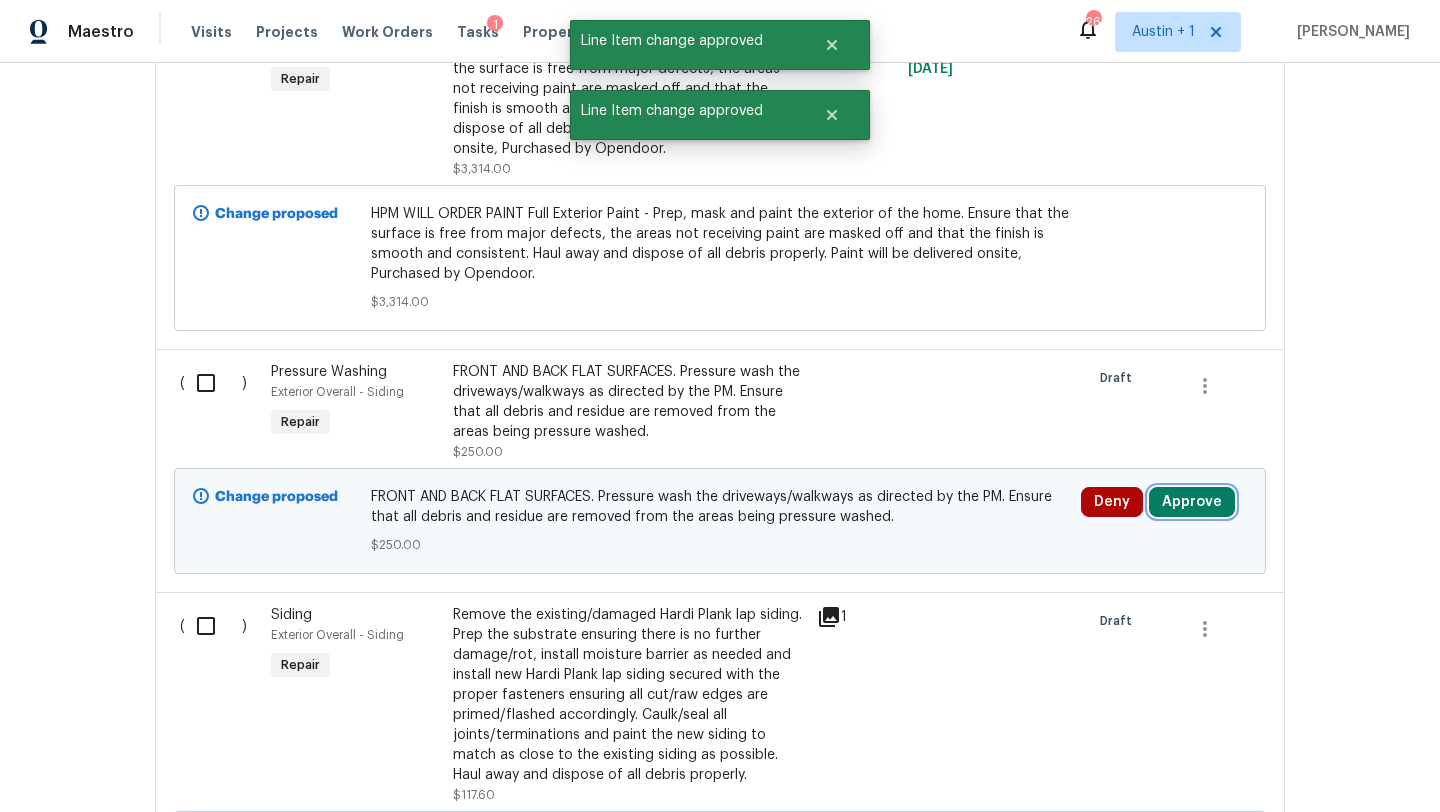 click on "Approve" at bounding box center (1192, 502) 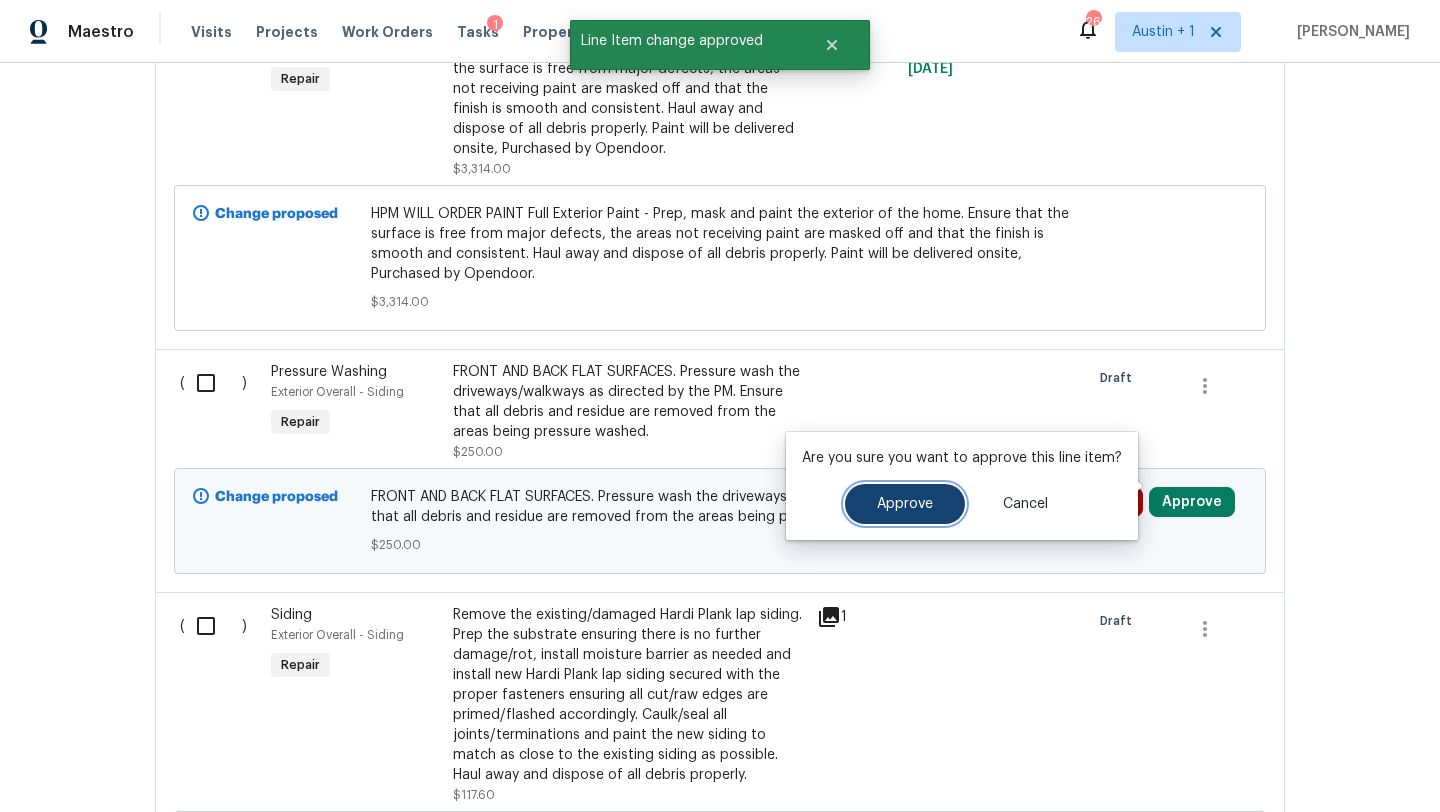 click on "Approve" at bounding box center [905, 504] 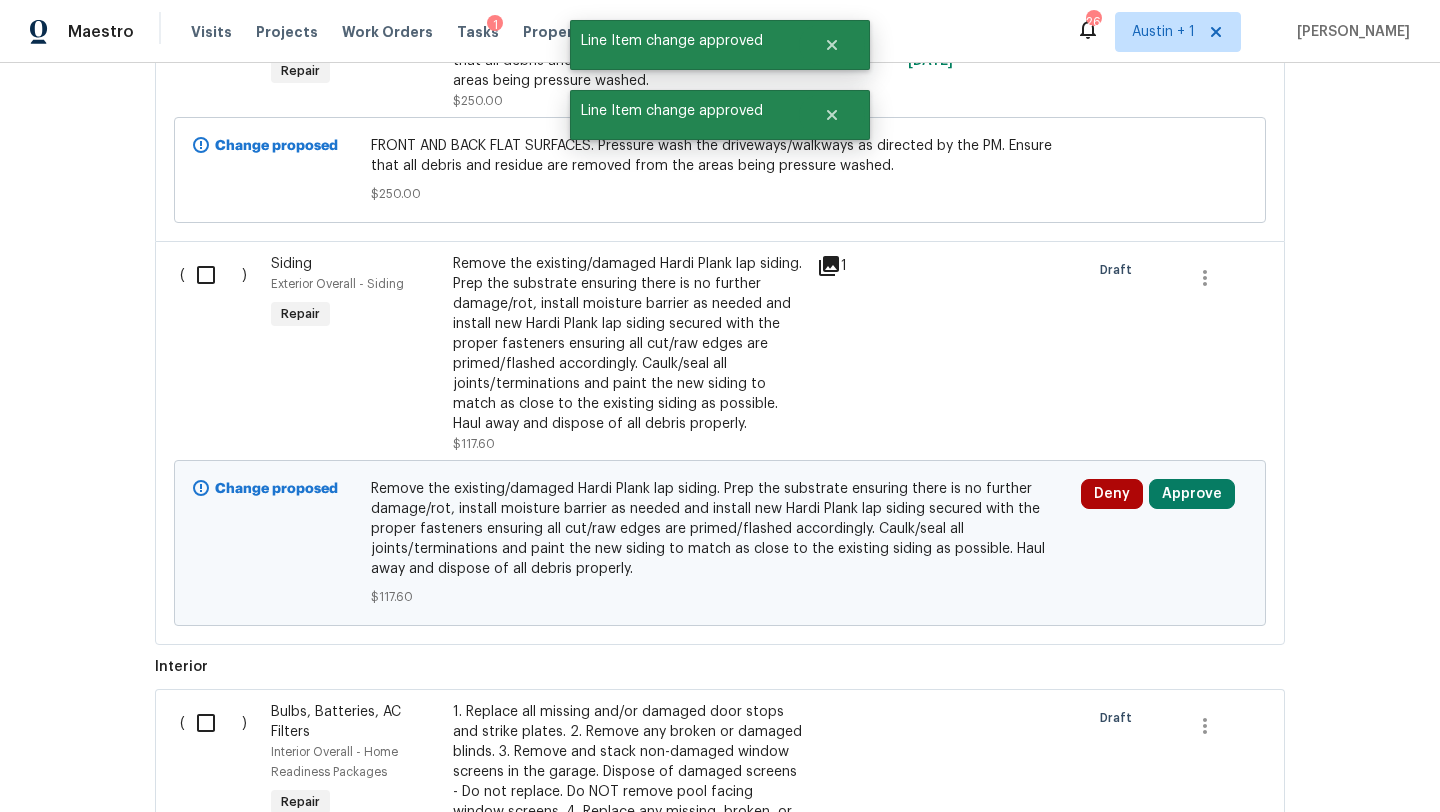 scroll, scrollTop: 2913, scrollLeft: 0, axis: vertical 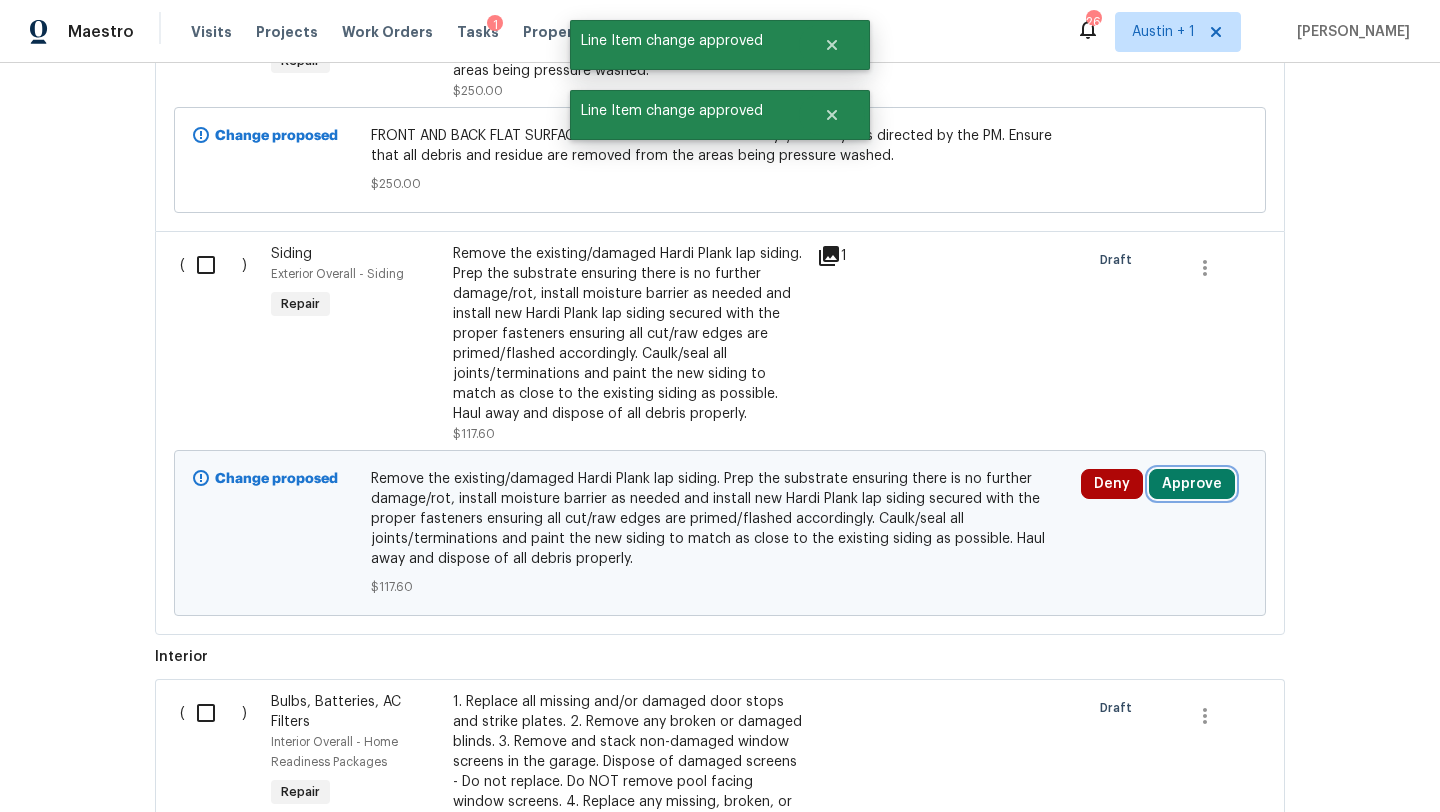 click on "Approve" at bounding box center (1192, 484) 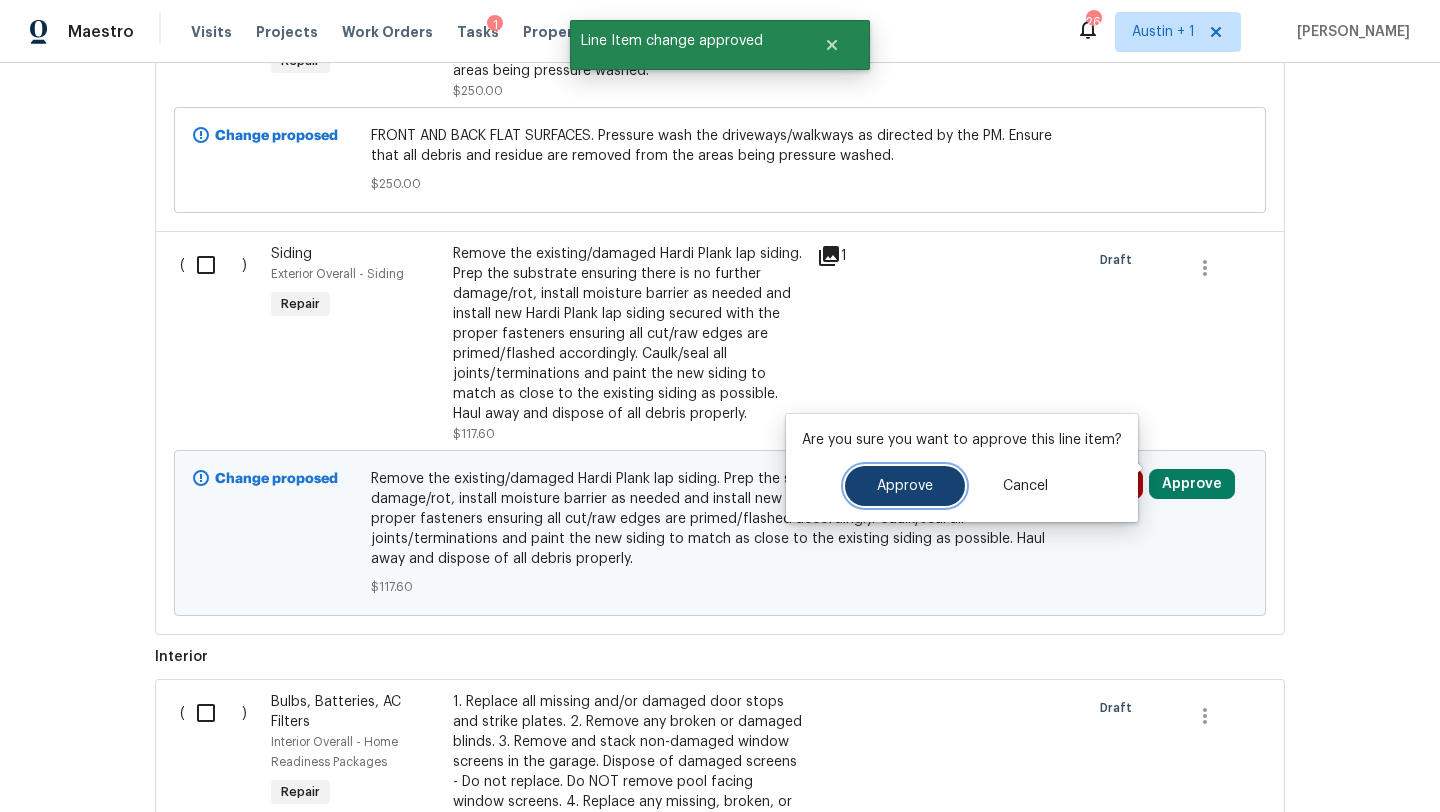 click on "Approve" at bounding box center [905, 486] 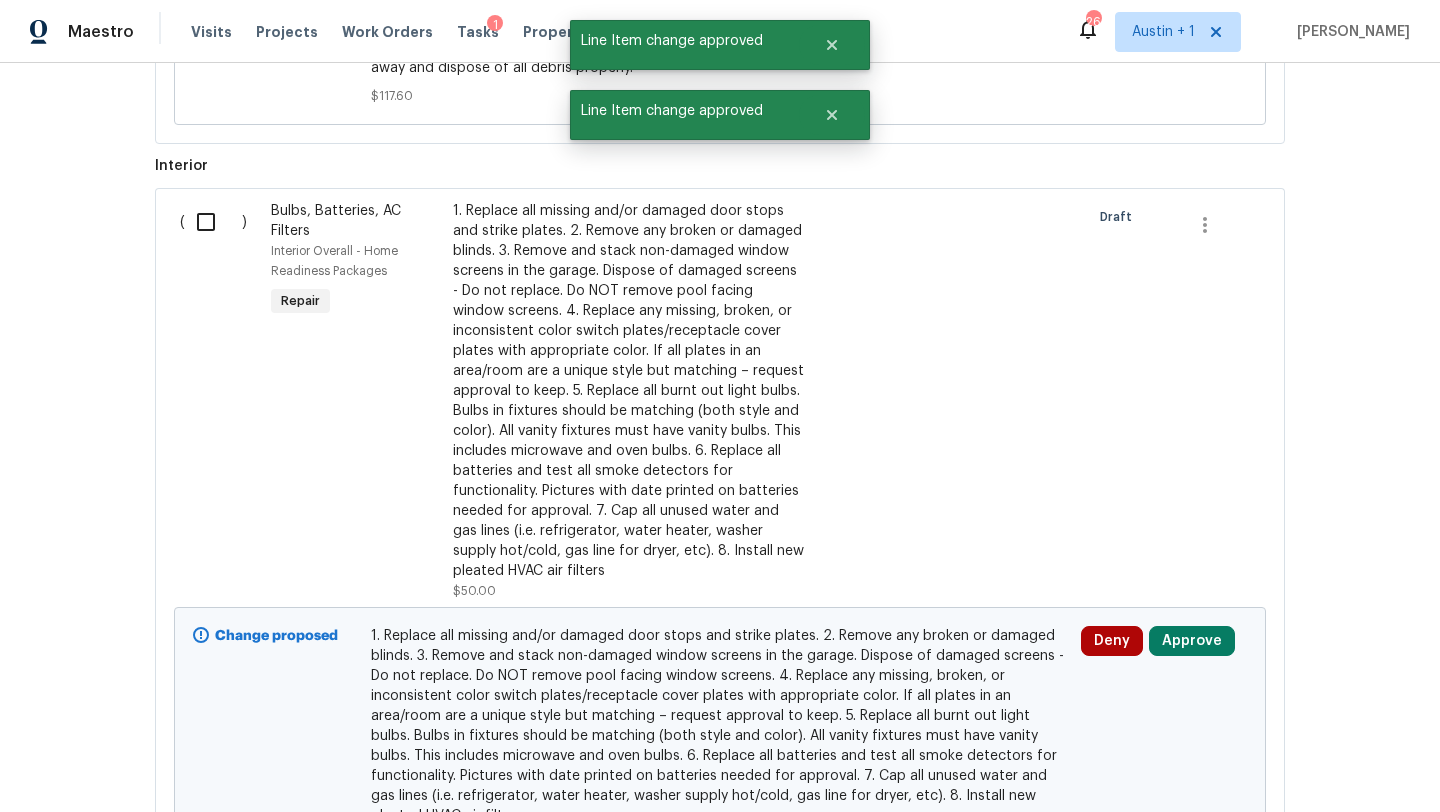 scroll, scrollTop: 3467, scrollLeft: 0, axis: vertical 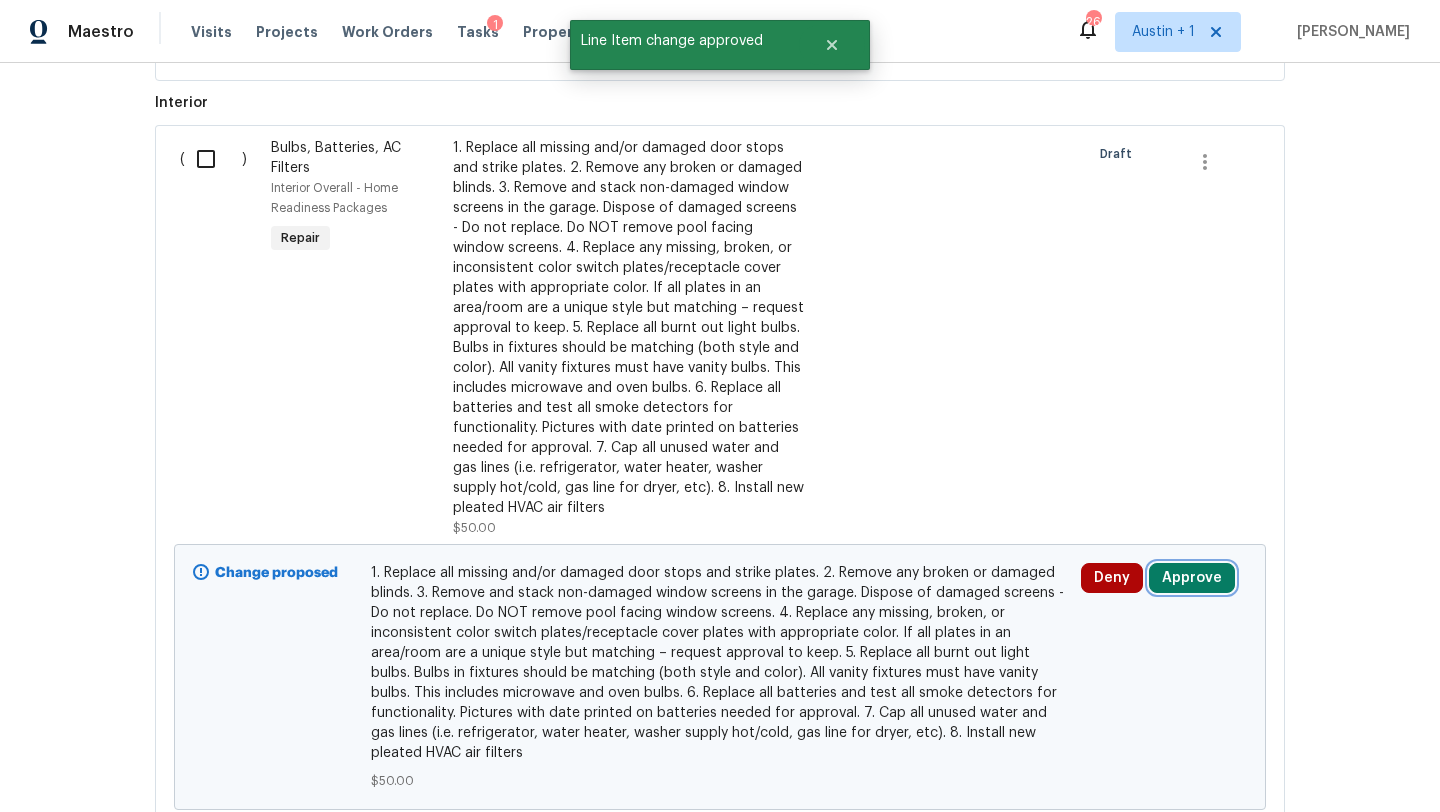 click on "Approve" at bounding box center [1192, 578] 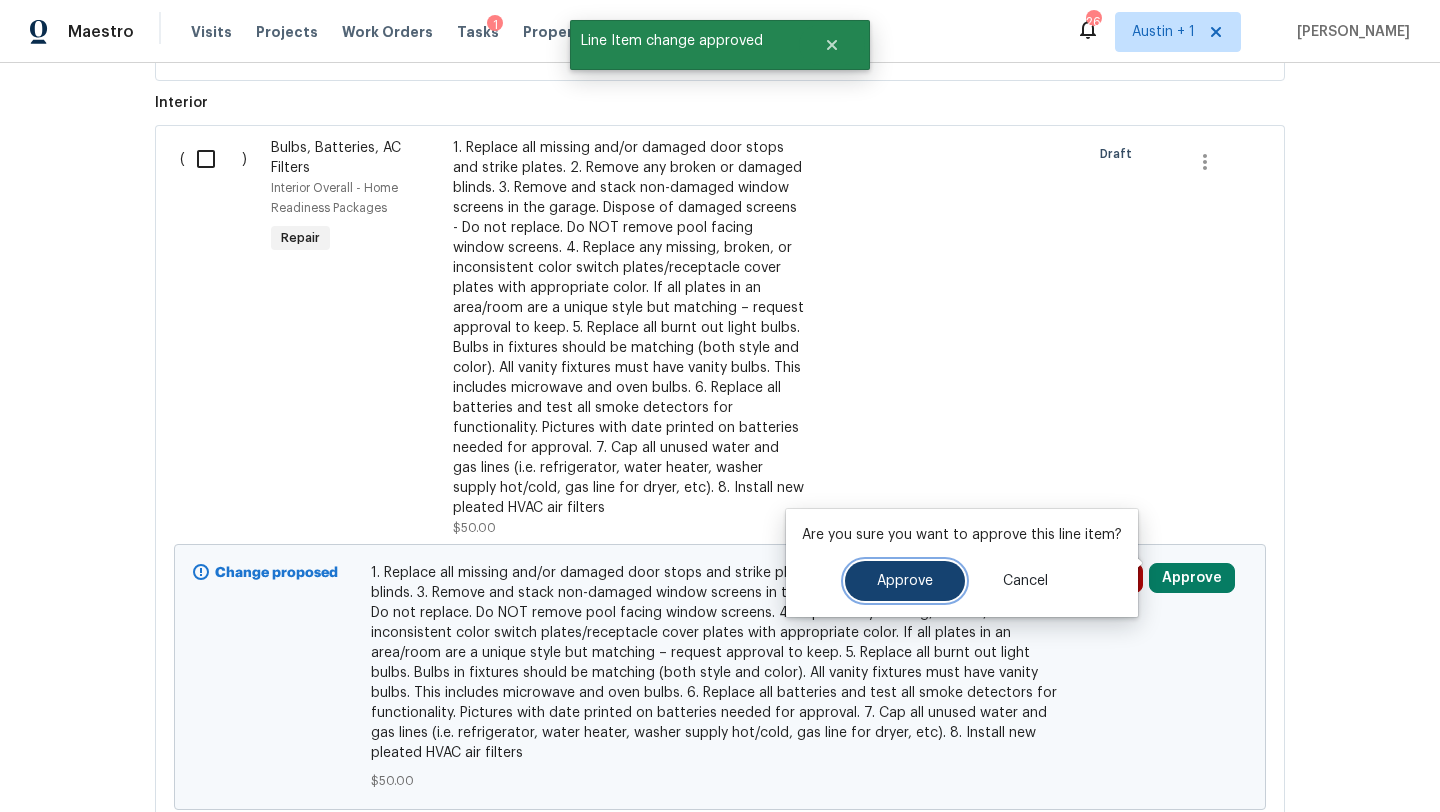 click on "Approve" at bounding box center [905, 581] 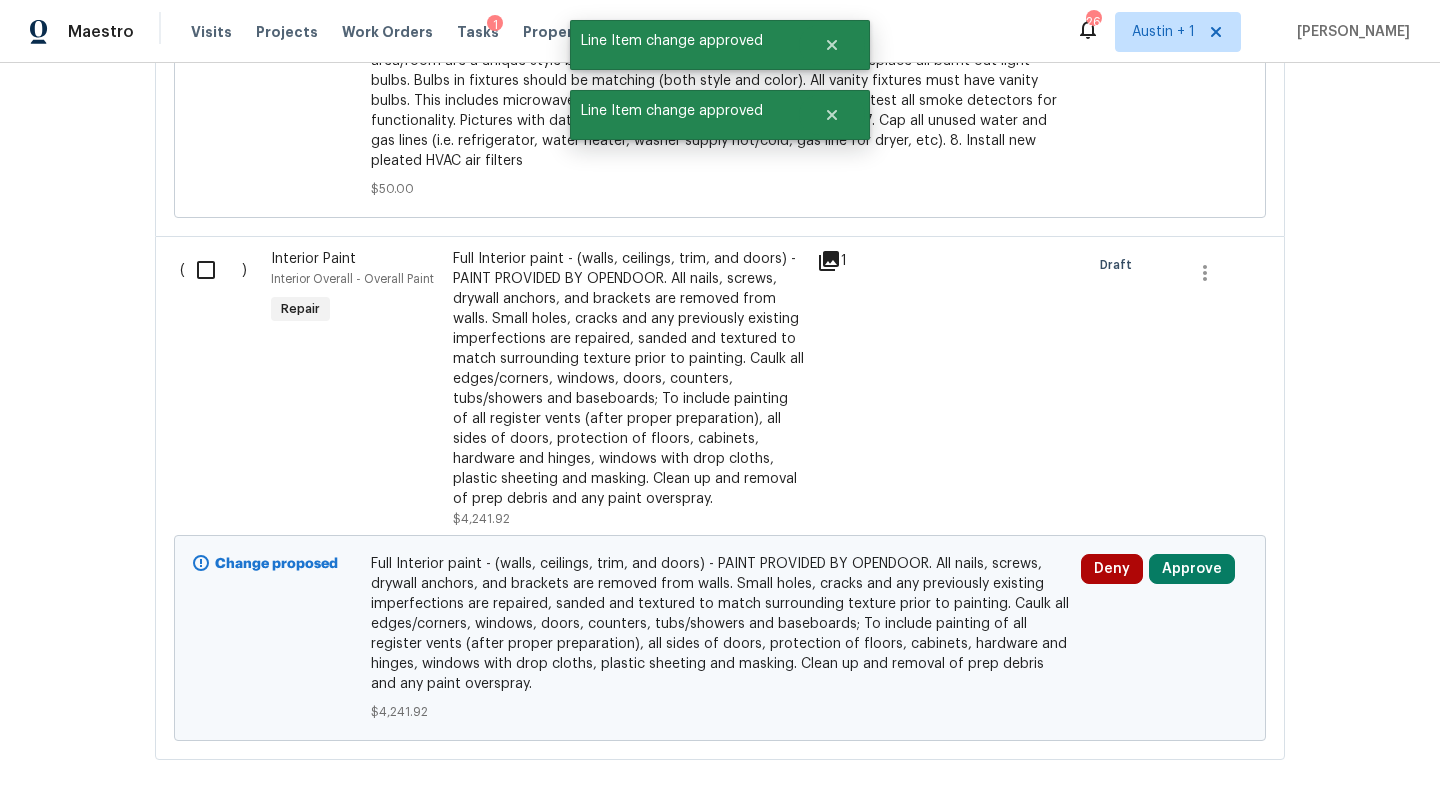 scroll, scrollTop: 4067, scrollLeft: 0, axis: vertical 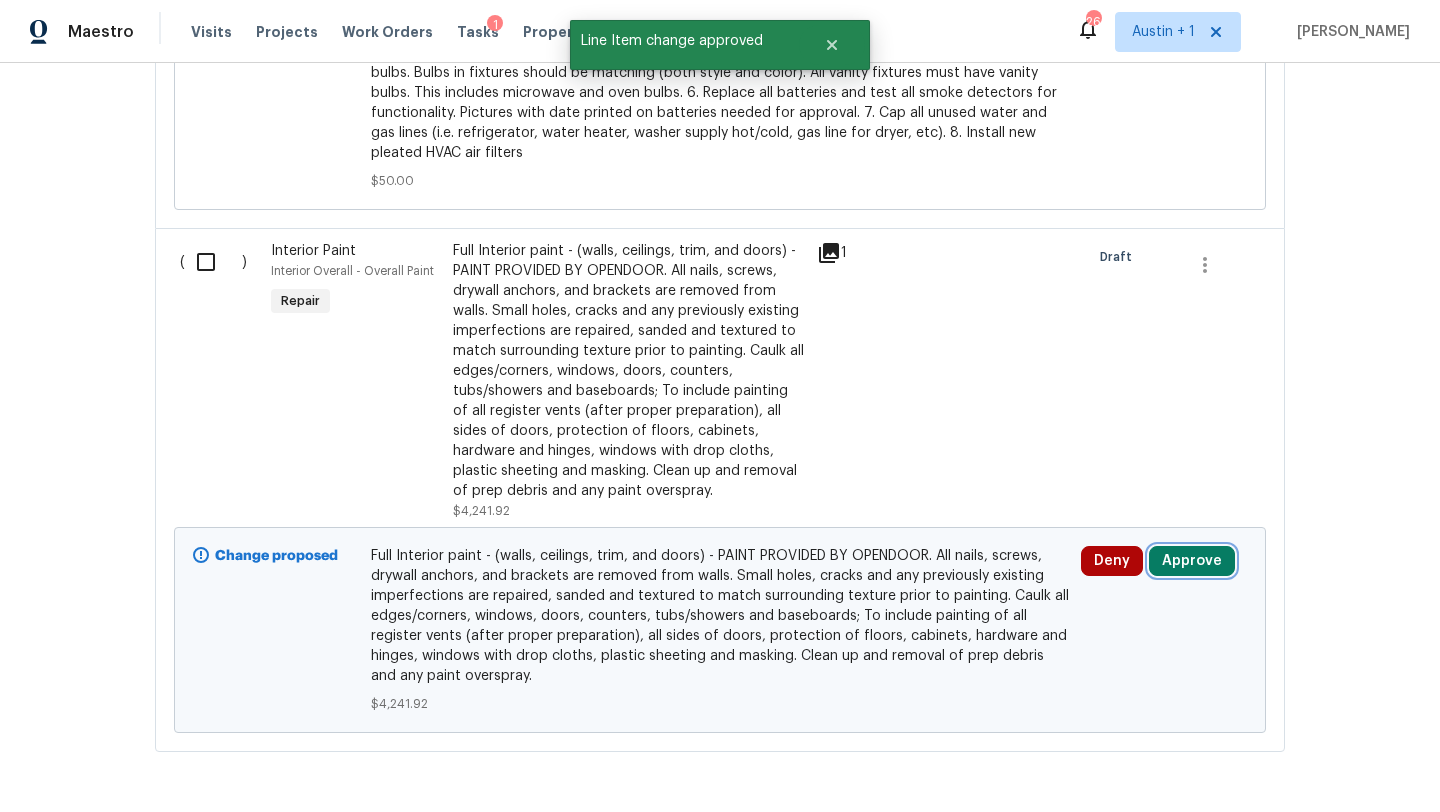 click on "Approve" at bounding box center [1192, 561] 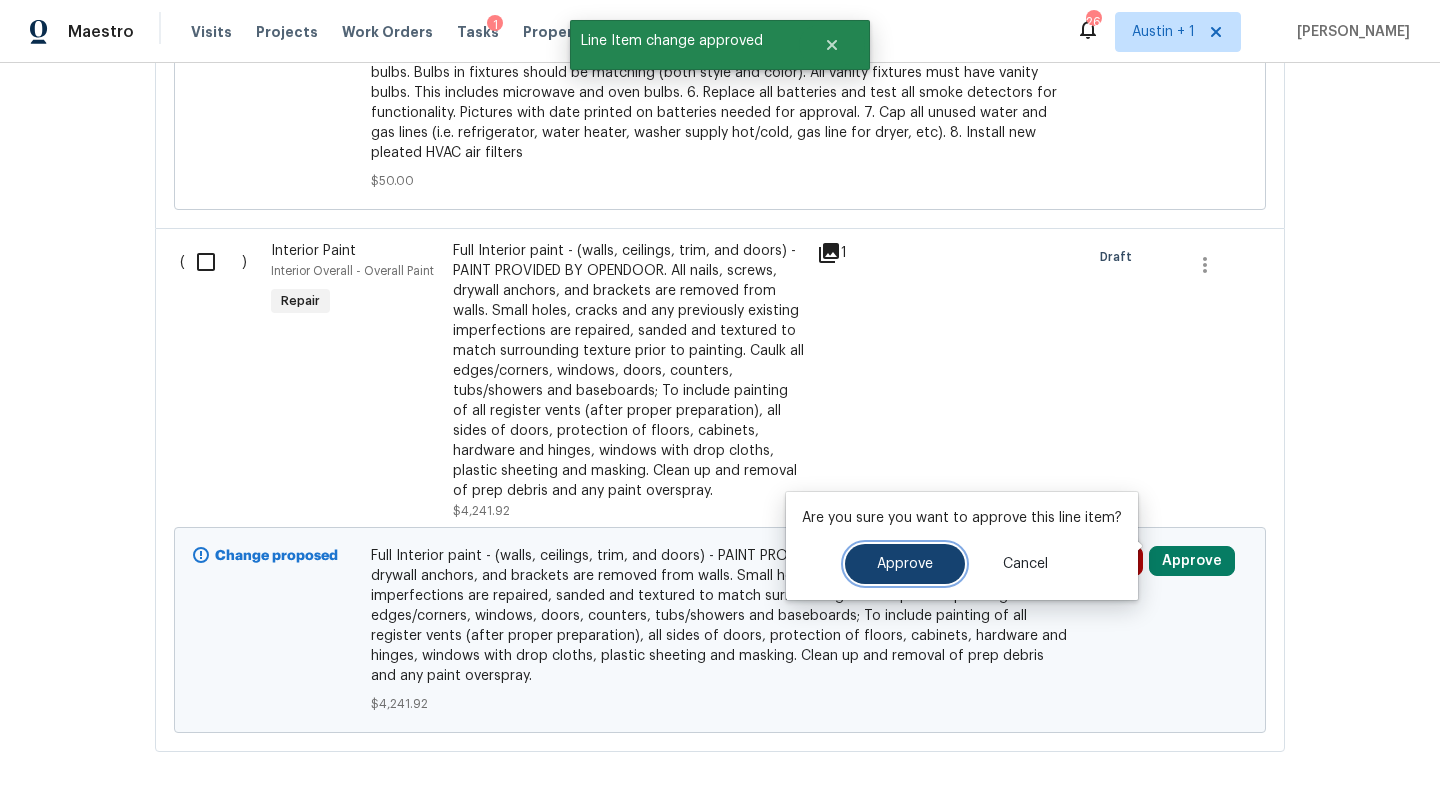 click on "Approve" at bounding box center (905, 564) 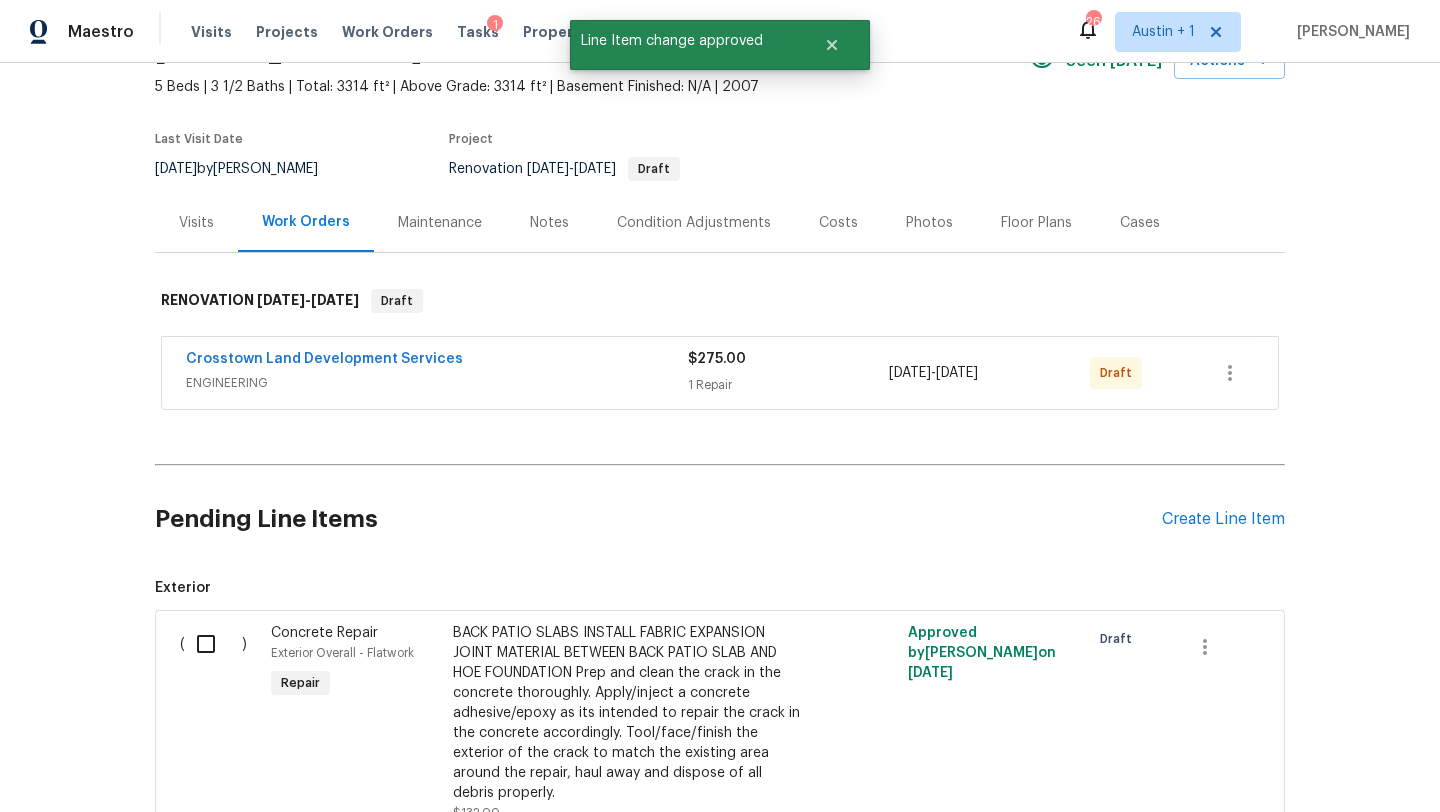 scroll, scrollTop: 0, scrollLeft: 0, axis: both 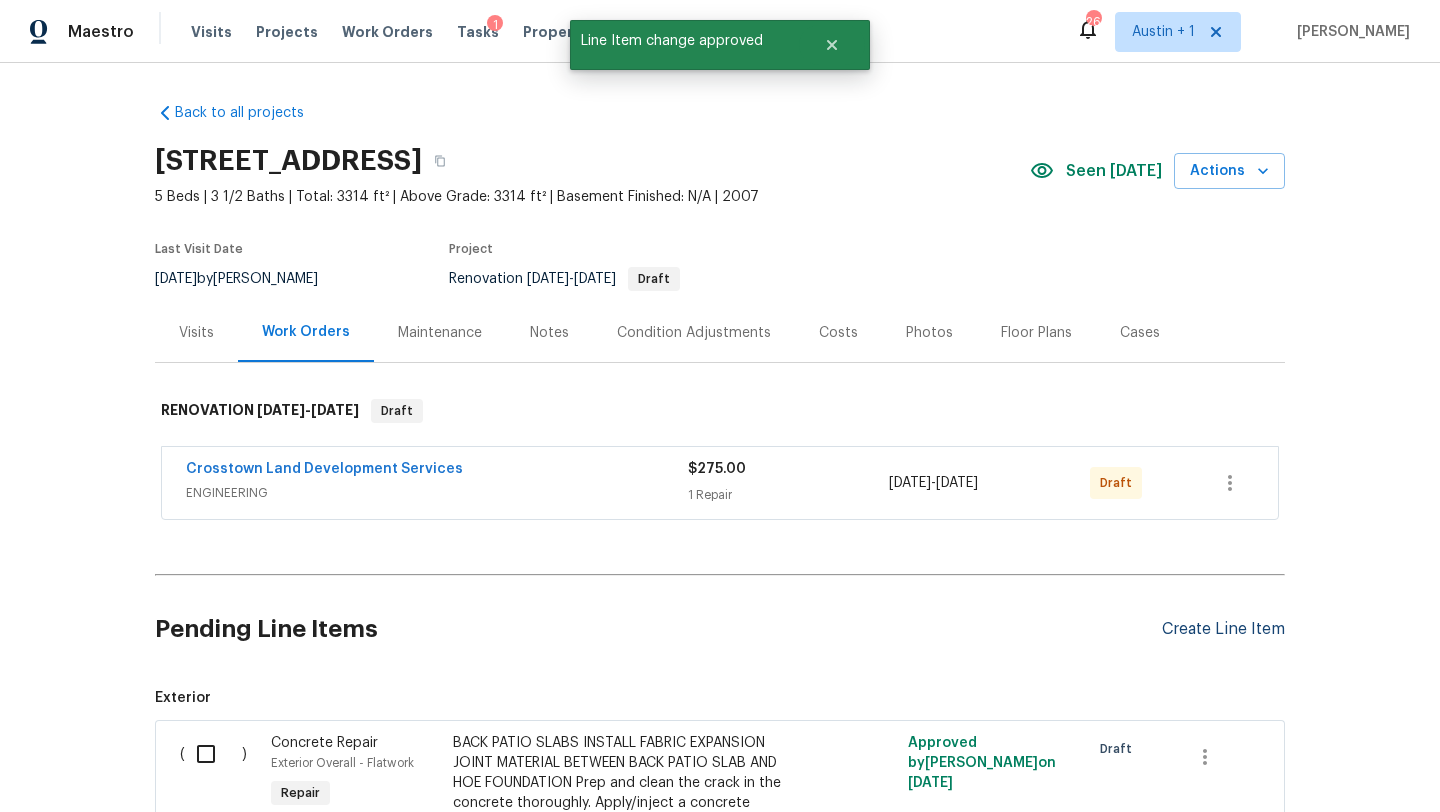 click on "Create Line Item" at bounding box center (1223, 629) 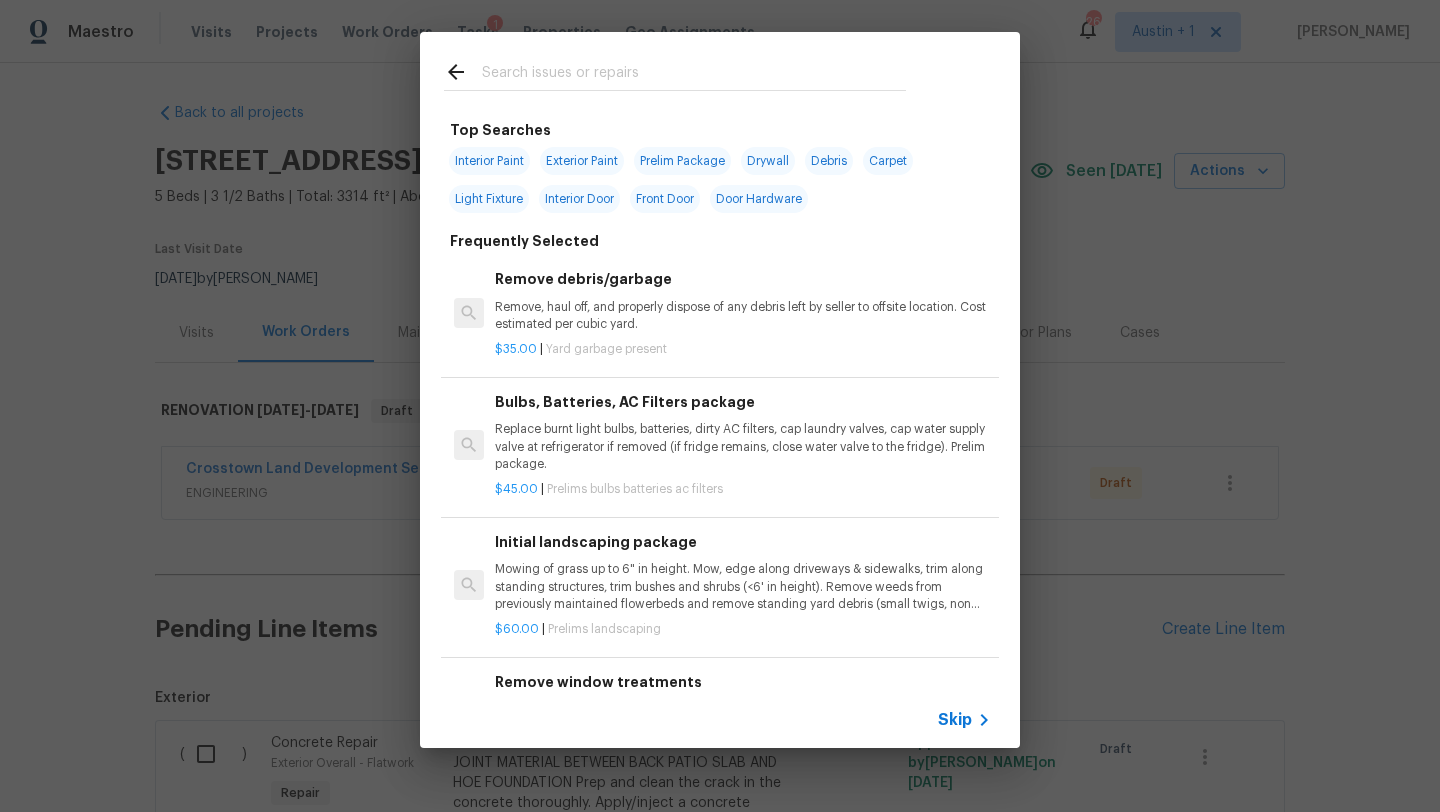 click at bounding box center (694, 75) 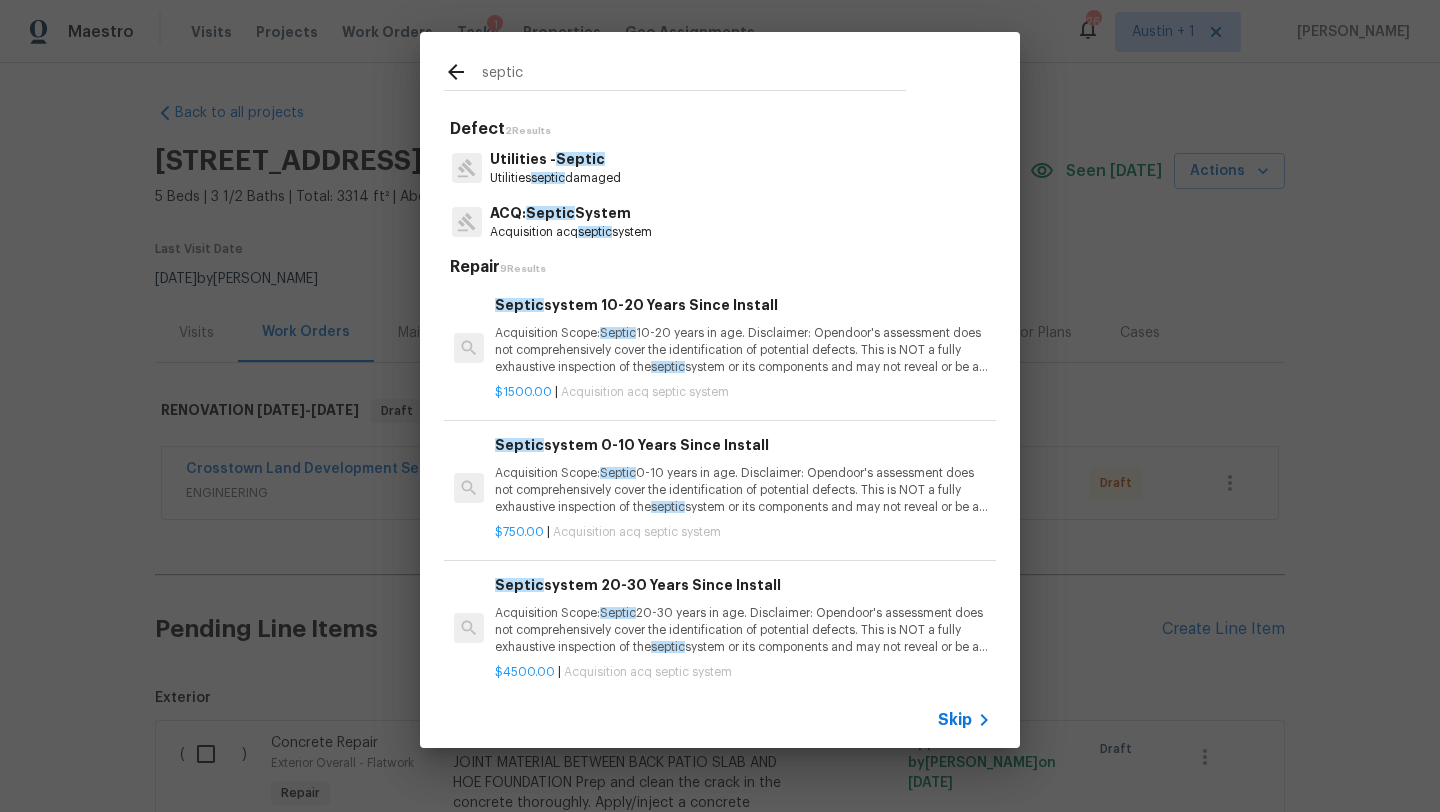 type on "septic" 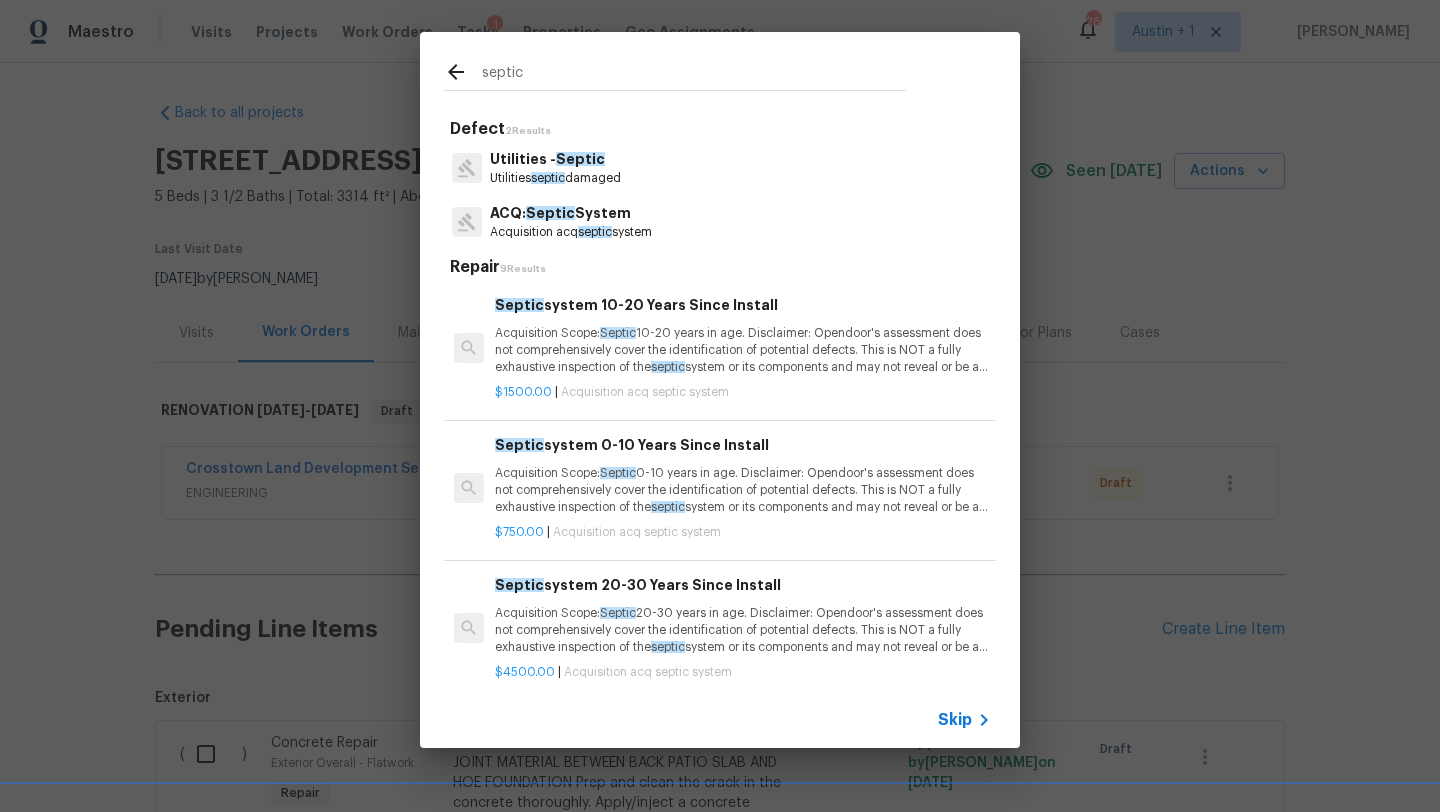 click on "ACQ:  Septic  System" at bounding box center [571, 213] 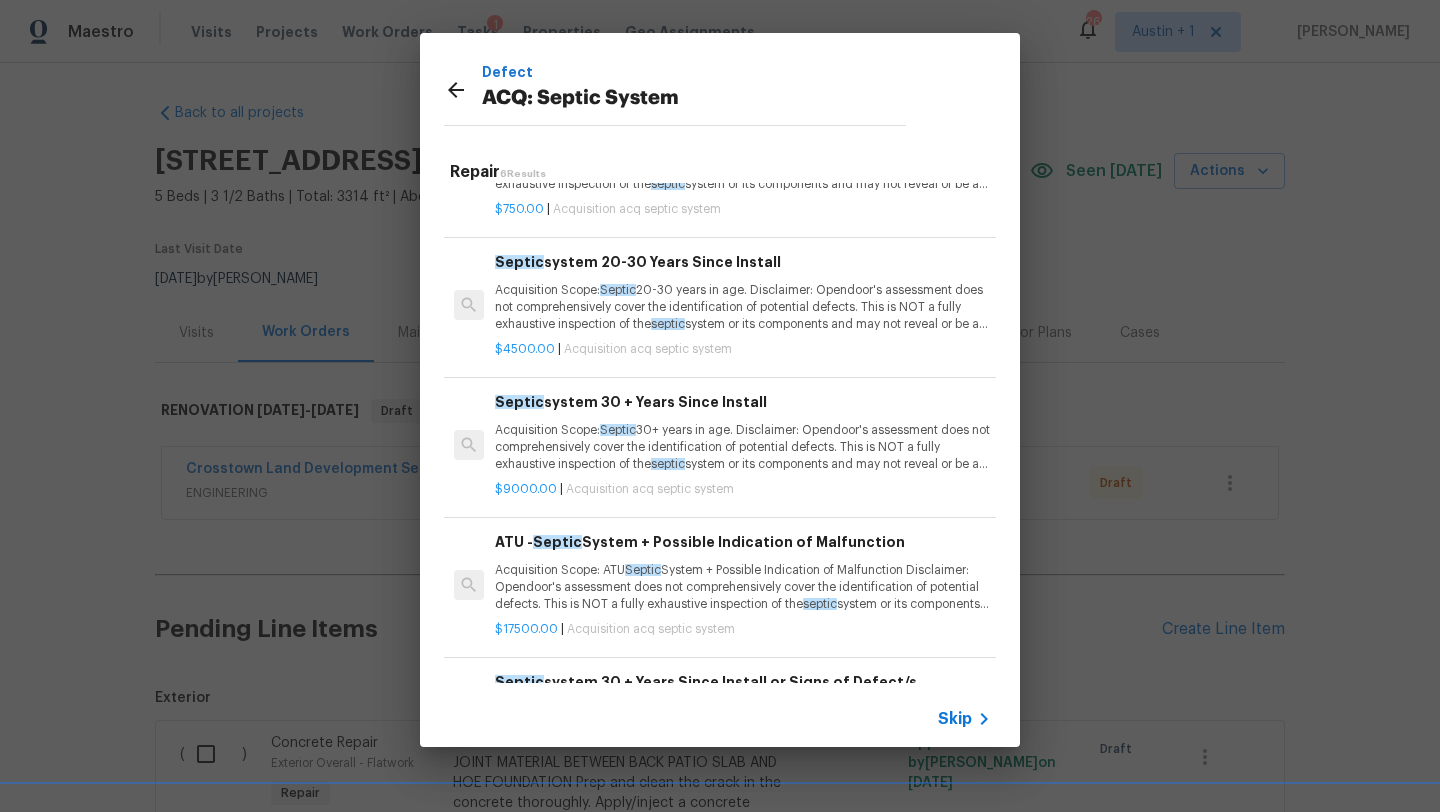 scroll, scrollTop: 343, scrollLeft: 0, axis: vertical 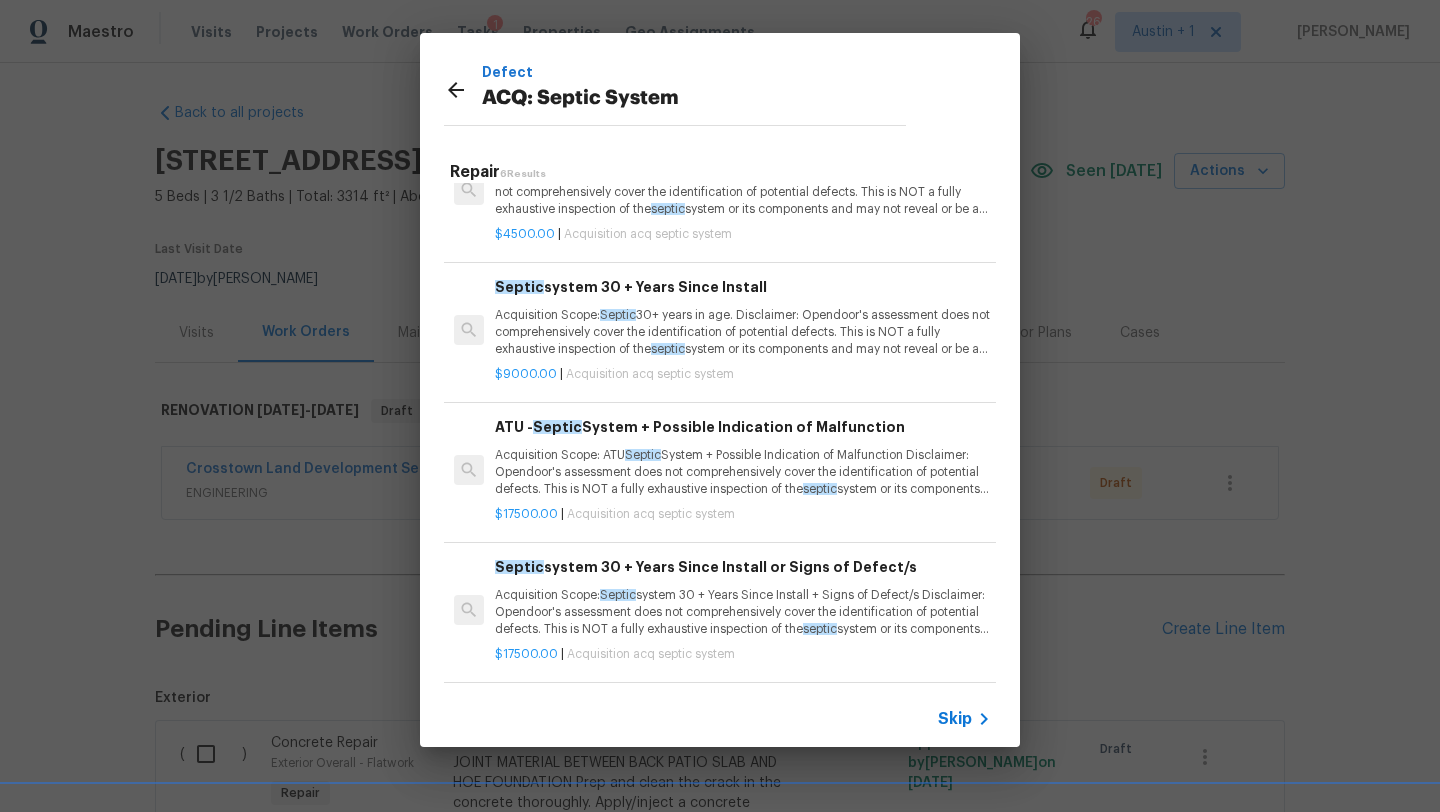 click on "Acquisition Scope:  Septic  system 30 + Years Since Install + Signs of Defect/s  Disclaimer: Opendoor's assessment does not comprehensively cover the identification of potential defects. This is NOT a fully exhaustive inspection of the  septic  system or its components and may not reveal or be an accurate representation of all deficiencies or defects nor is intended to make any representation regarding the presence or absence of latent or concealed defects that are not reasonably ascertainable in a competently performed home  septic  system inspection. No warranty or guaranty is expressed or implied." at bounding box center [743, 612] 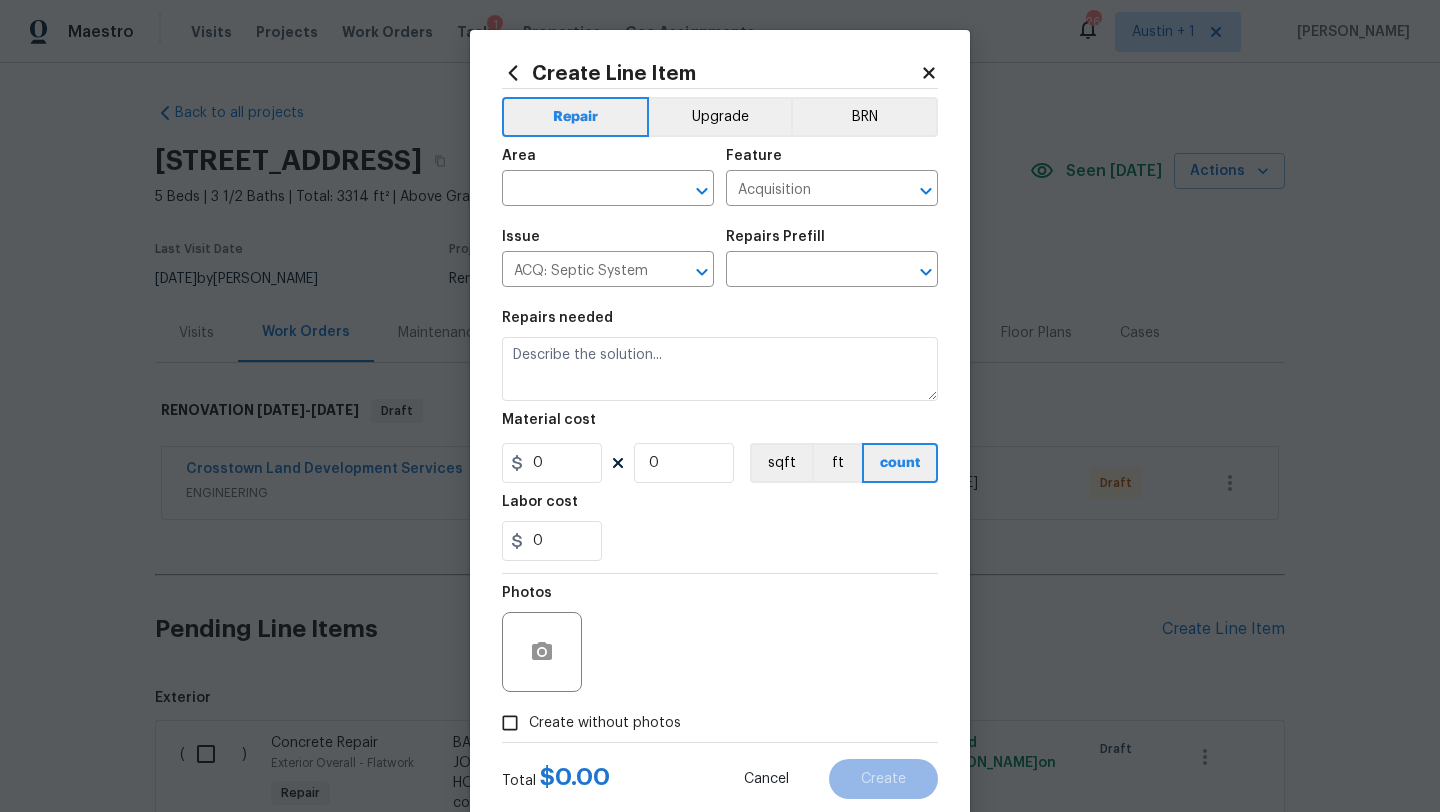 type on "Acquisition Scope: Septic system 30 + Years Since Install + Signs of Defect/s  Disclaimer: Opendoor's assessment does not comprehensively cover the identification of potential defects. This is NOT a fully exhaustive inspection of the septic system or its components and may not reveal or be an accurate representation of all deficiencies or defects nor is intended to make any representation regarding the presence or absence of latent or concealed defects that are not reasonably ascertainable in a competently performed home septic system inspection. No warranty or guaranty is expressed or implied." 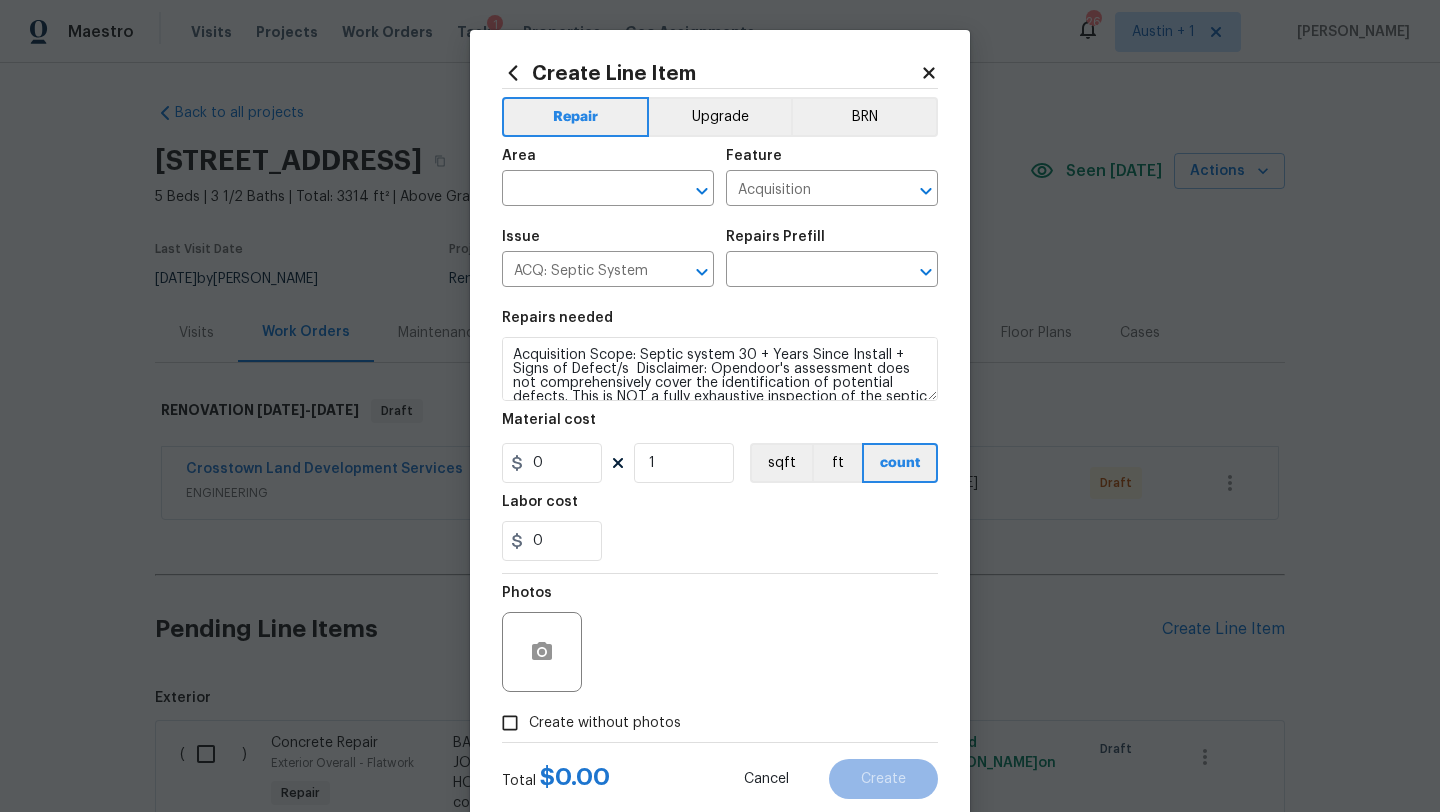 type on "Septic system 30 + Years Since Install or Signs of Defect/s $17,500.00" 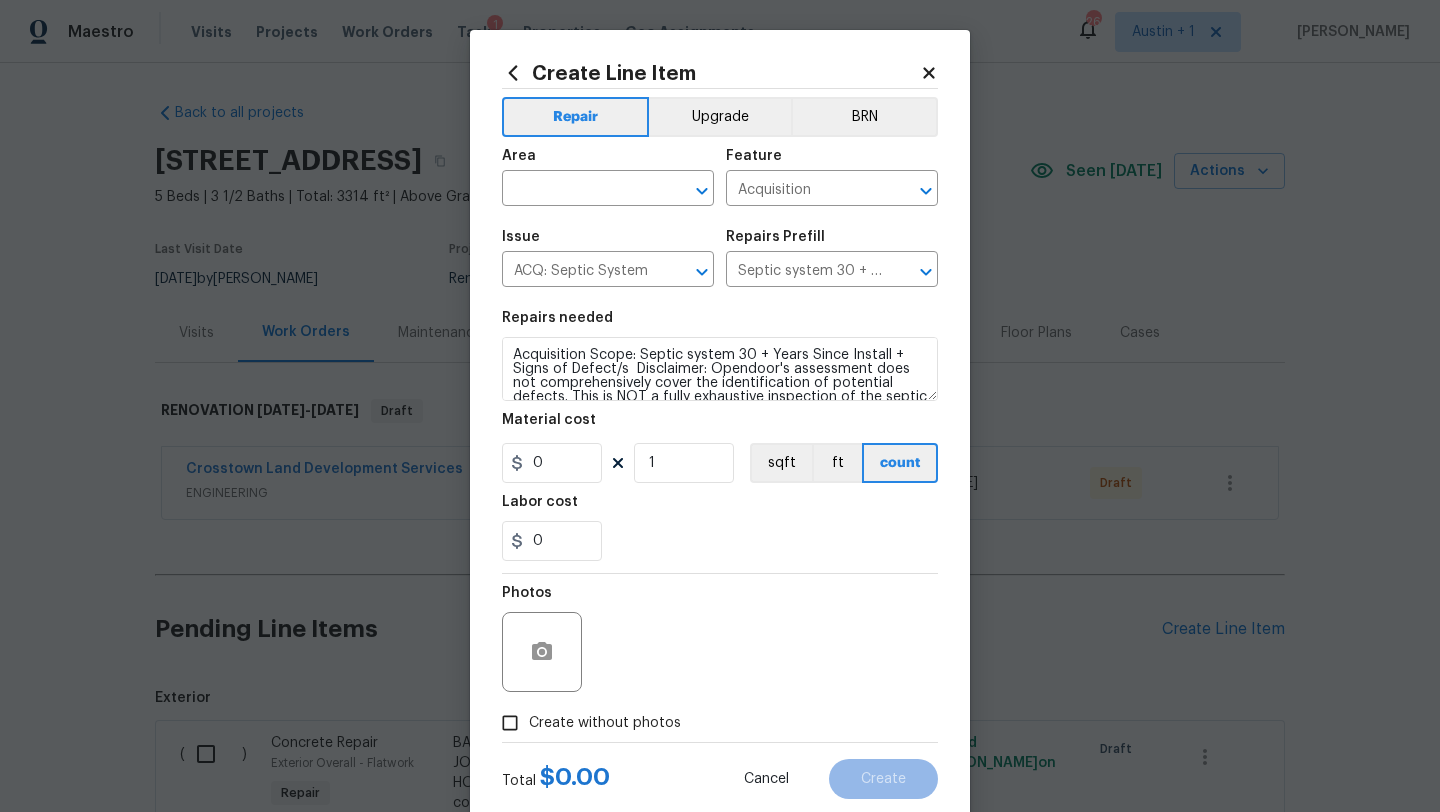type on "17500" 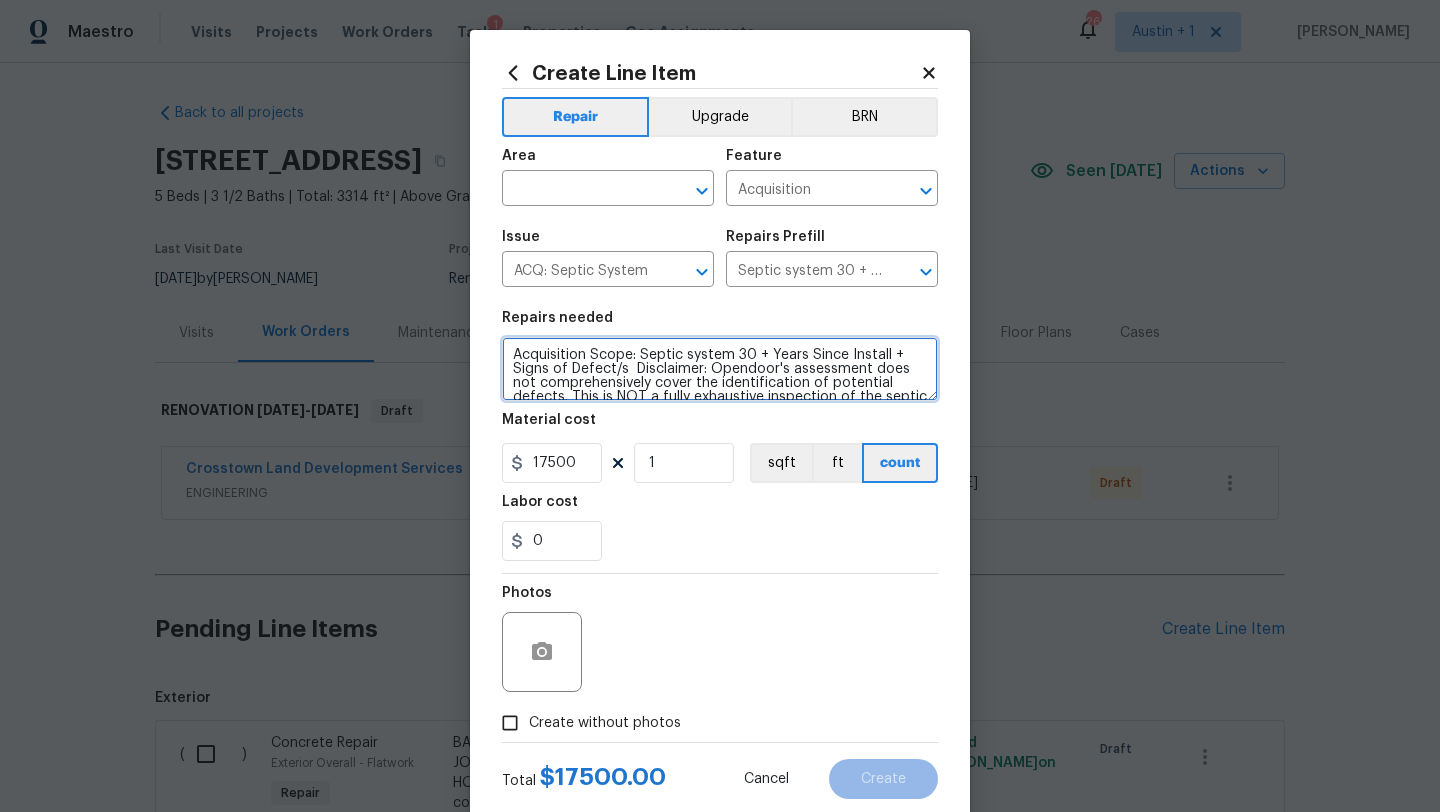 scroll, scrollTop: 98, scrollLeft: 0, axis: vertical 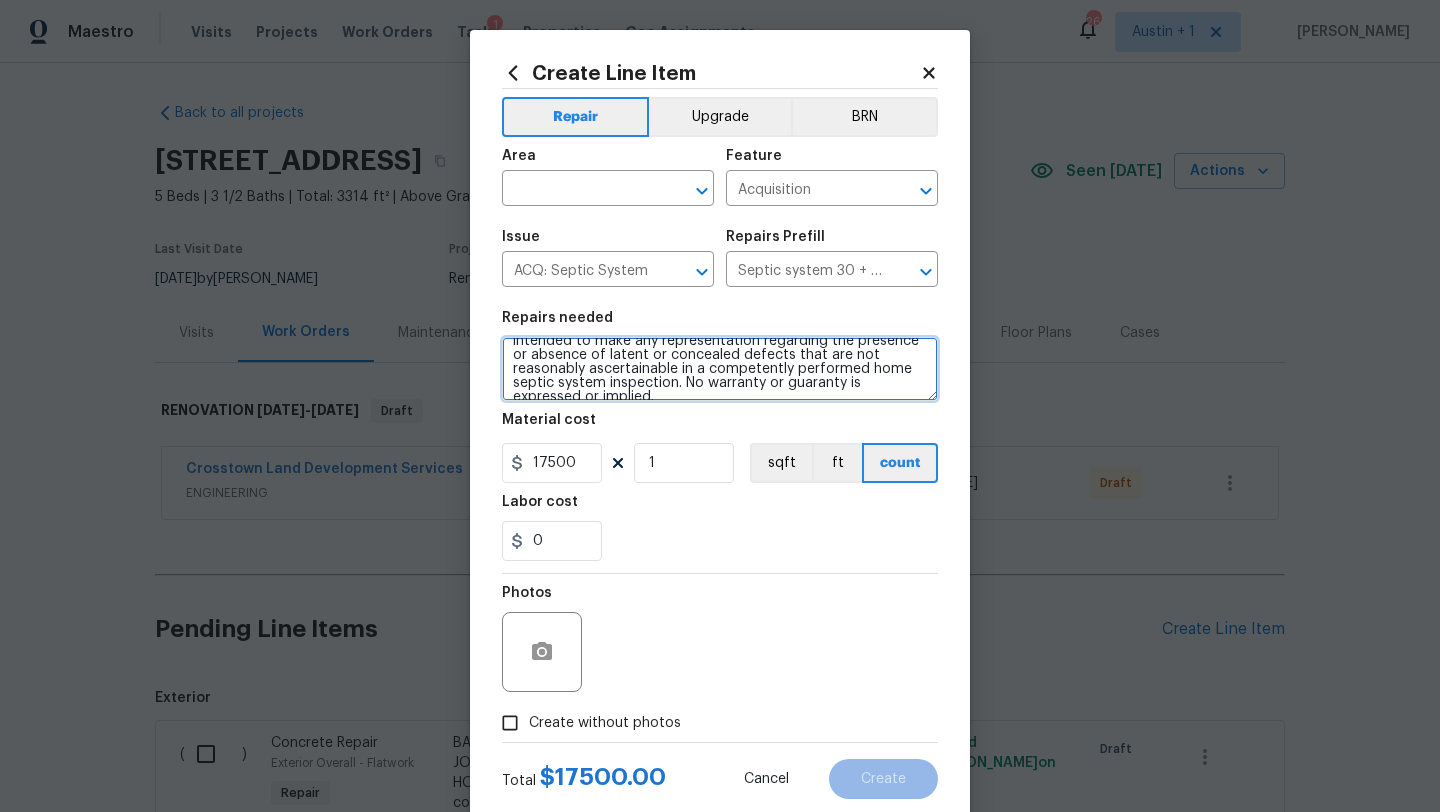 drag, startPoint x: 514, startPoint y: 354, endPoint x: 656, endPoint y: 426, distance: 159.21056 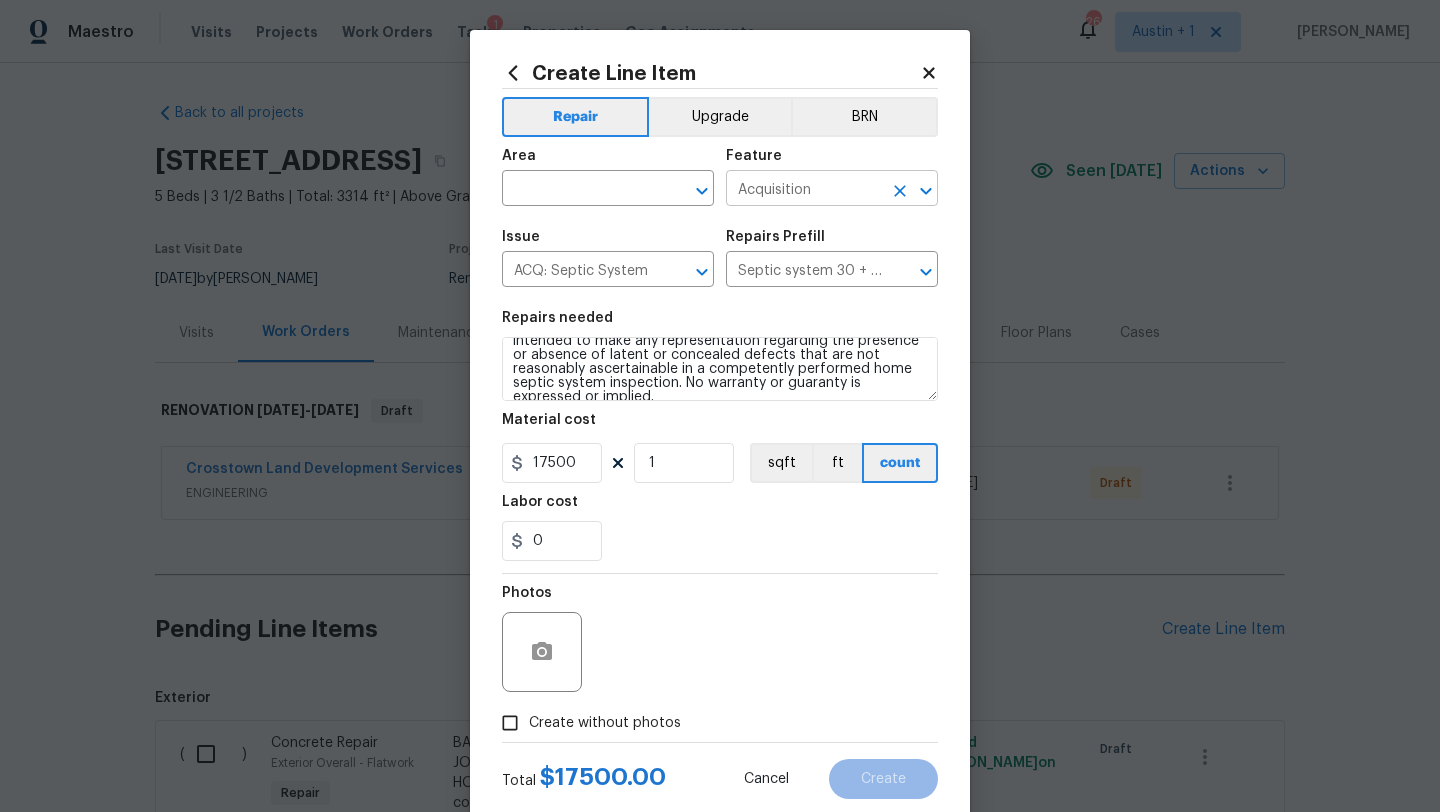 click on "Acquisition" at bounding box center [804, 190] 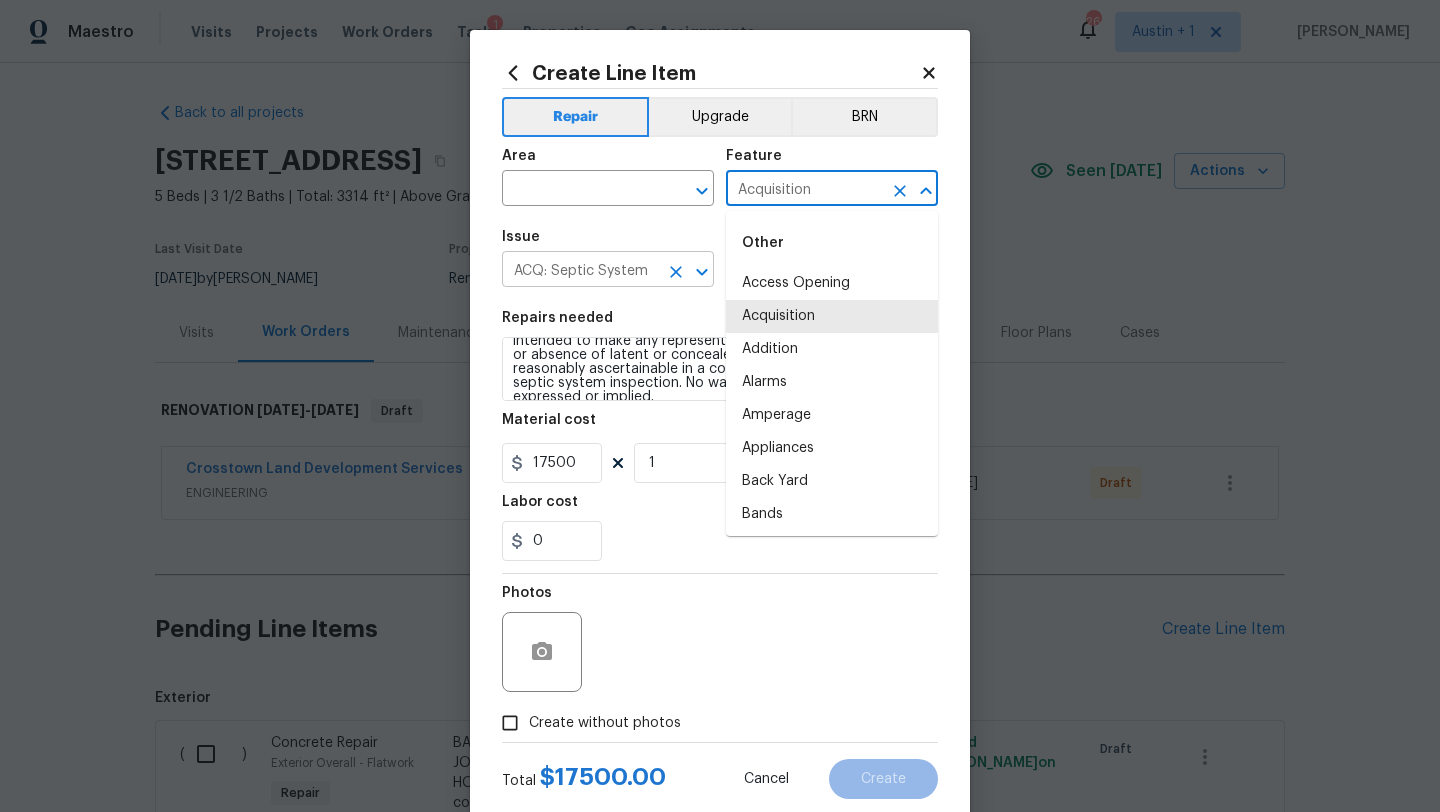 click on "ACQ: Septic System" at bounding box center (580, 271) 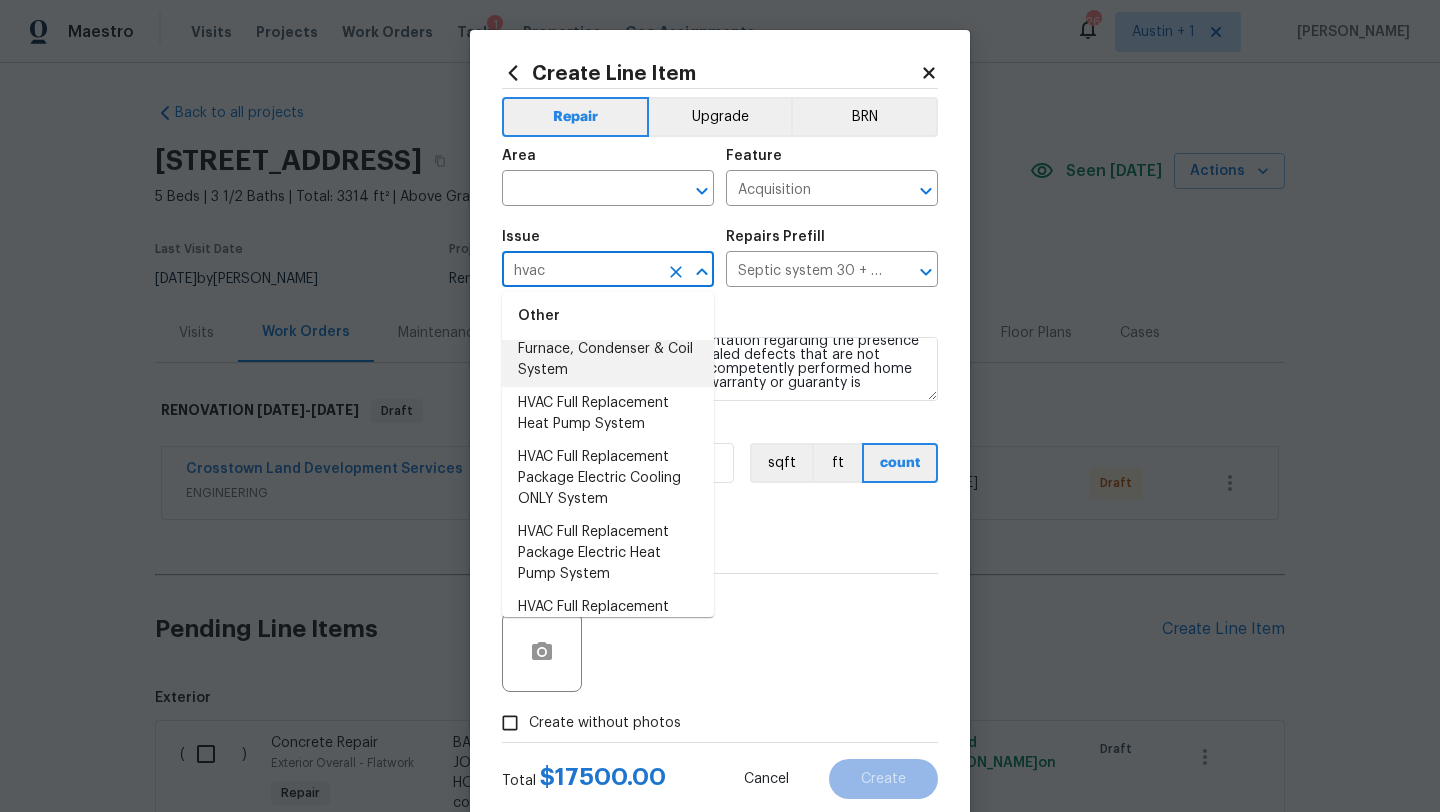 scroll, scrollTop: 0, scrollLeft: 0, axis: both 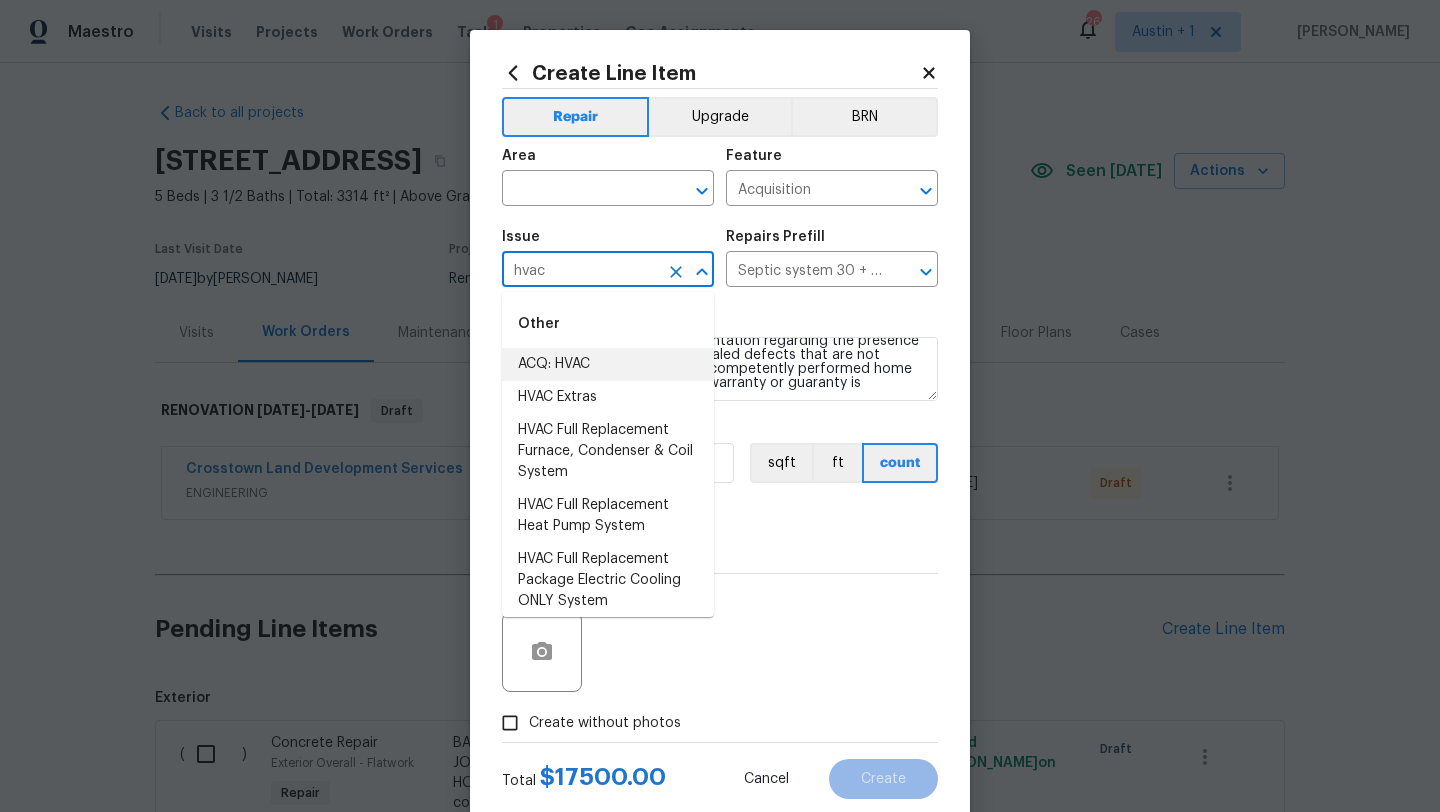 click on "ACQ: HVAC" at bounding box center (608, 364) 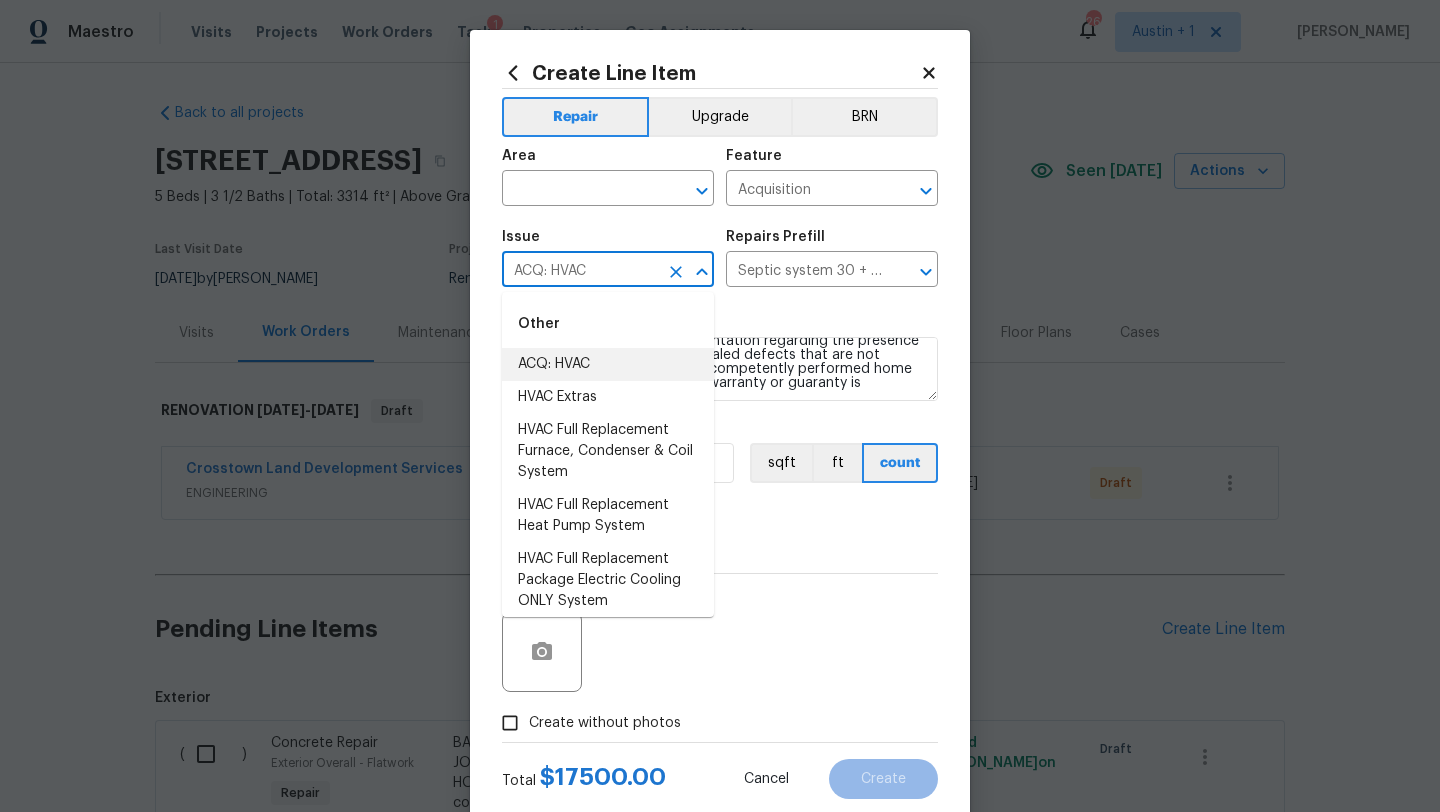 type 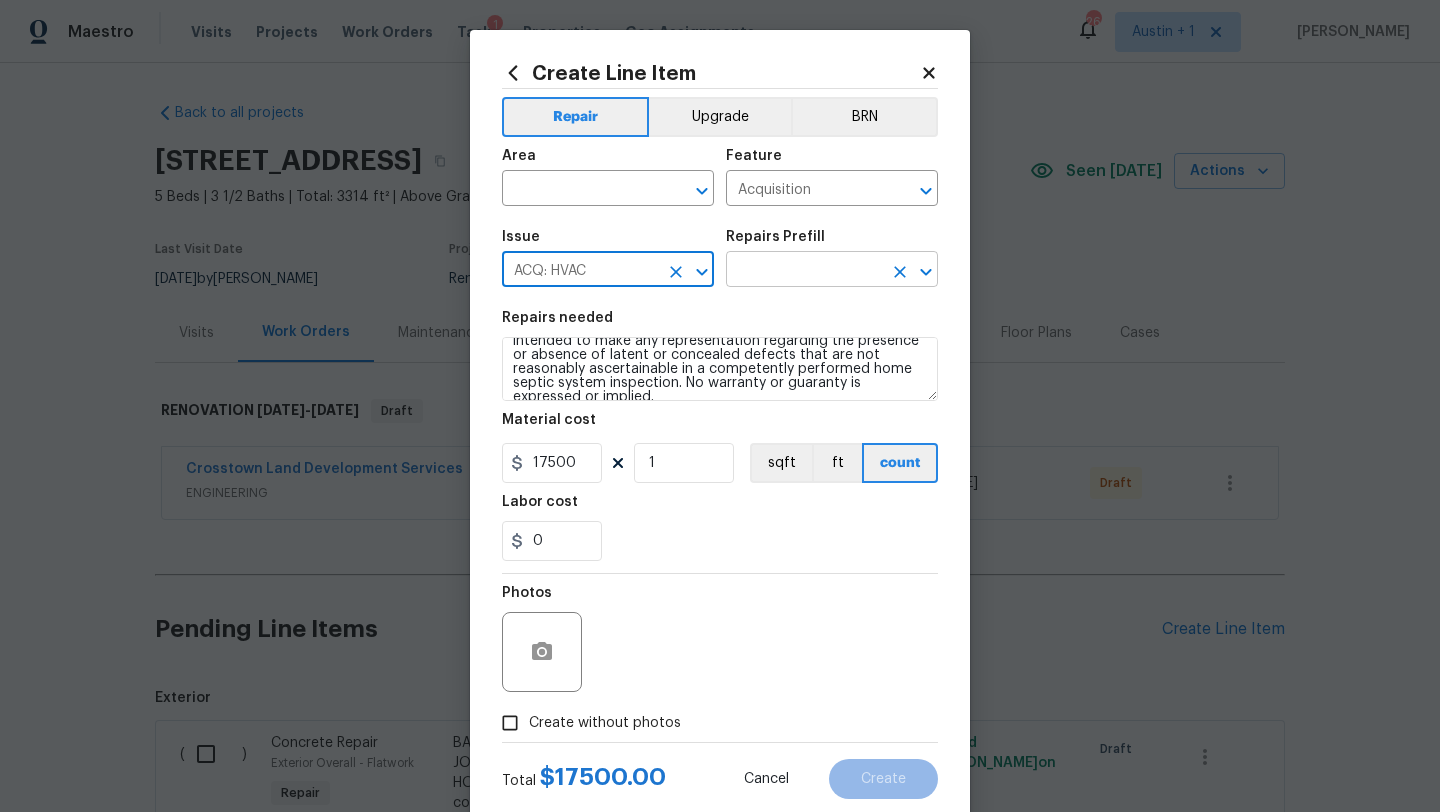 type on "ACQ: HVAC" 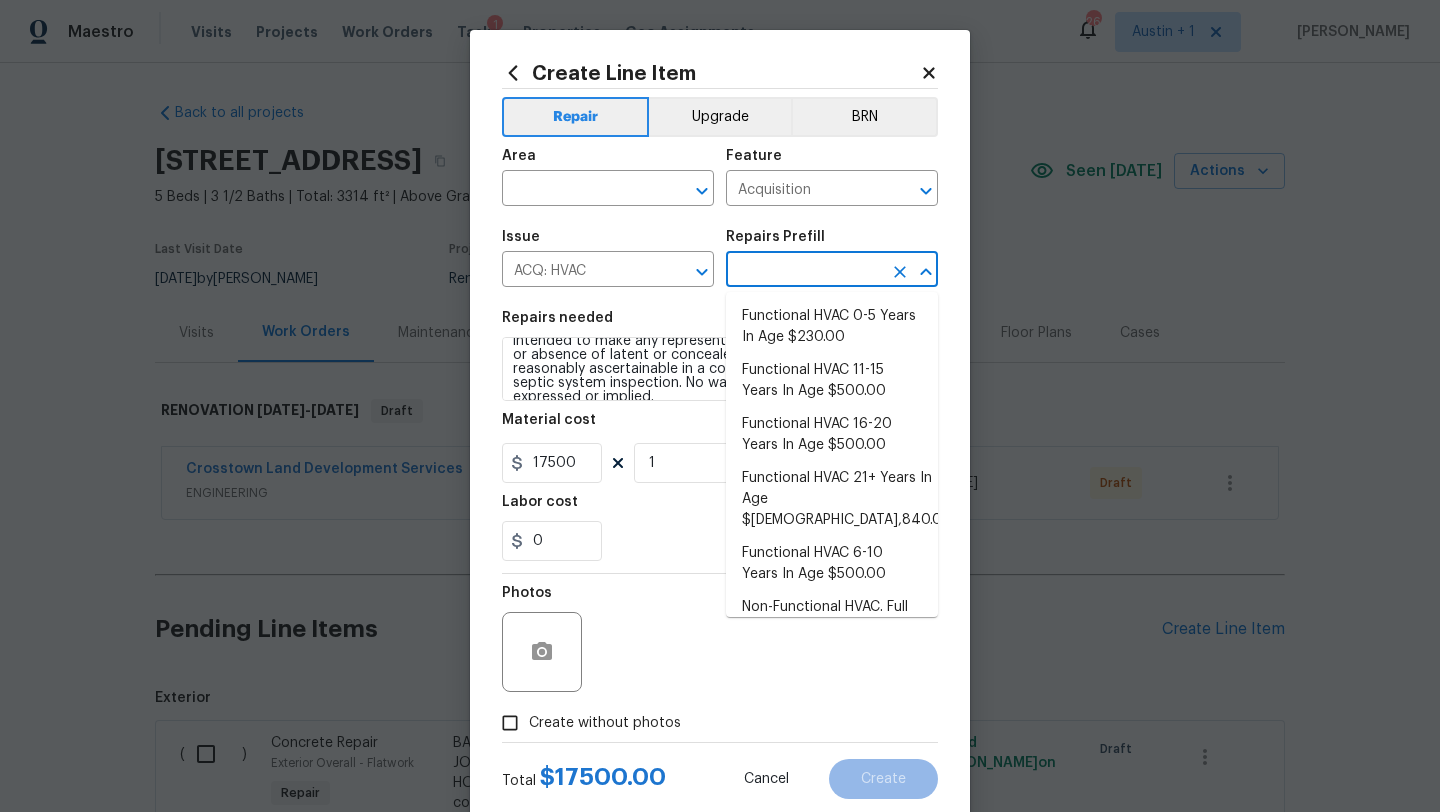 click at bounding box center [804, 271] 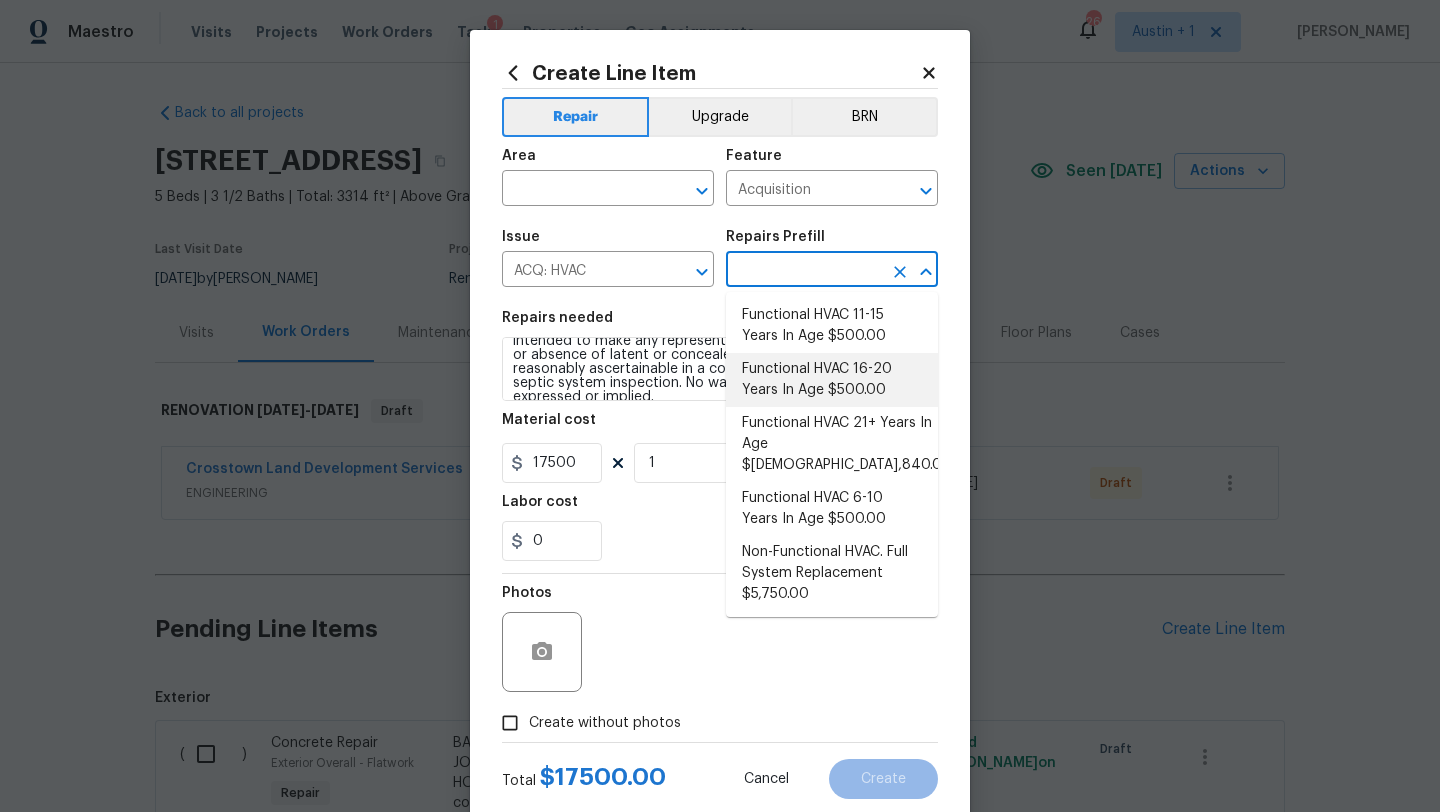scroll, scrollTop: 111, scrollLeft: 0, axis: vertical 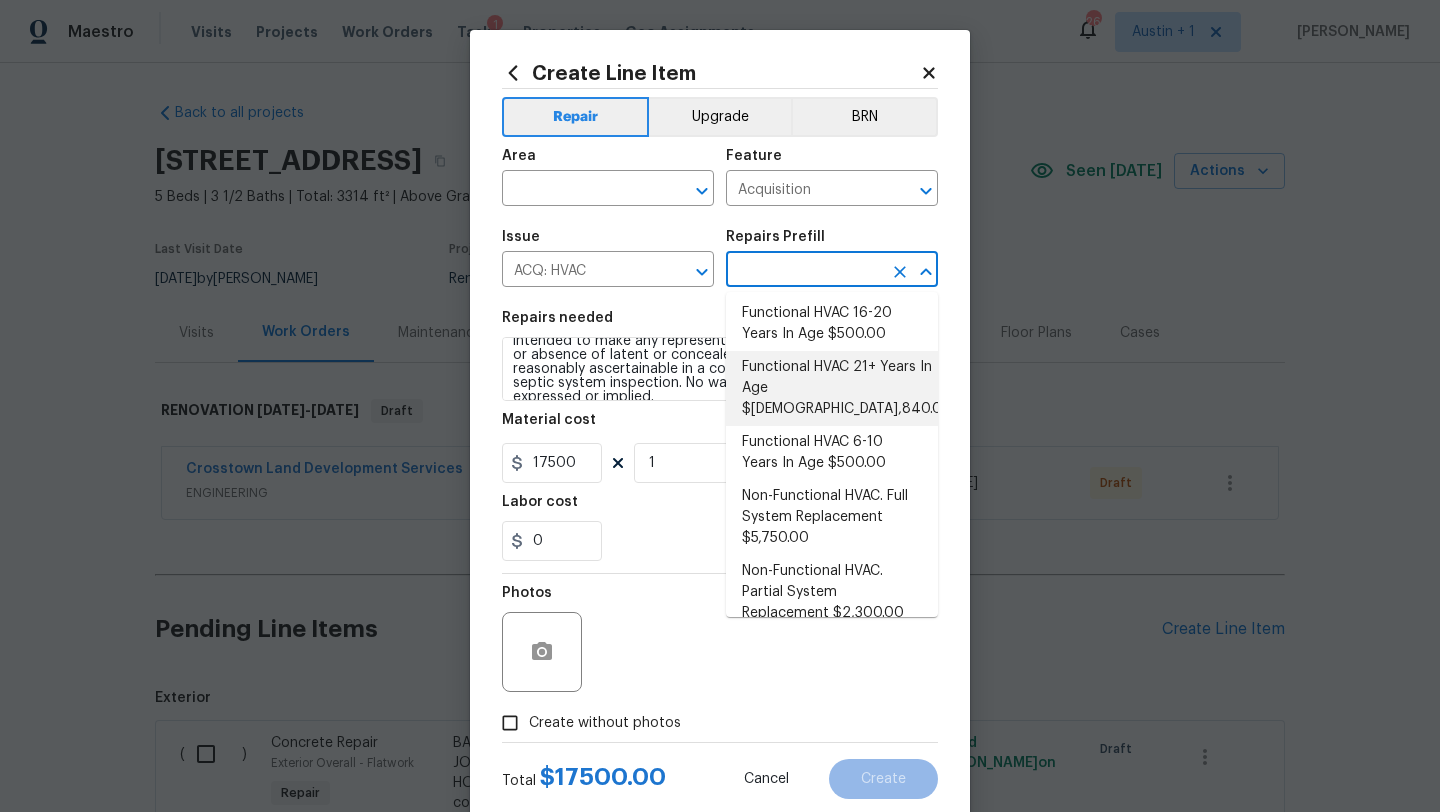 click on "Functional HVAC 21+ Years In Age $1,840.00" at bounding box center [832, 388] 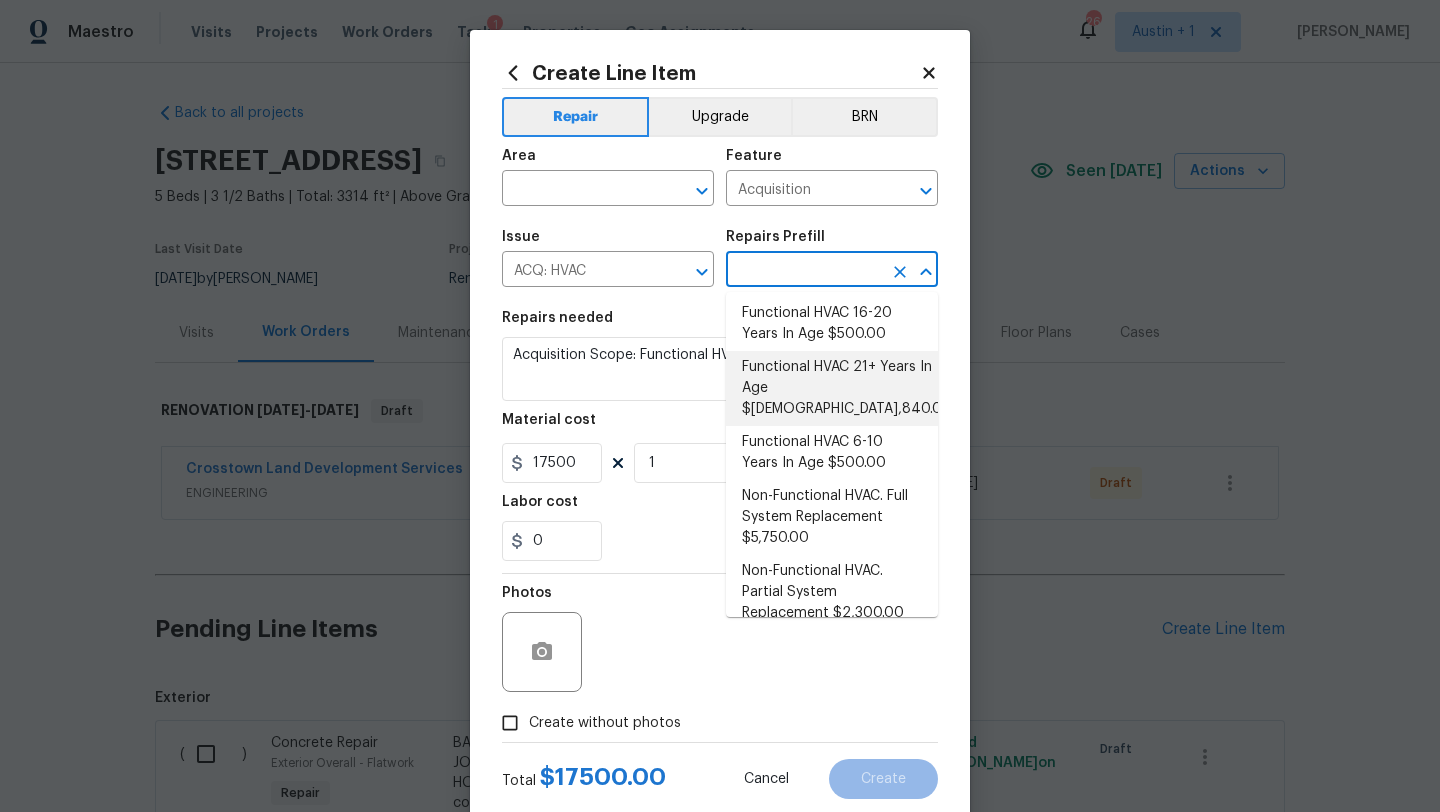type on "Functional HVAC 21+ Years In Age $1,840.00" 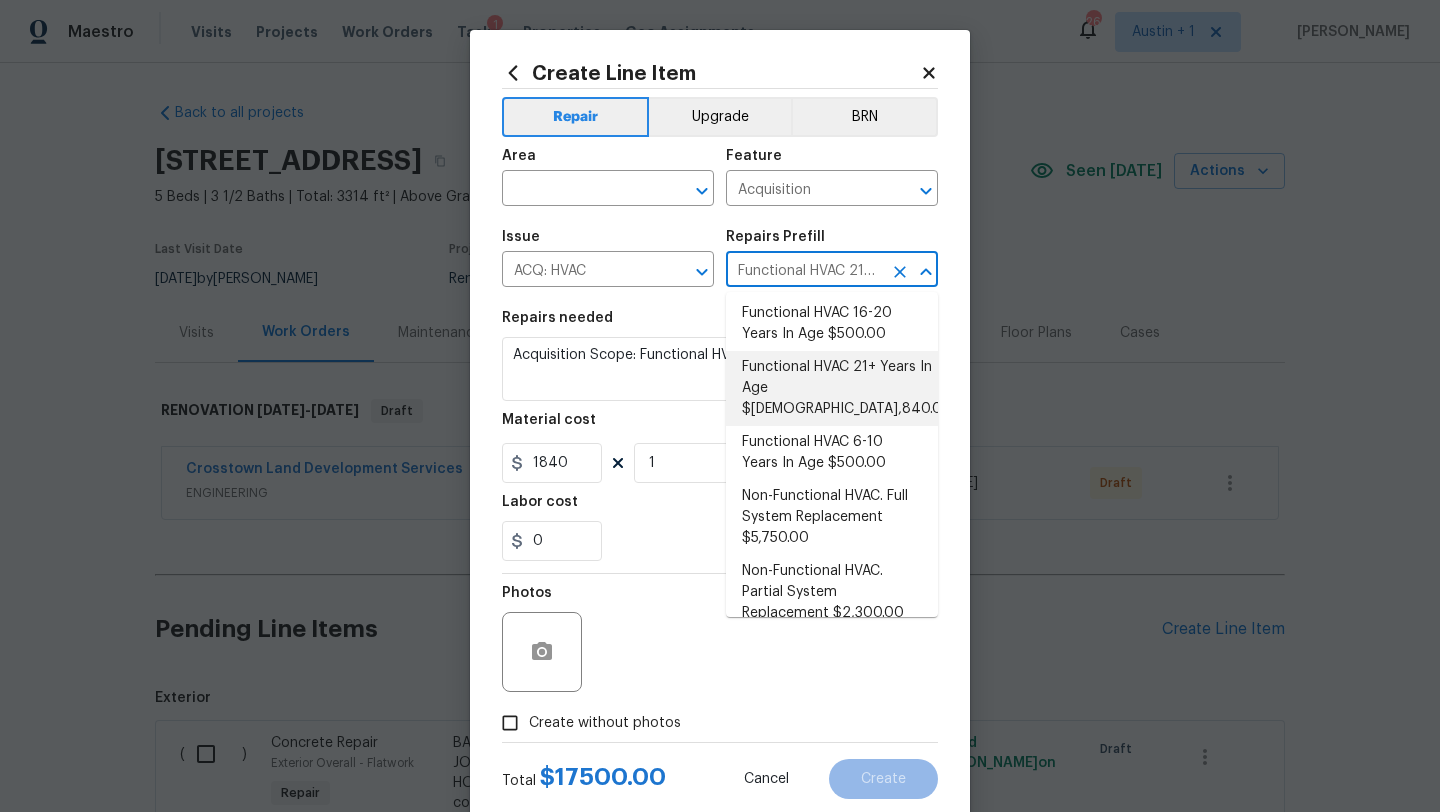 scroll, scrollTop: 0, scrollLeft: 0, axis: both 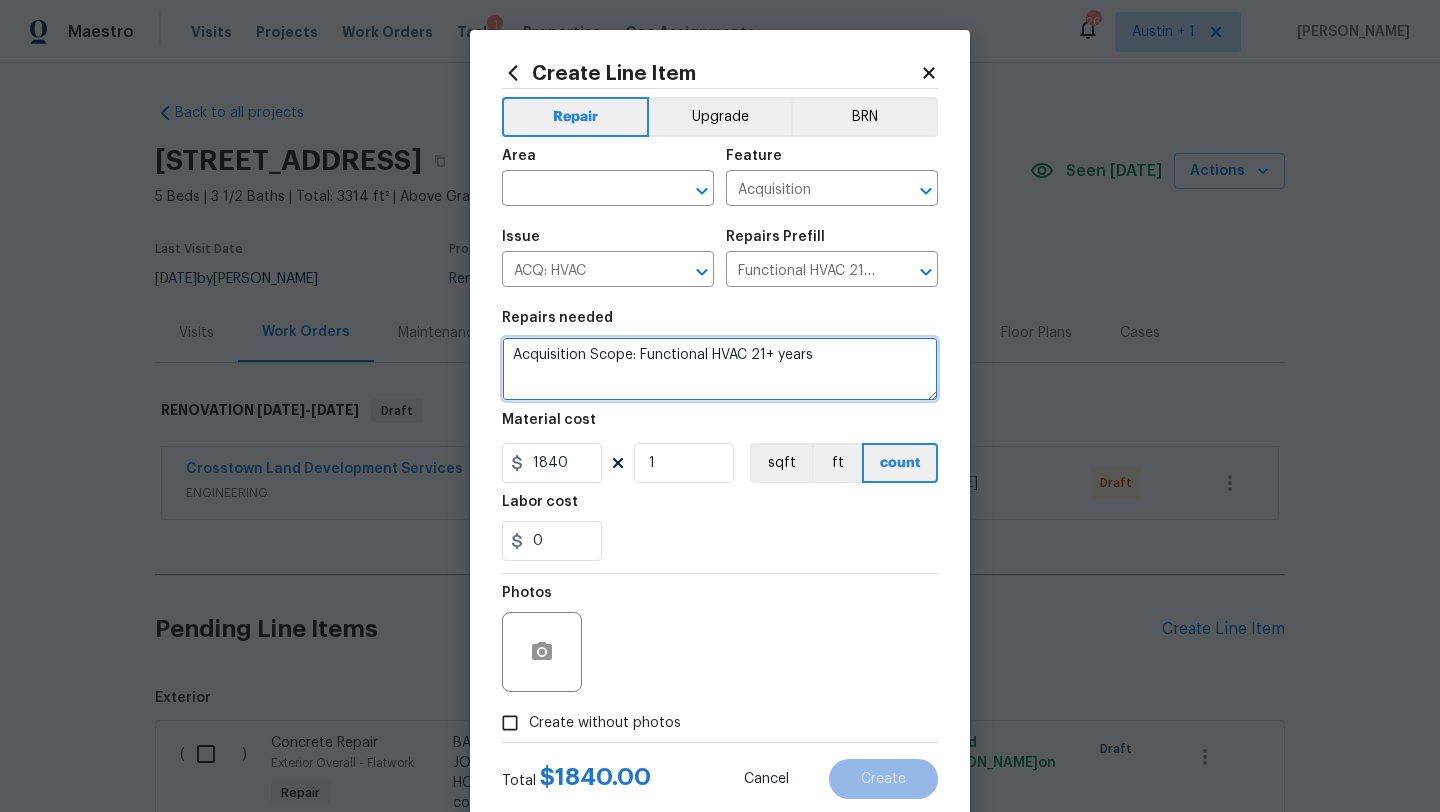 drag, startPoint x: 829, startPoint y: 354, endPoint x: 419, endPoint y: 354, distance: 410 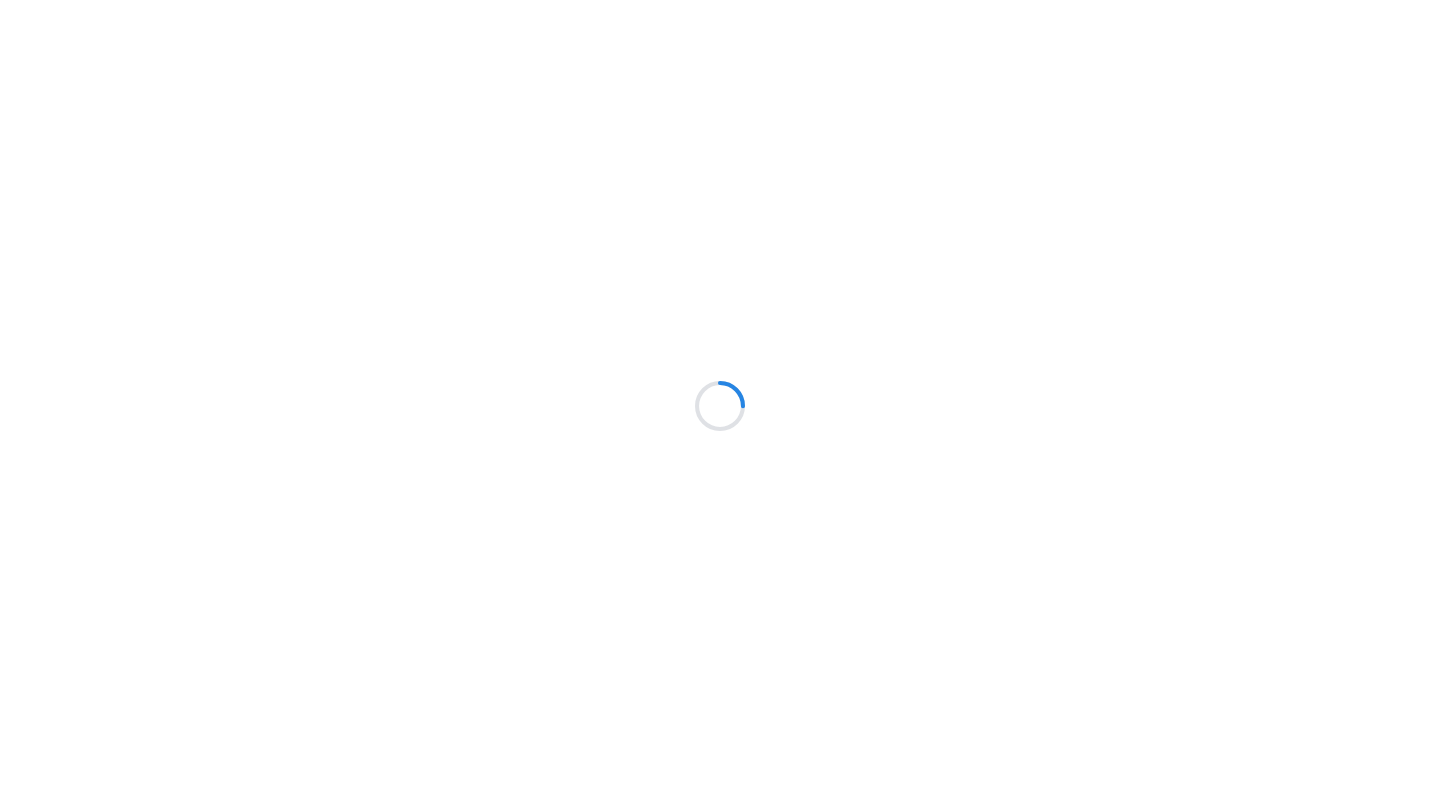 scroll, scrollTop: 0, scrollLeft: 0, axis: both 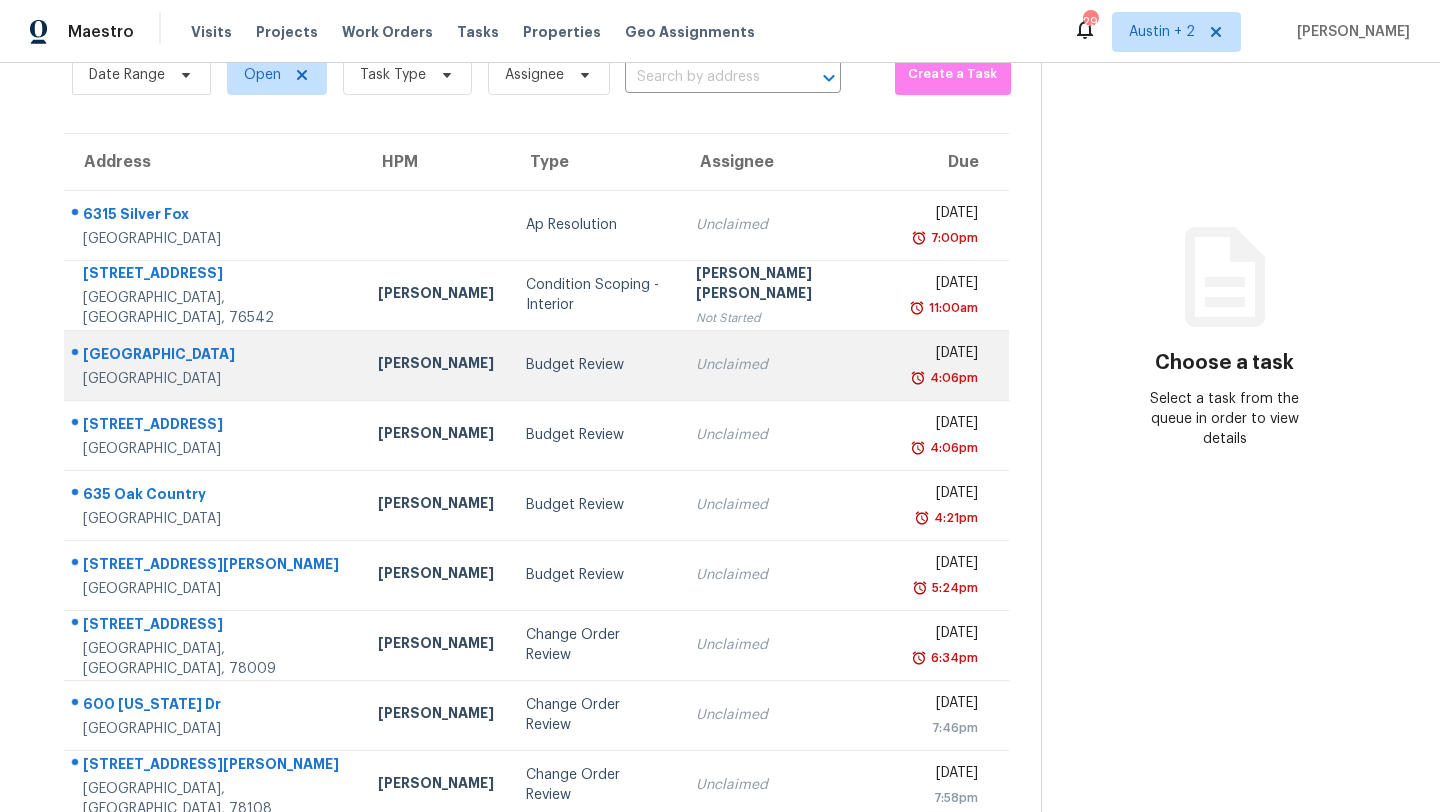 click on "Budget Review" at bounding box center (595, 365) 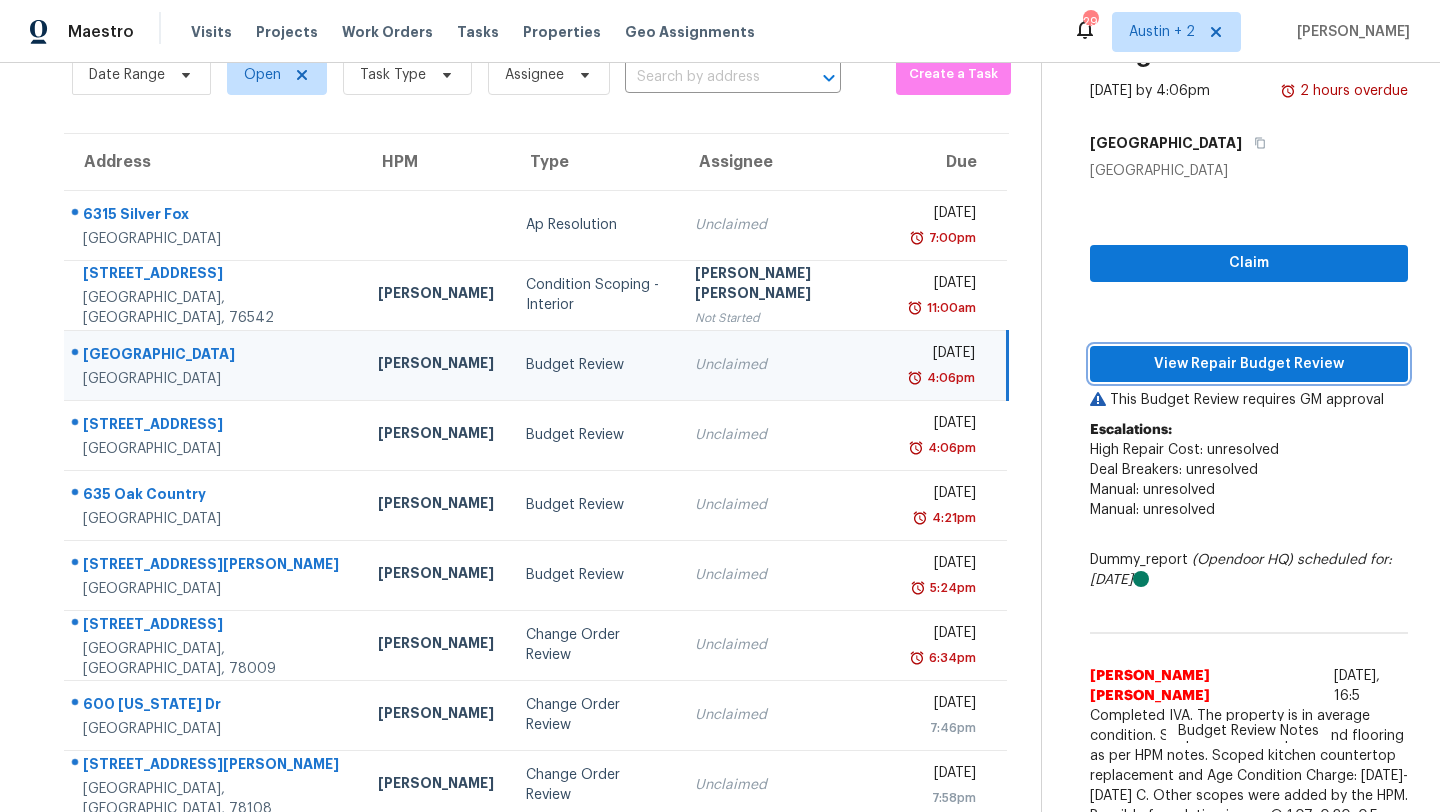 click on "View Repair Budget Review" at bounding box center (1249, 364) 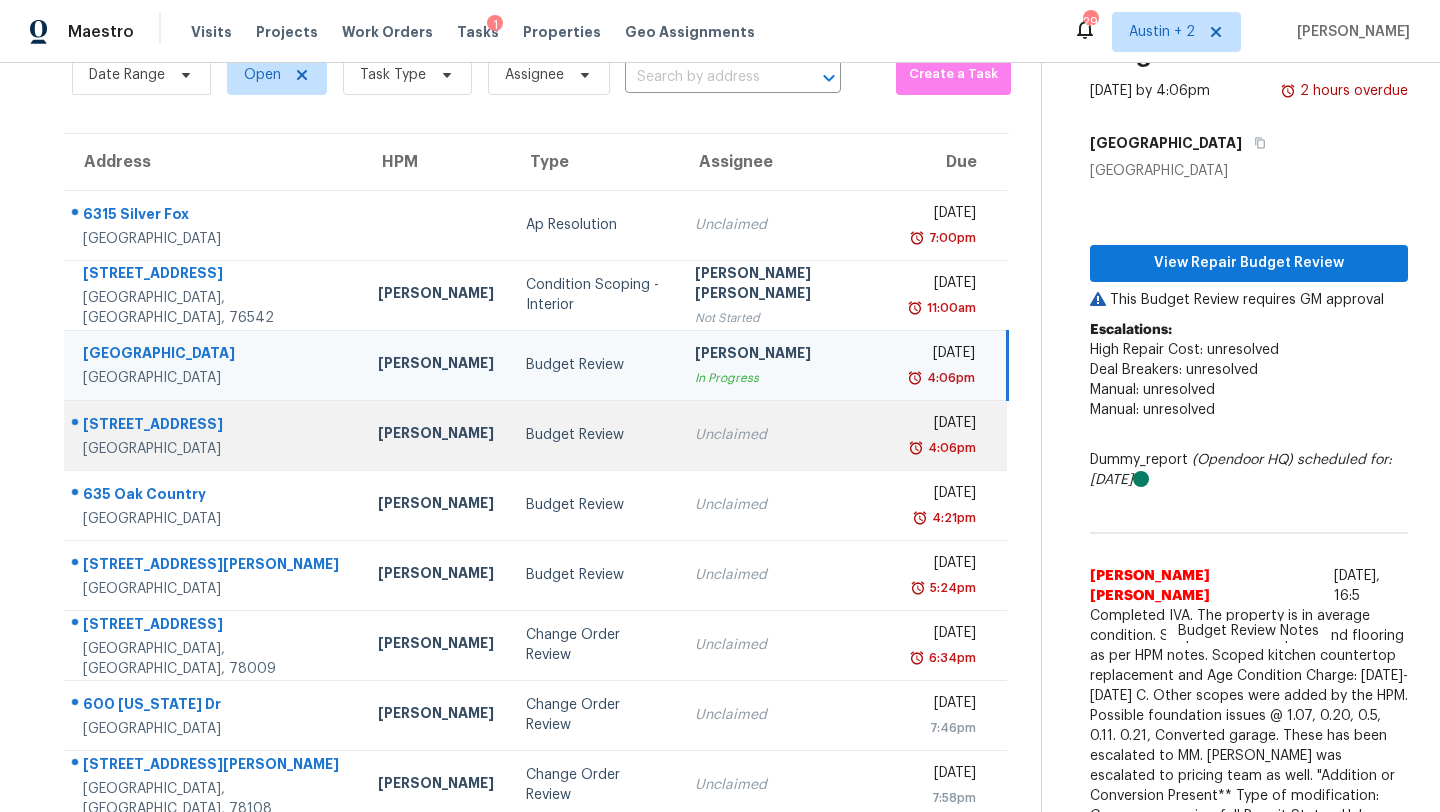 click on "Budget Review" at bounding box center (595, 435) 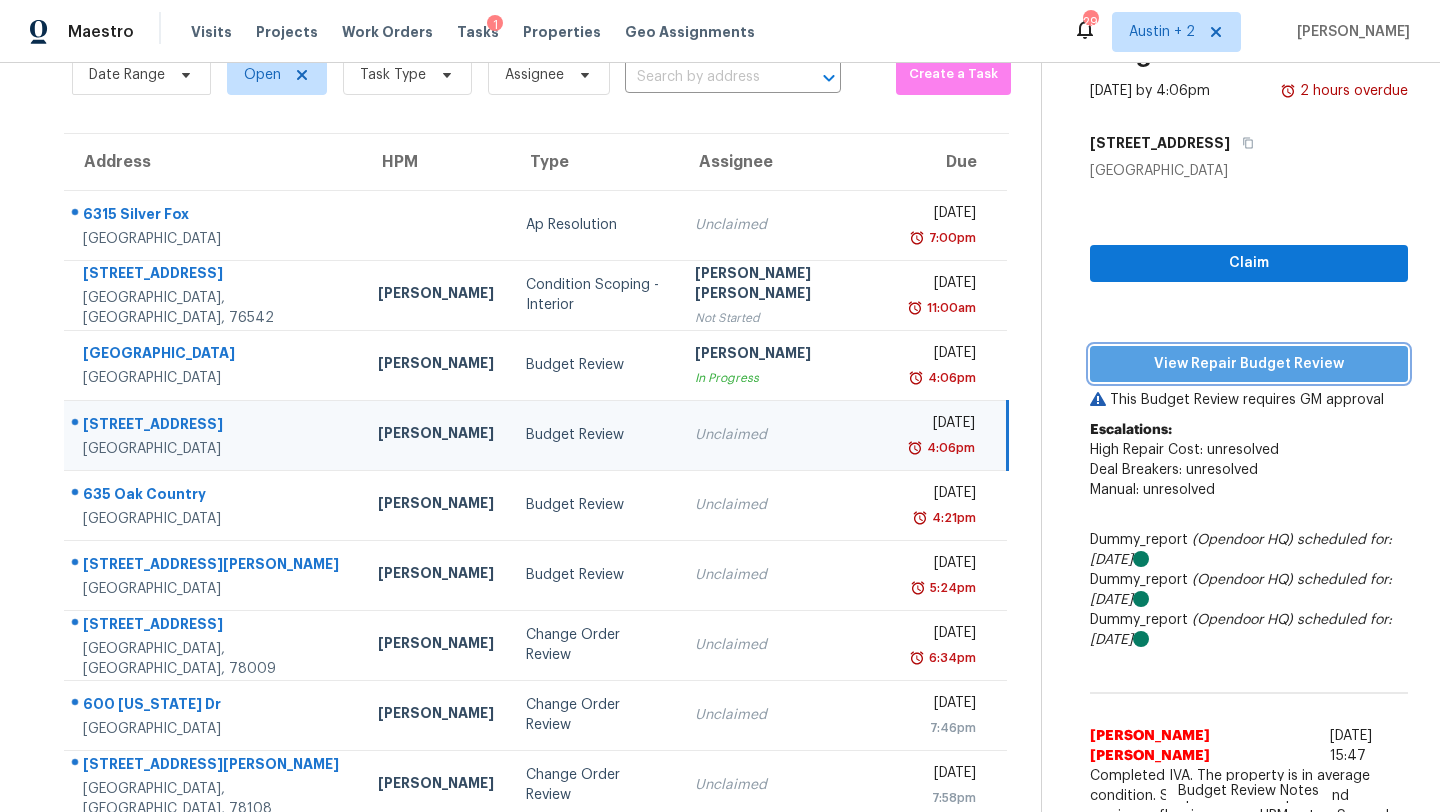 click on "View Repair Budget Review" at bounding box center (1249, 364) 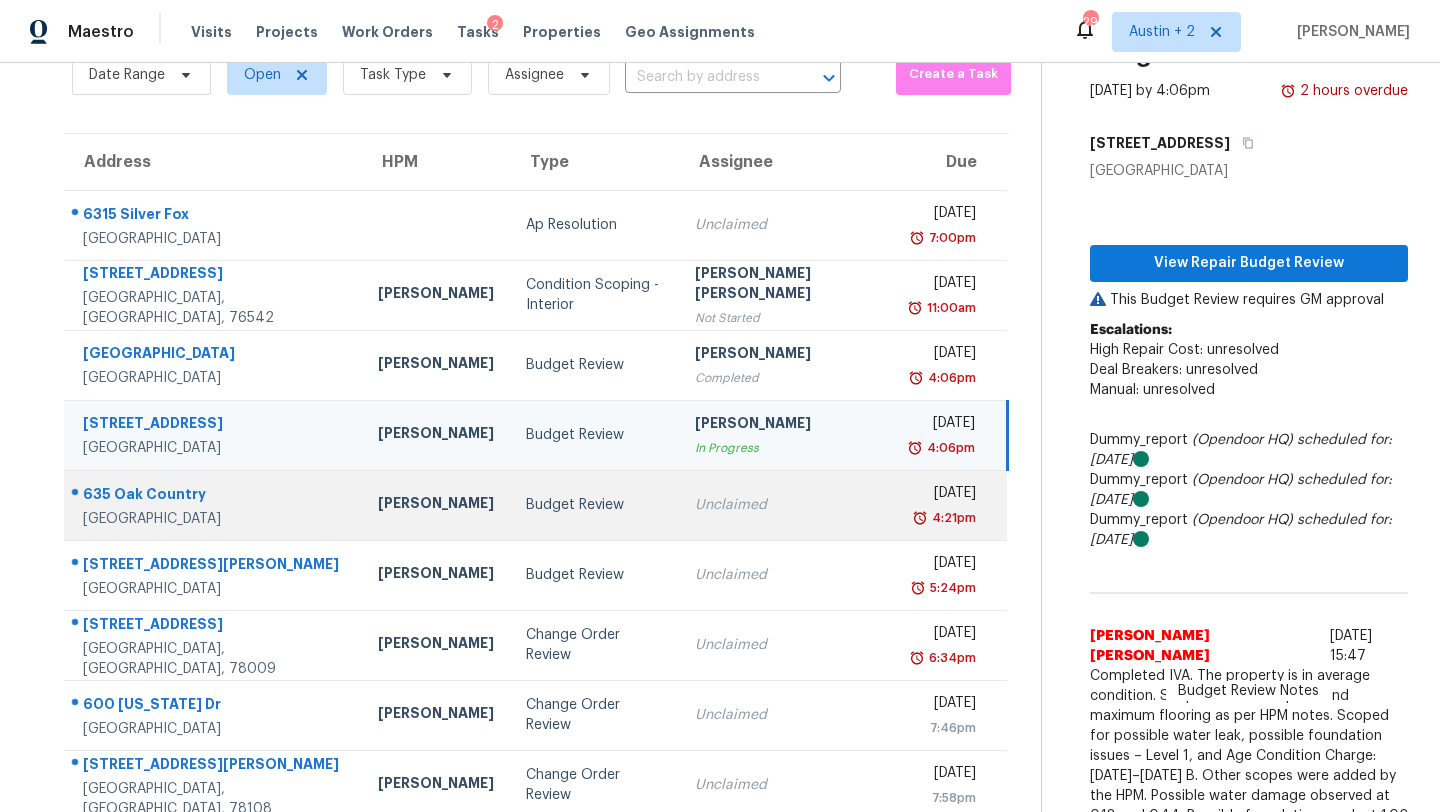 click on "Budget Review" at bounding box center (595, 505) 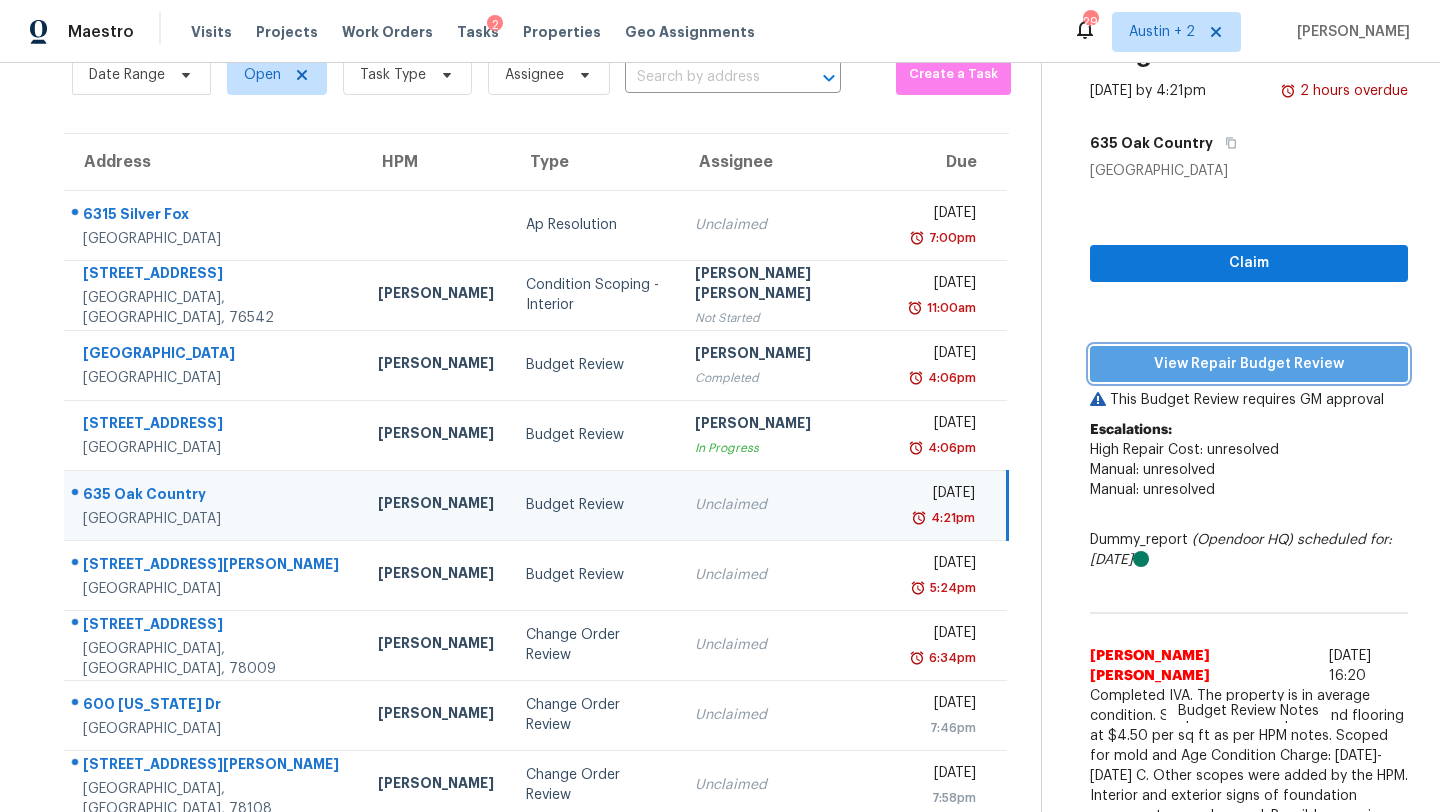 click on "View Repair Budget Review" at bounding box center [1249, 364] 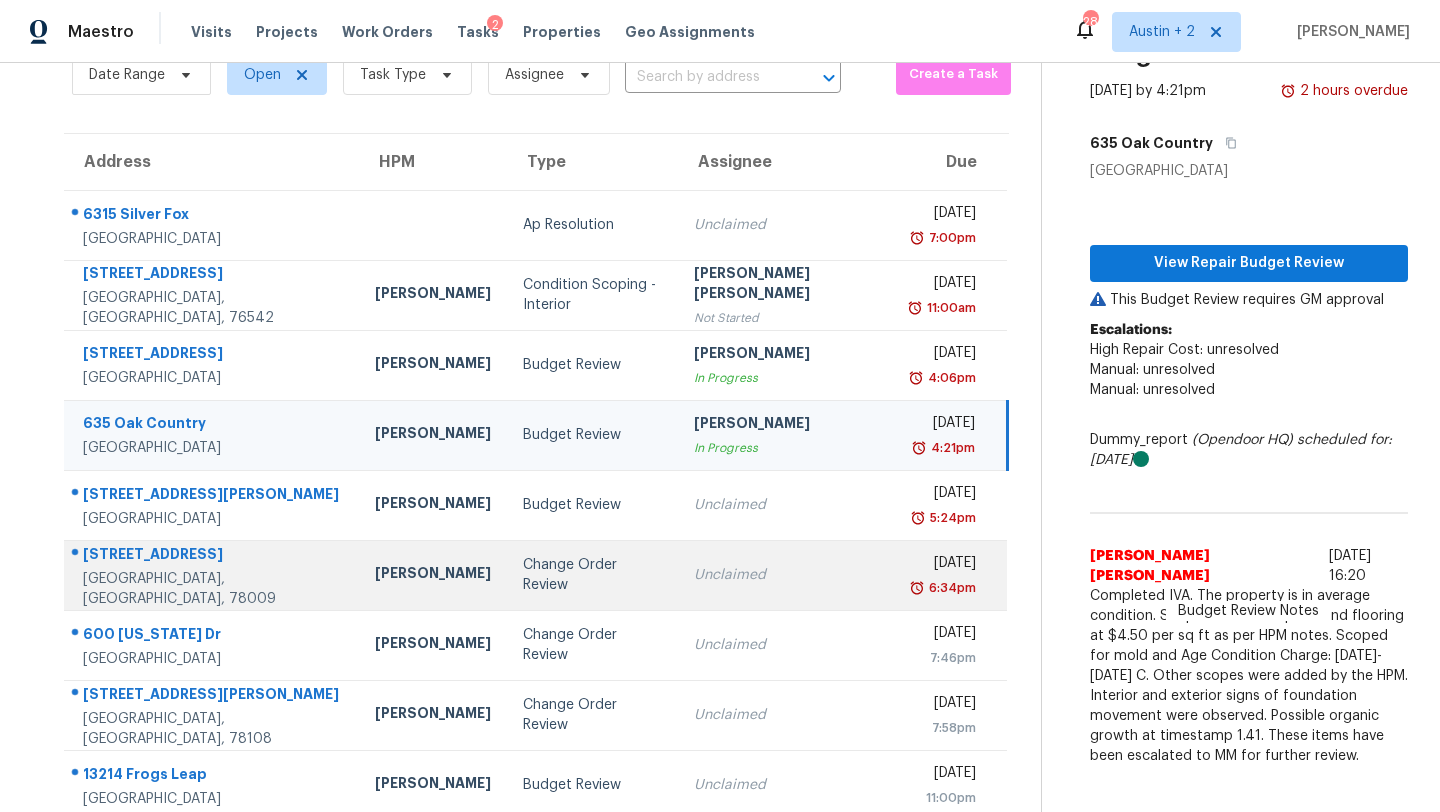 click on "Change Order Review" at bounding box center (592, 575) 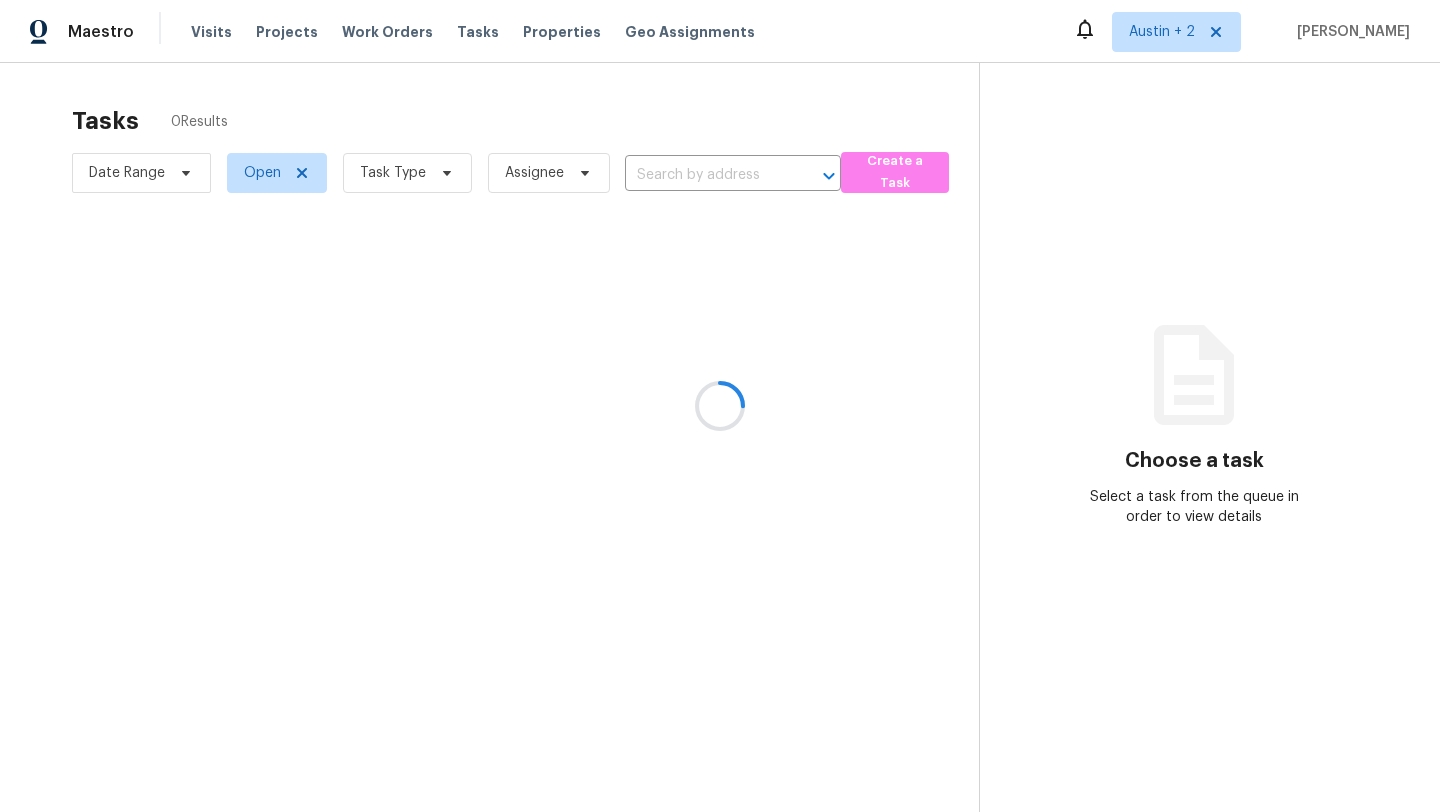 scroll, scrollTop: 0, scrollLeft: 0, axis: both 